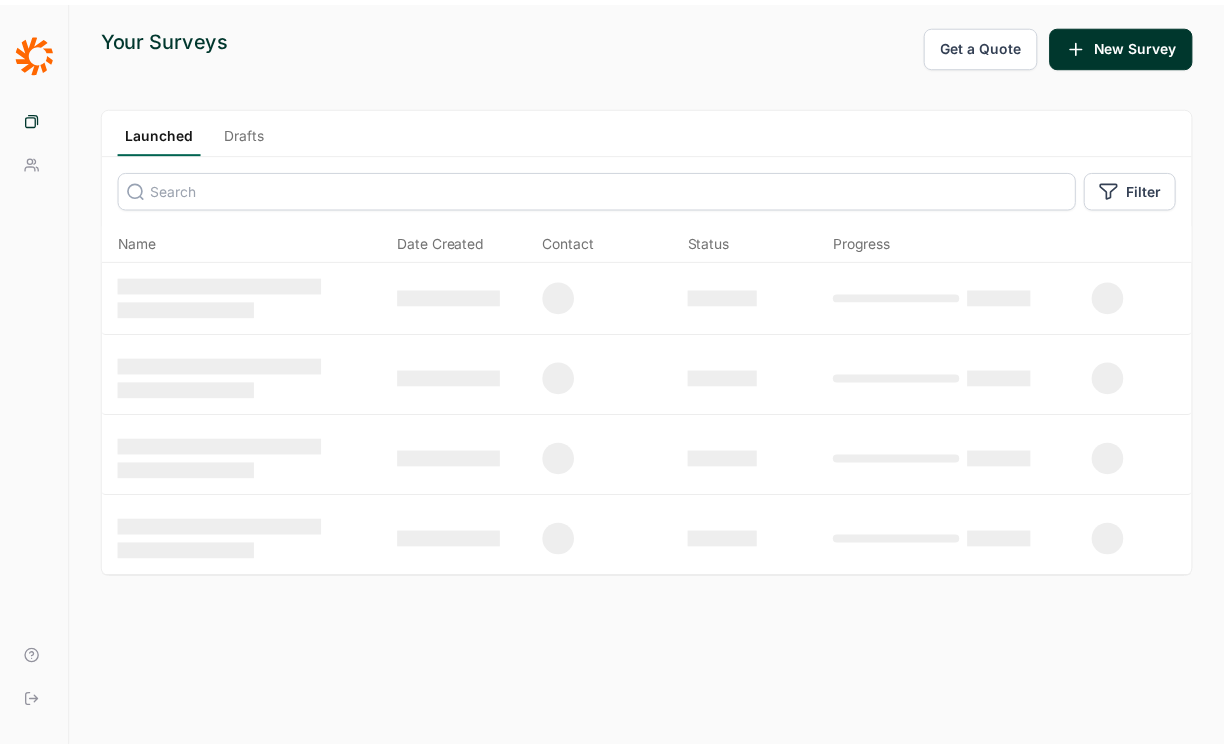 scroll, scrollTop: 0, scrollLeft: 0, axis: both 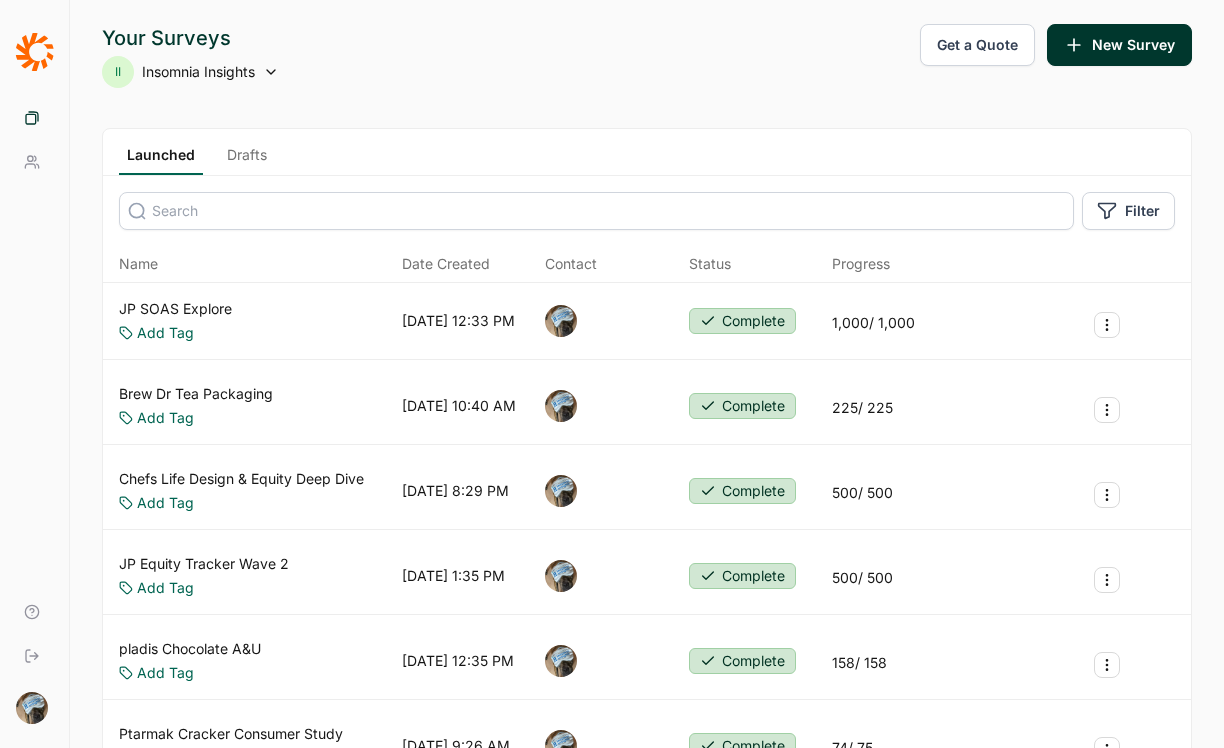 click on "JP SOAS Explore Add Tag [DATE] 12:33 PM Complete 1,000  /   1,000" at bounding box center (647, 321) 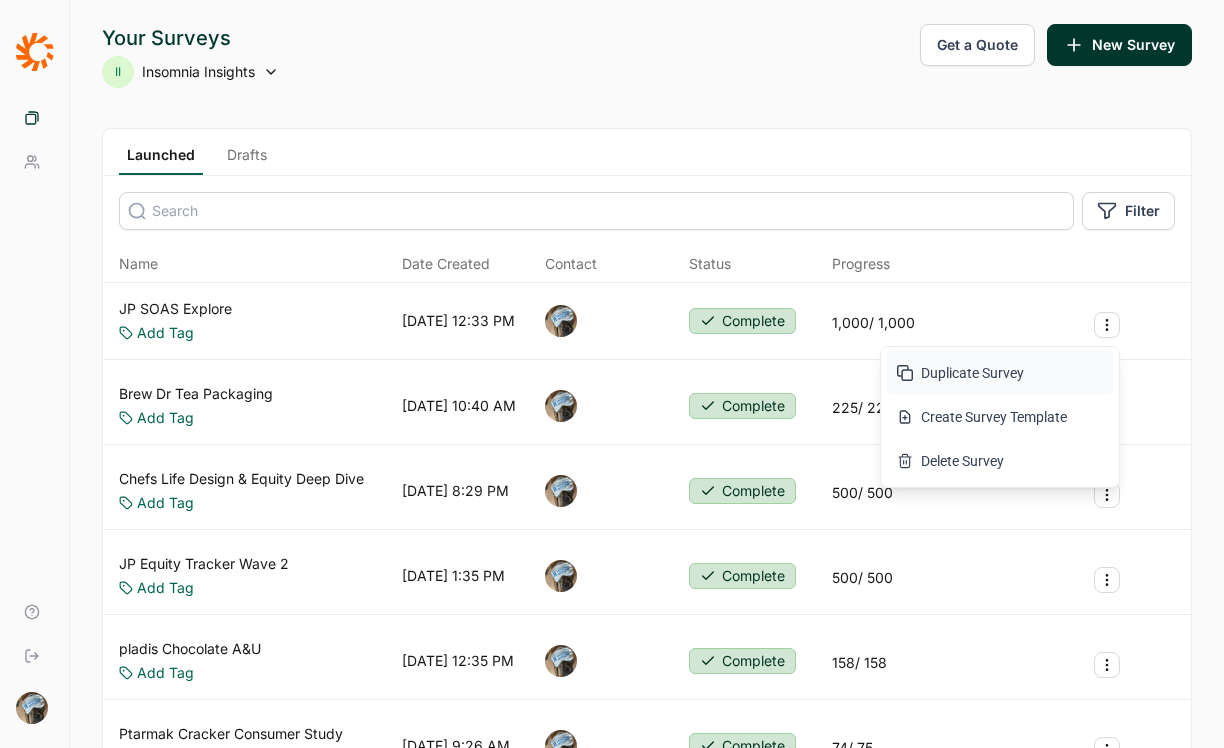 click on "Duplicate Survey" at bounding box center [1000, 373] 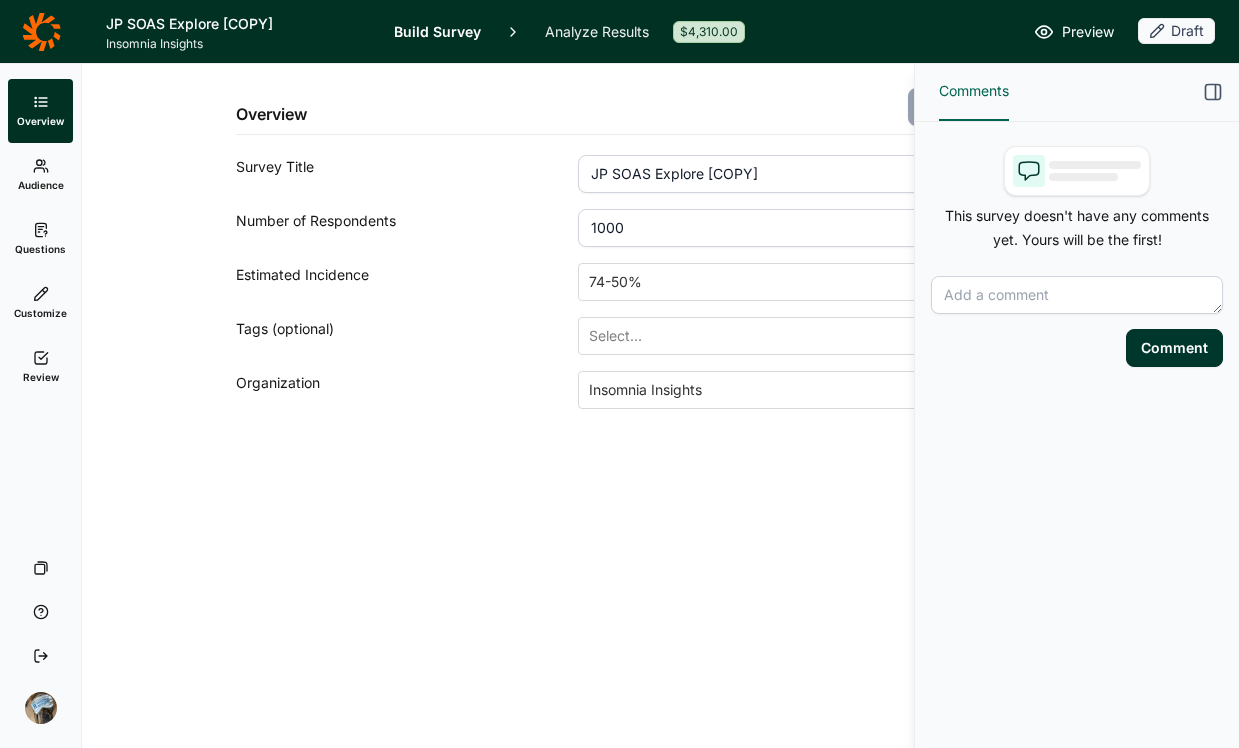 click 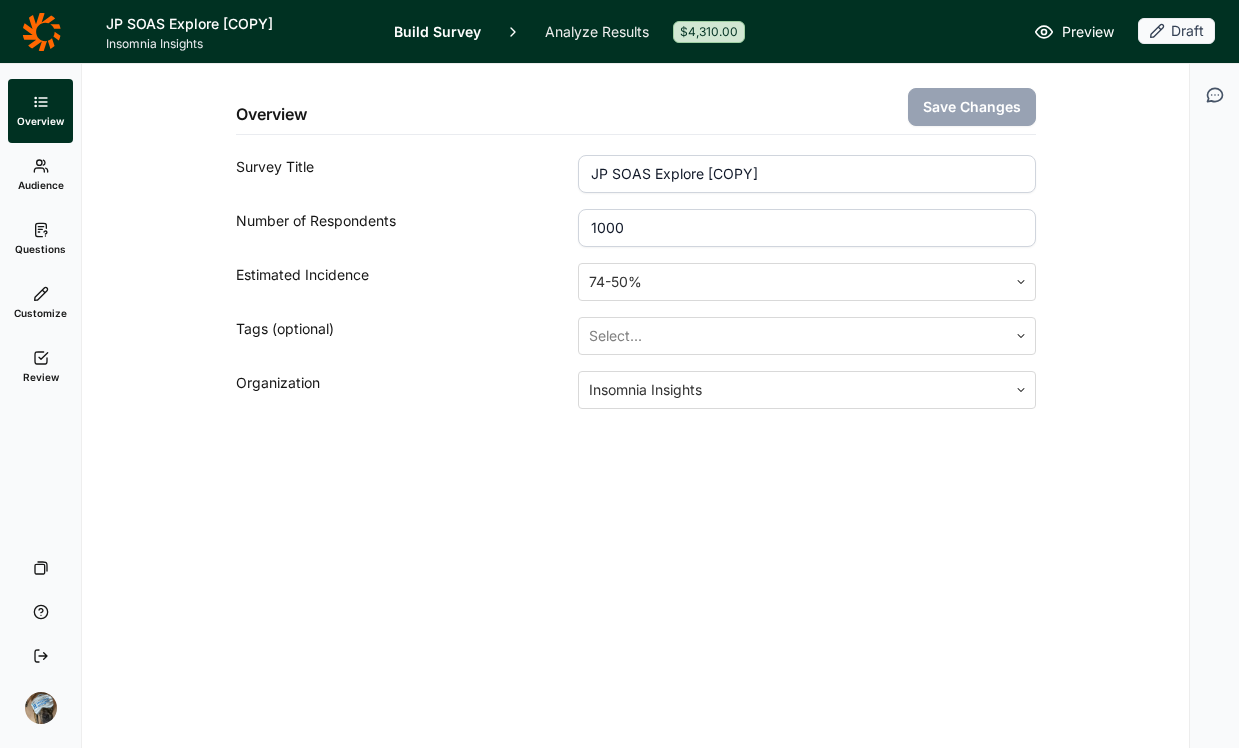 click on "JP SOAS Explore [COPY]" at bounding box center [806, 174] 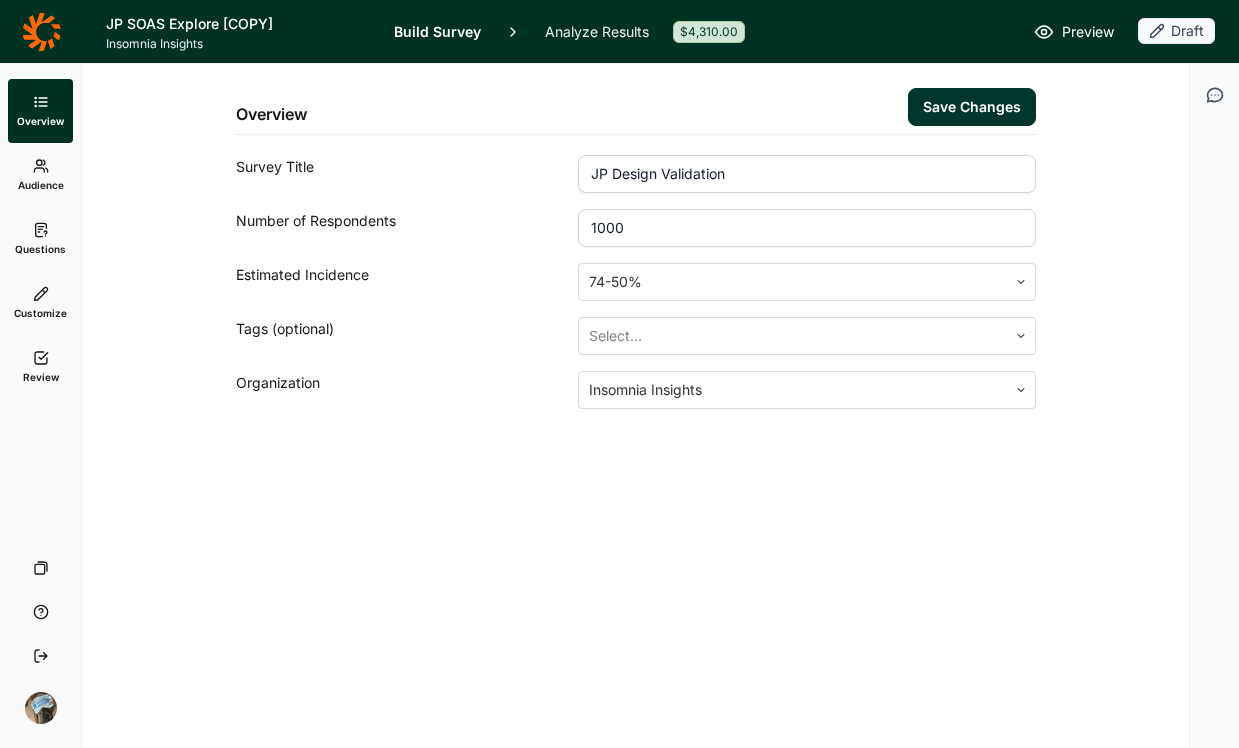 type on "JP Design Validation" 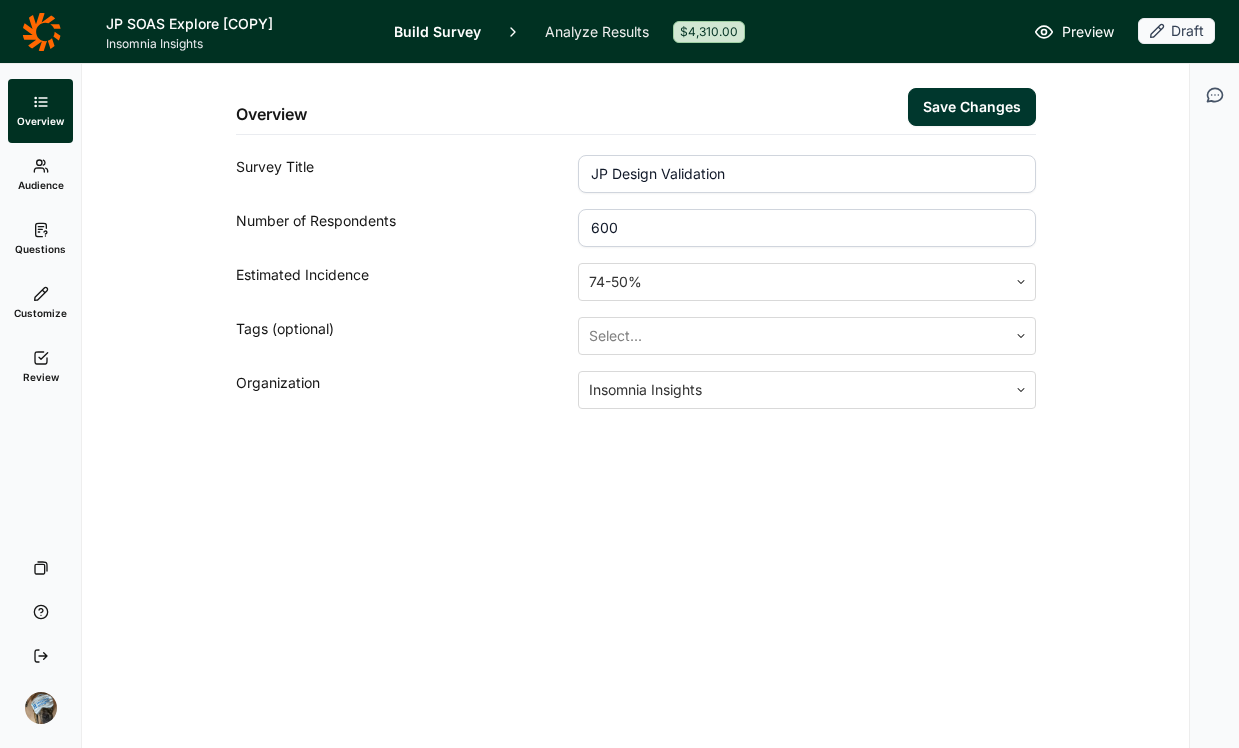 type on "600" 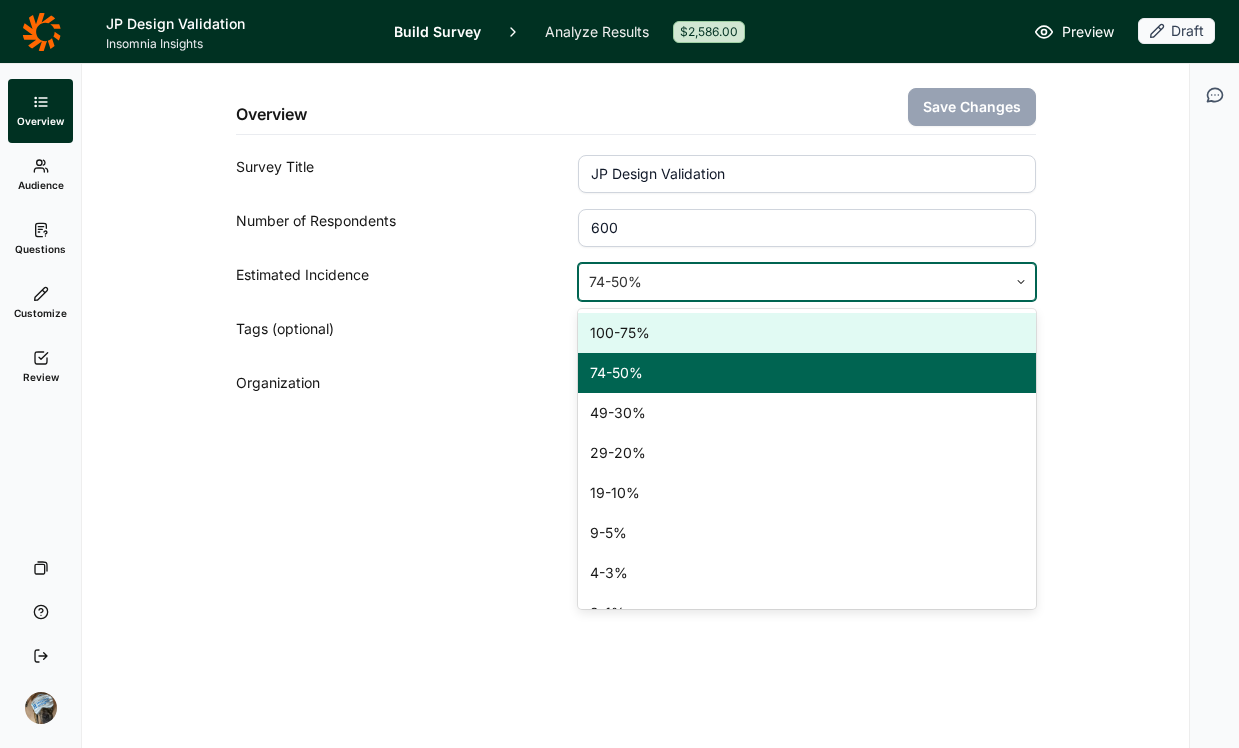 click at bounding box center [792, 282] 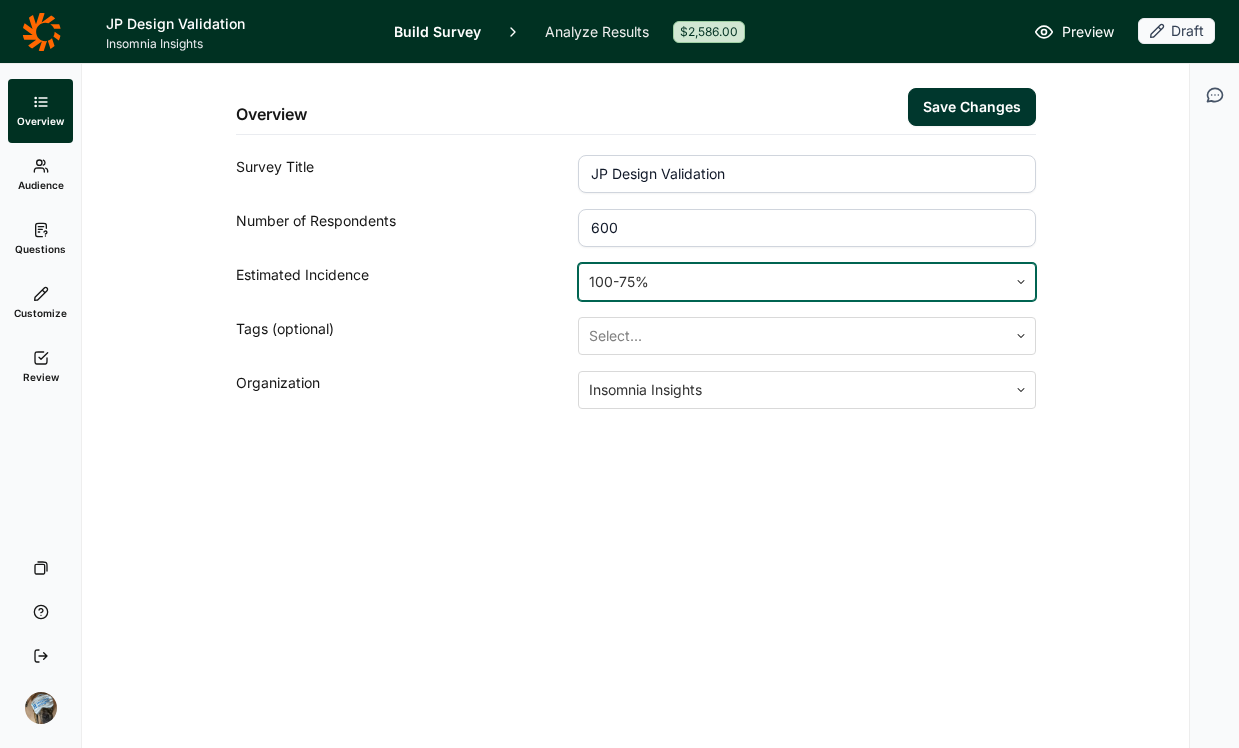 click on "Save Changes" at bounding box center (972, 107) 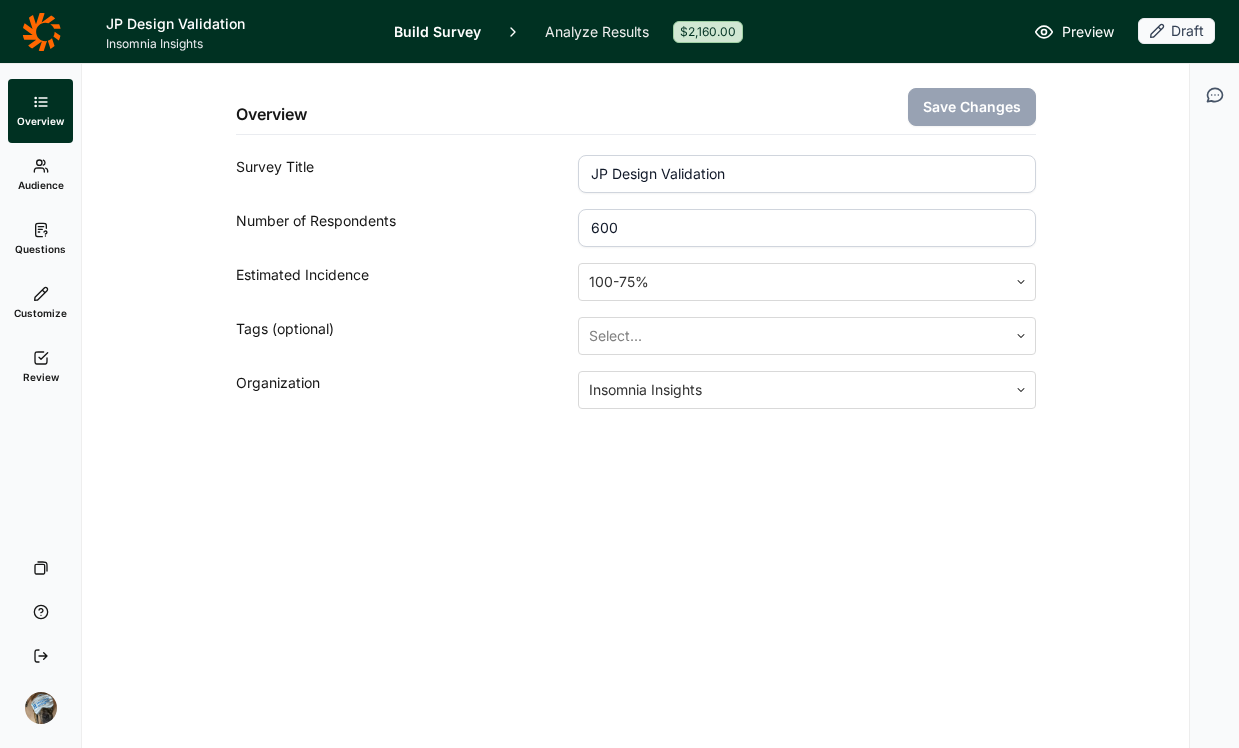 click on "Overview Save Changes Survey Title JP Design Validation Number of Respondents 600 Estimated Incidence 100-75% Tags (optional) Select... Organization Insomnia Insights" at bounding box center [635, 406] 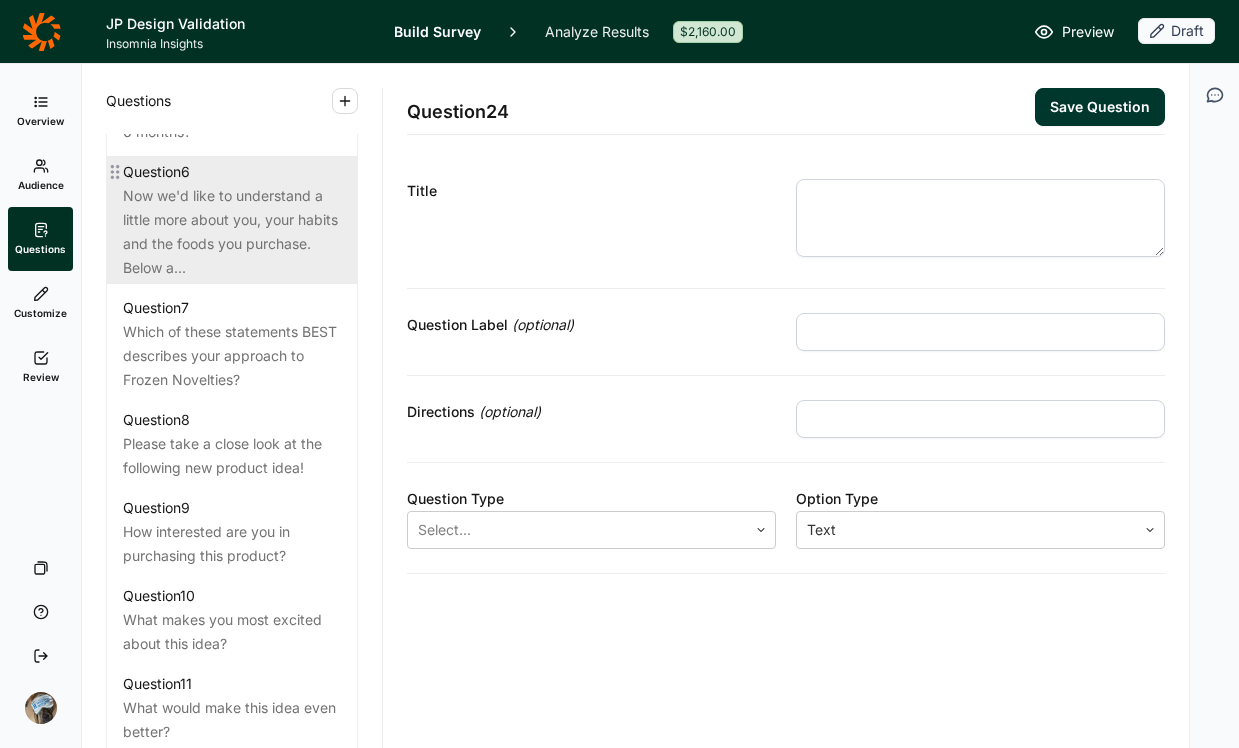 scroll, scrollTop: 1438, scrollLeft: 0, axis: vertical 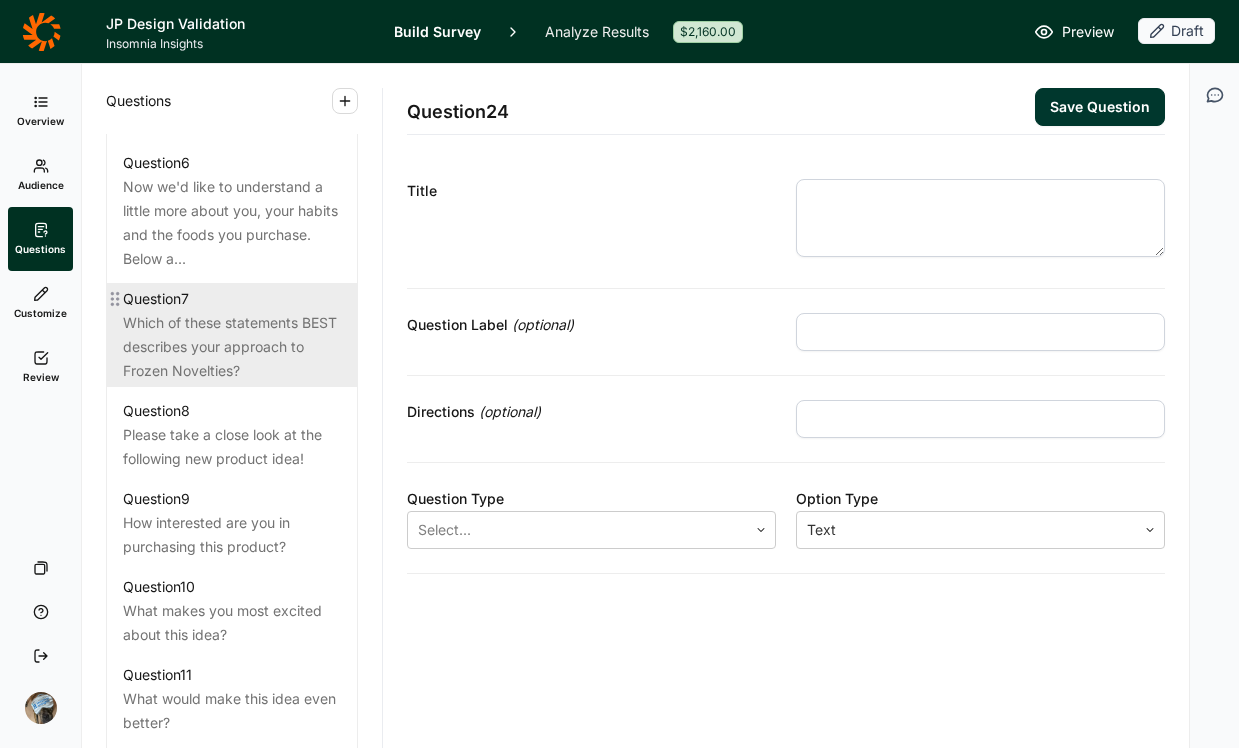 click on "Which of these statements BEST describes your approach to Frozen Novelties?" at bounding box center [232, 347] 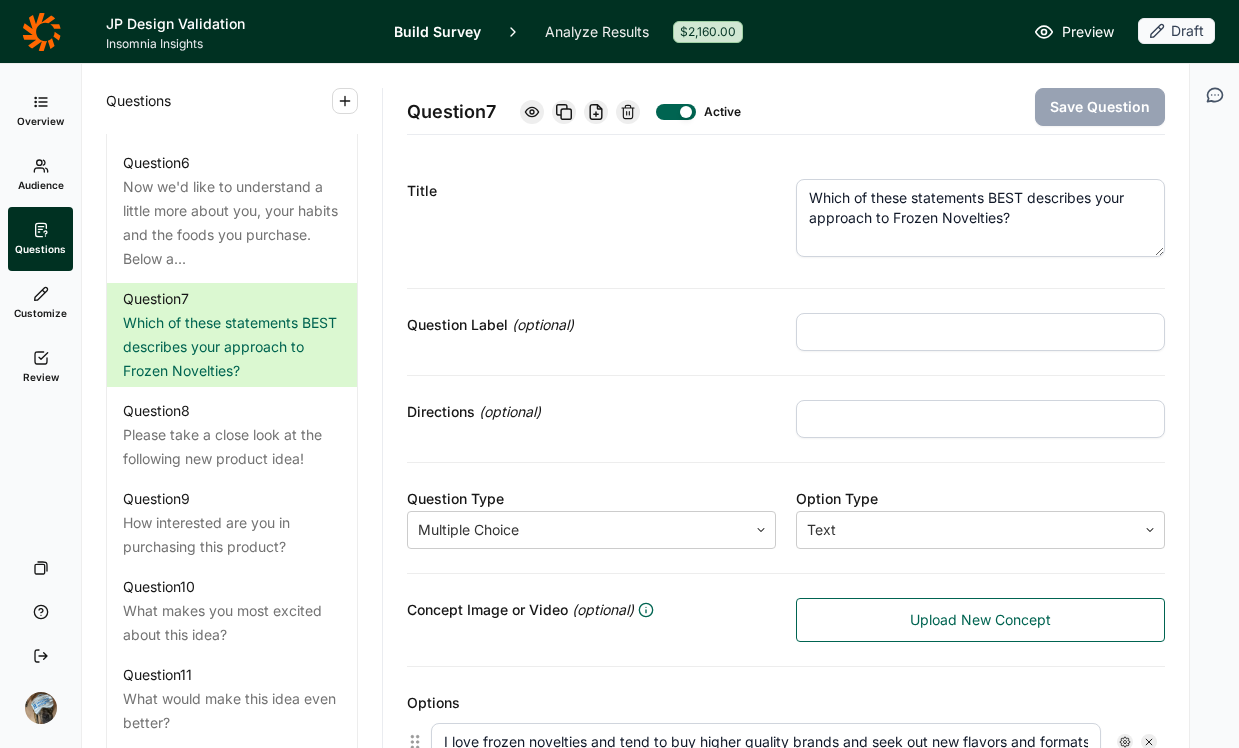 click 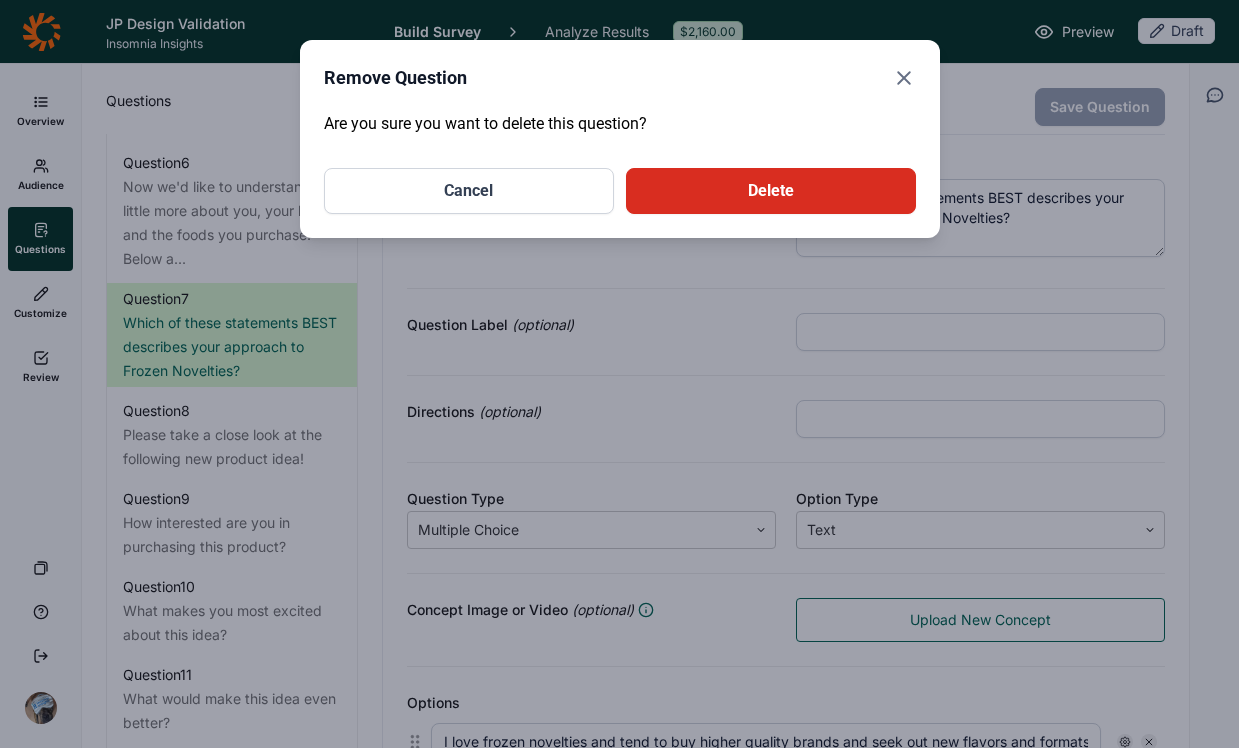 click on "Delete" at bounding box center [771, 191] 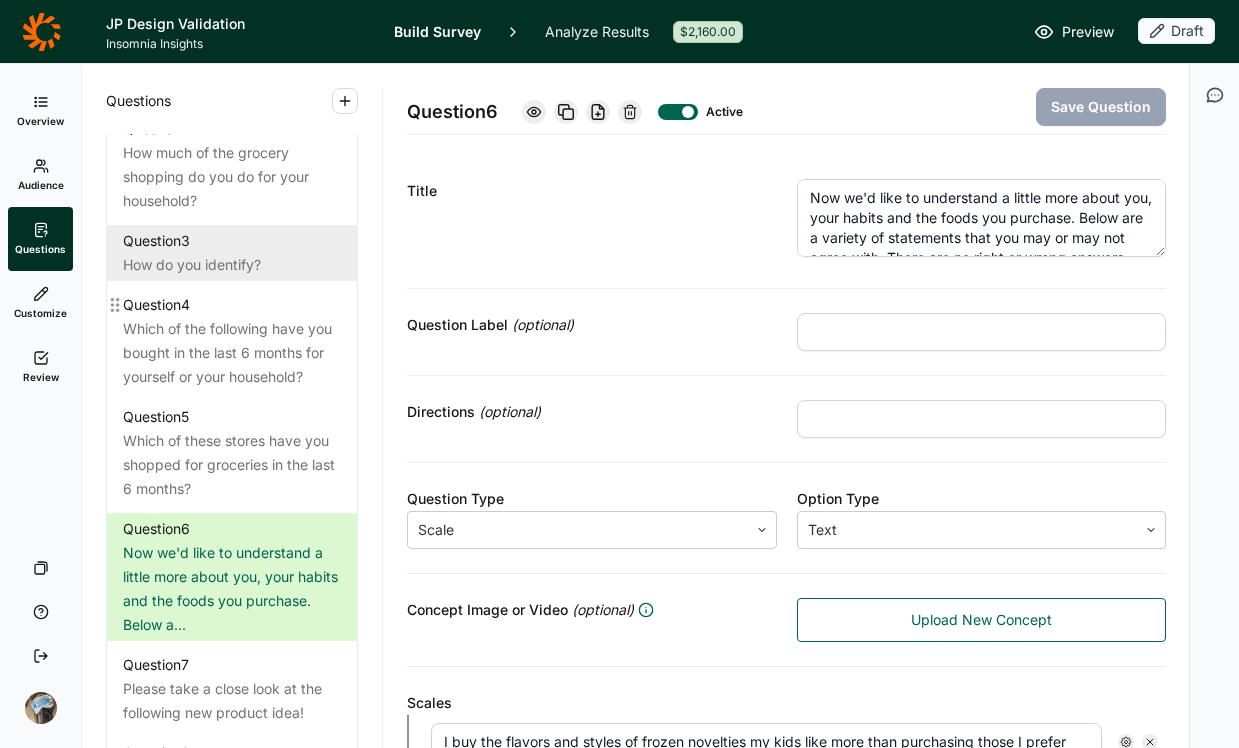 scroll, scrollTop: 1066, scrollLeft: 0, axis: vertical 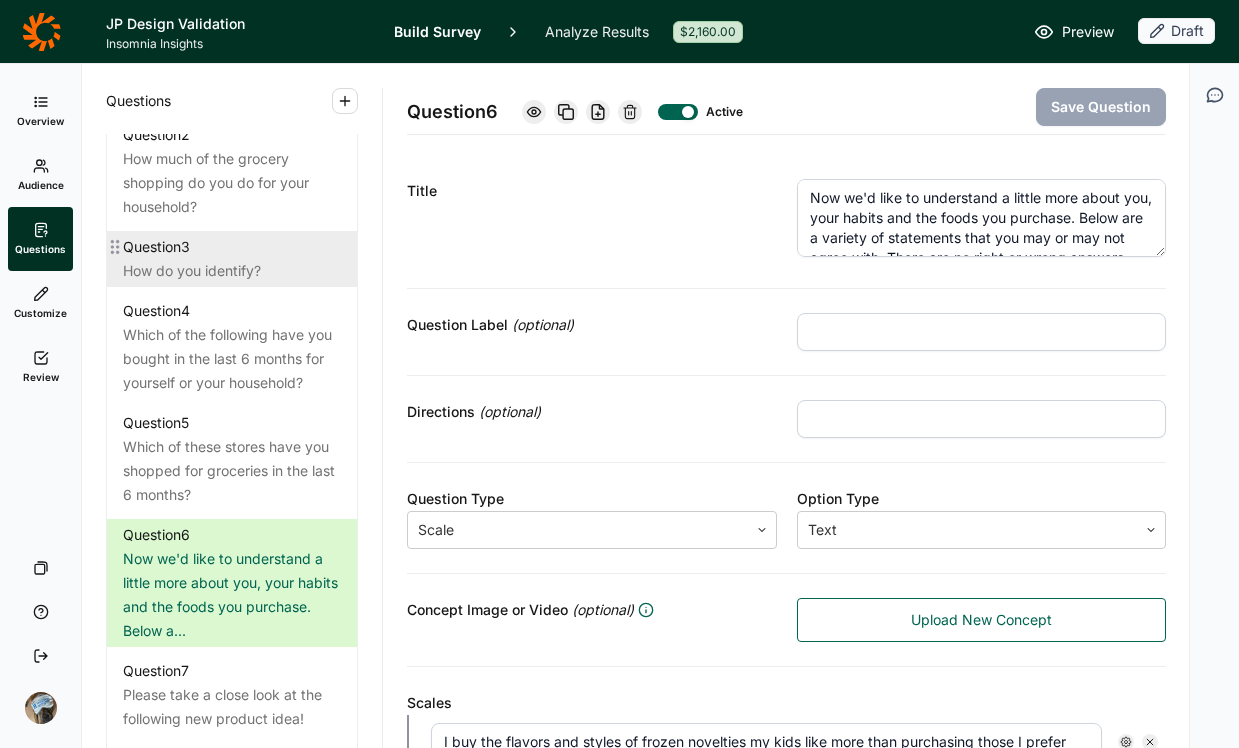 click on "Question  3" at bounding box center (232, 247) 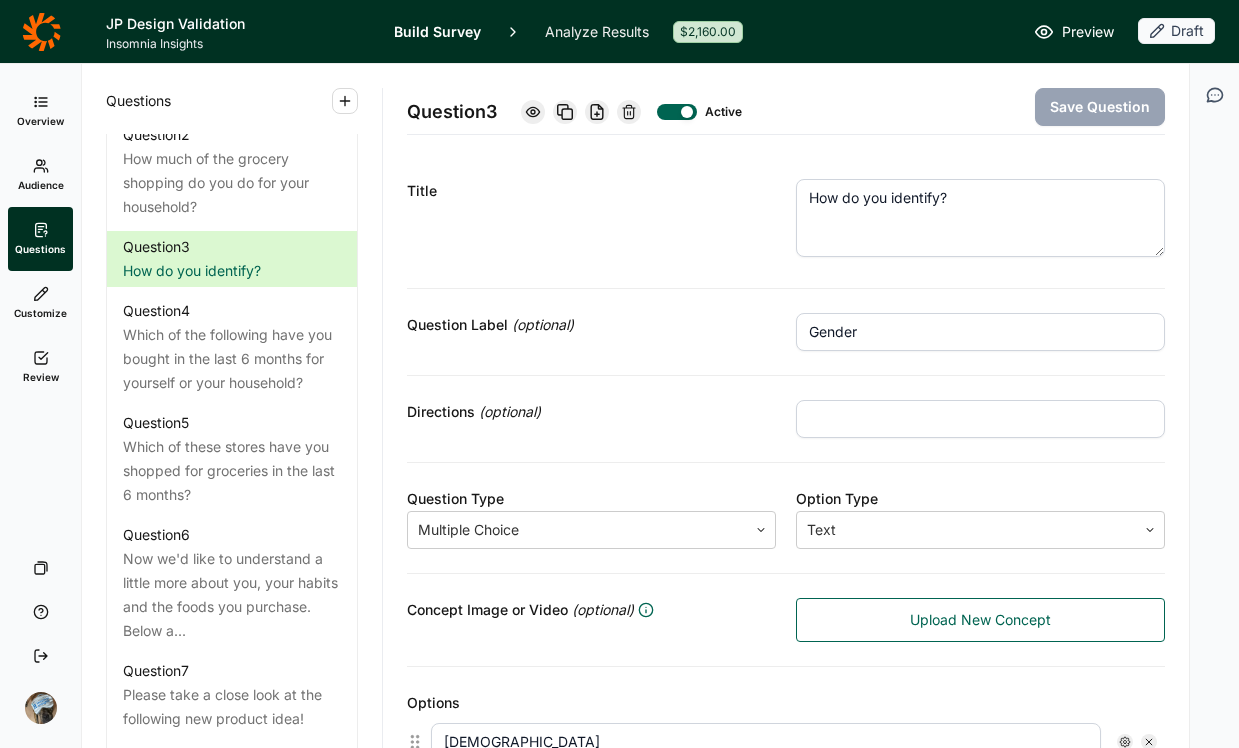 click 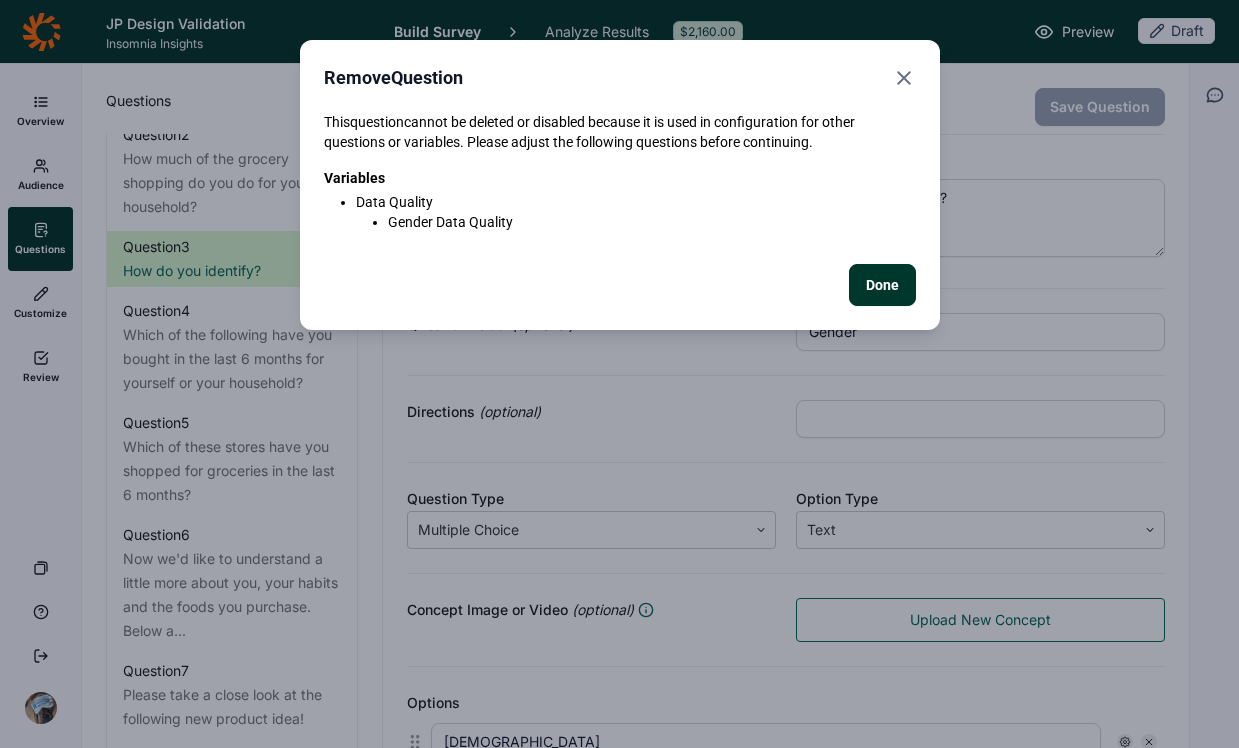 click on "Done" at bounding box center [882, 285] 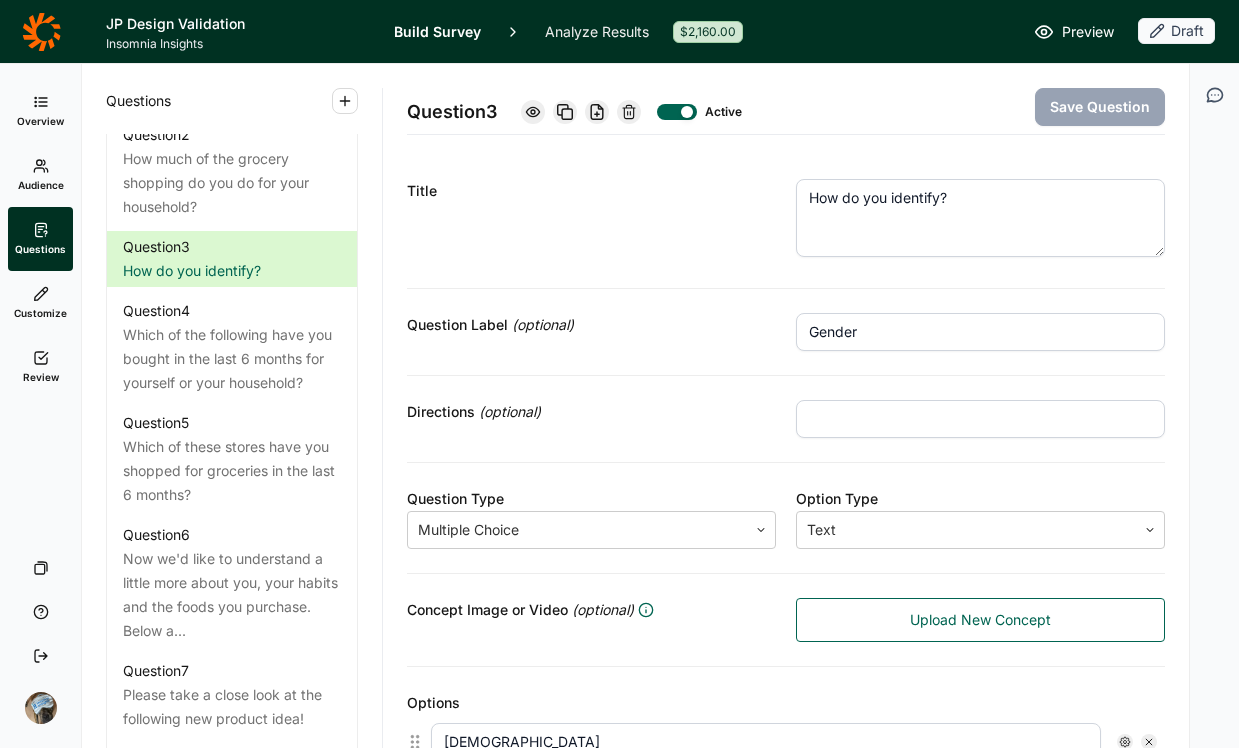 click 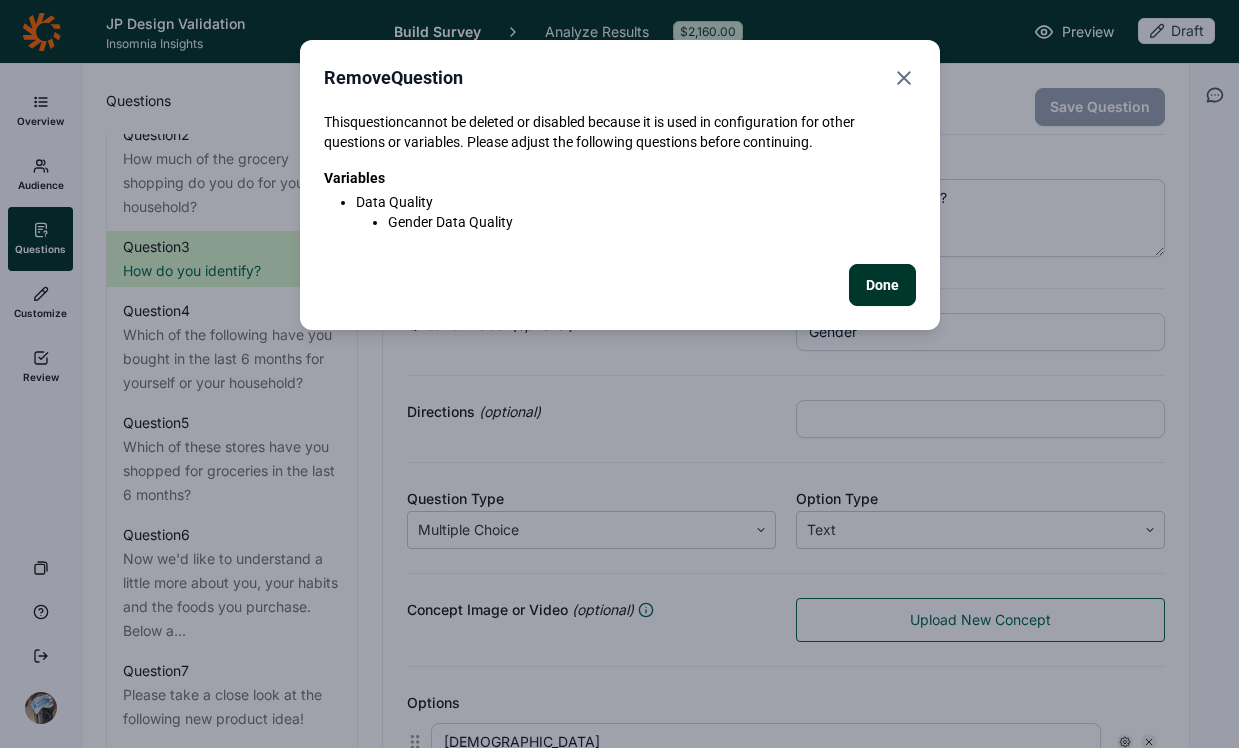 click on "This  question  cannot be deleted or disabled because it is used in configuration for other questions or variables. Please adjust the following questions before continuing. Variables Data Quality Gender Data Quality Done" at bounding box center [620, 209] 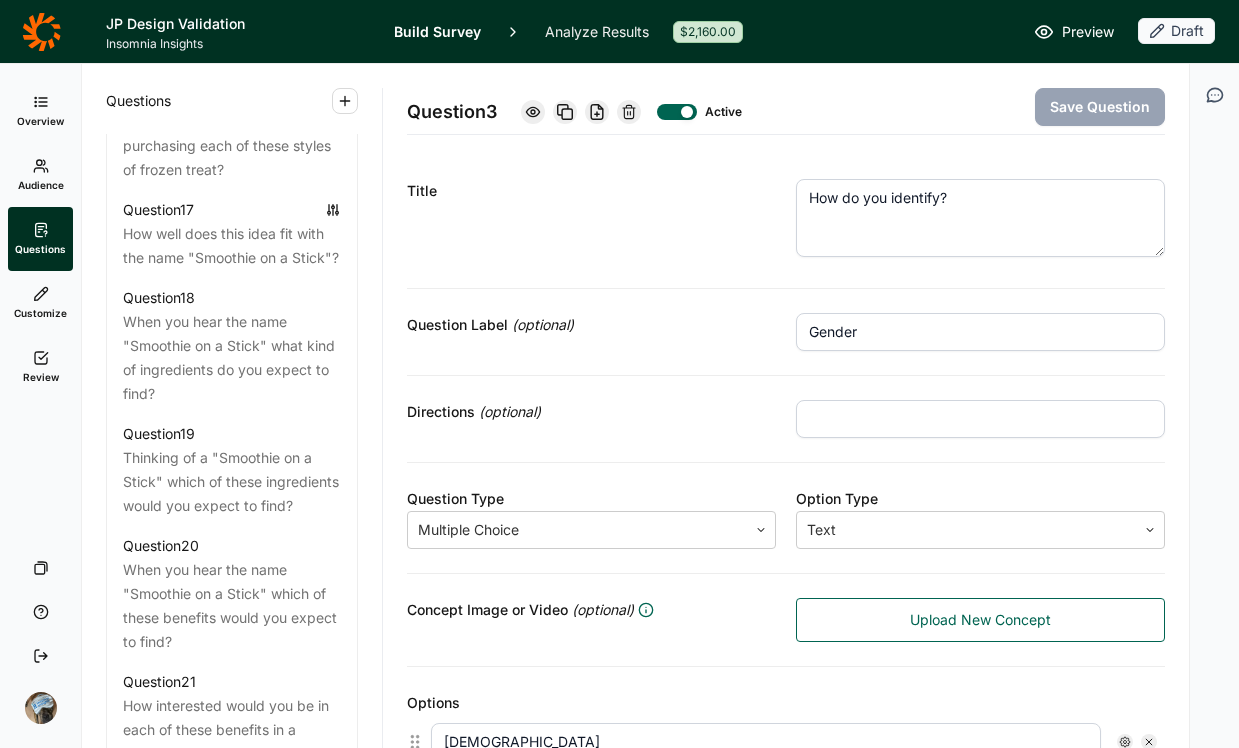 scroll, scrollTop: 3116, scrollLeft: 0, axis: vertical 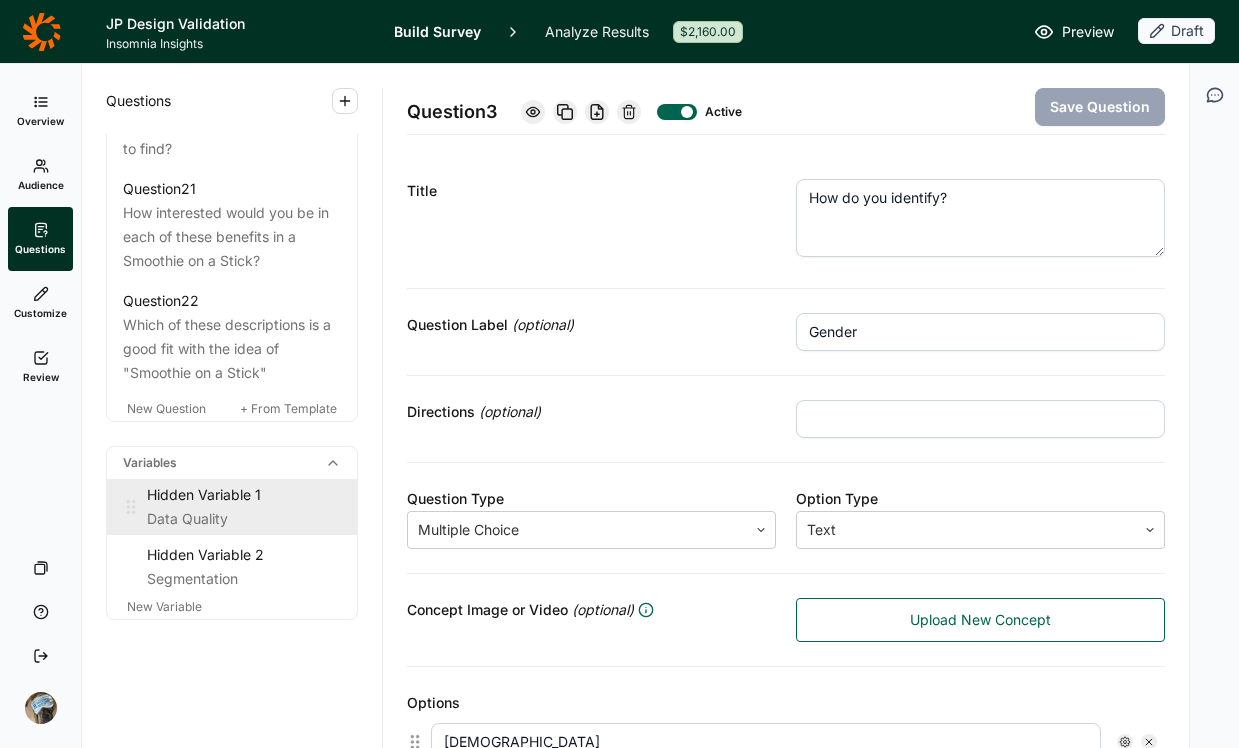 click on "Hidden Variable 1" at bounding box center [244, 495] 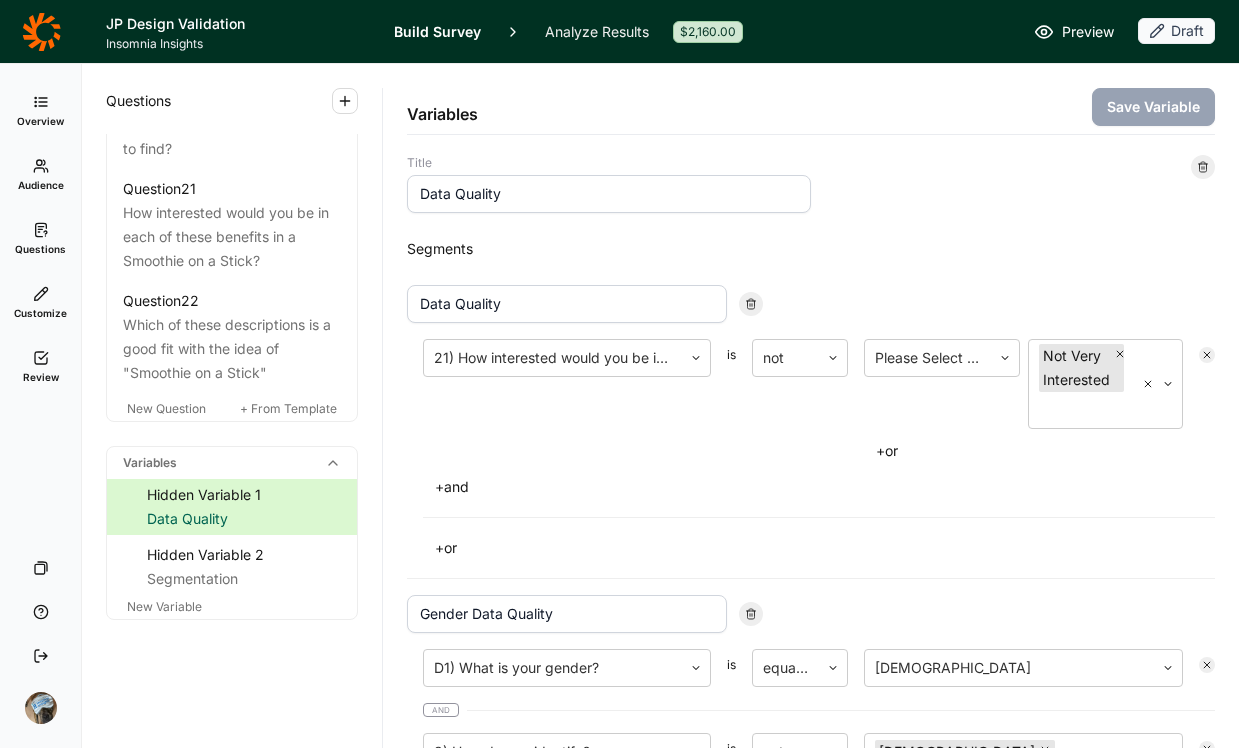 click at bounding box center (1203, 167) 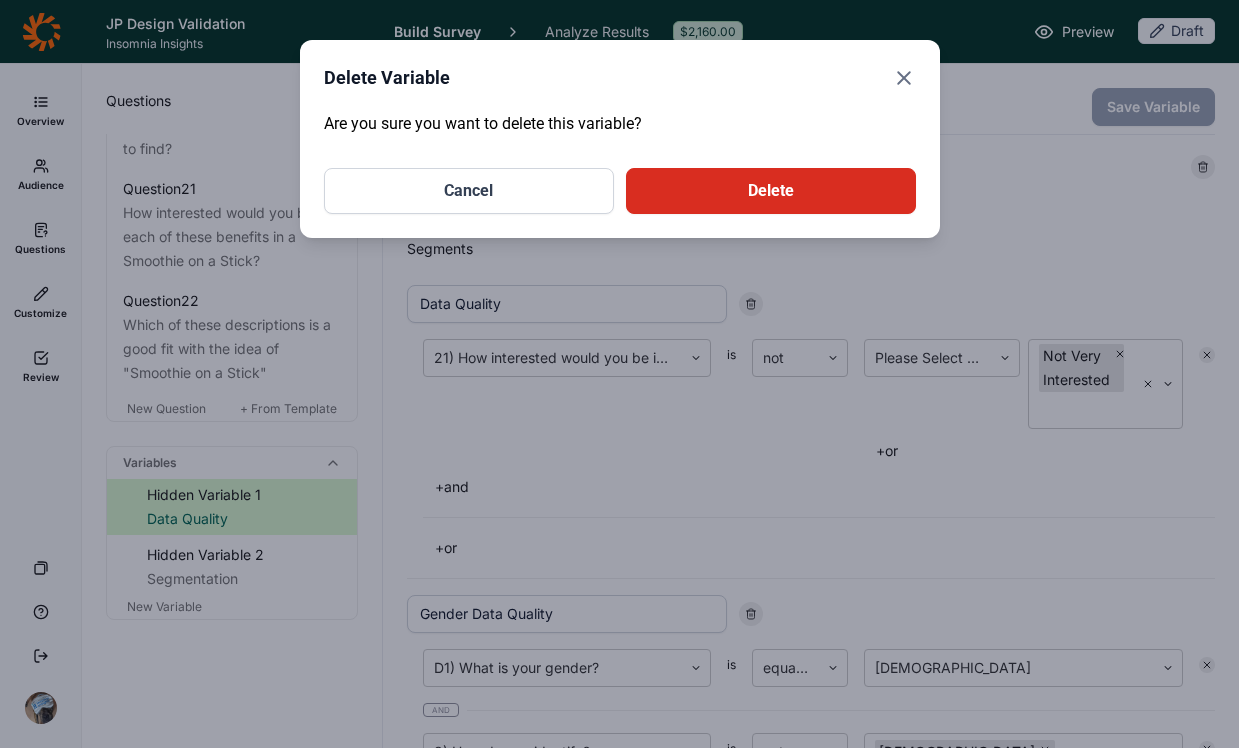 click on "Delete" at bounding box center [771, 191] 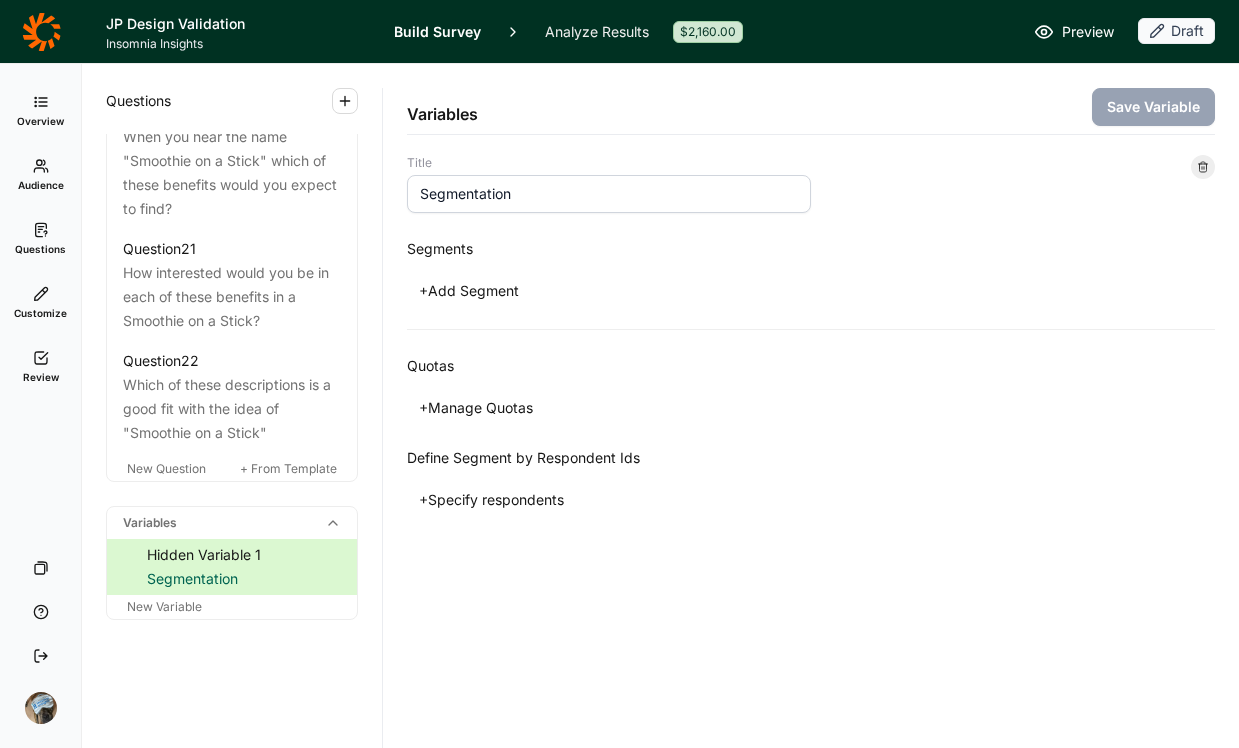 scroll, scrollTop: 3056, scrollLeft: 0, axis: vertical 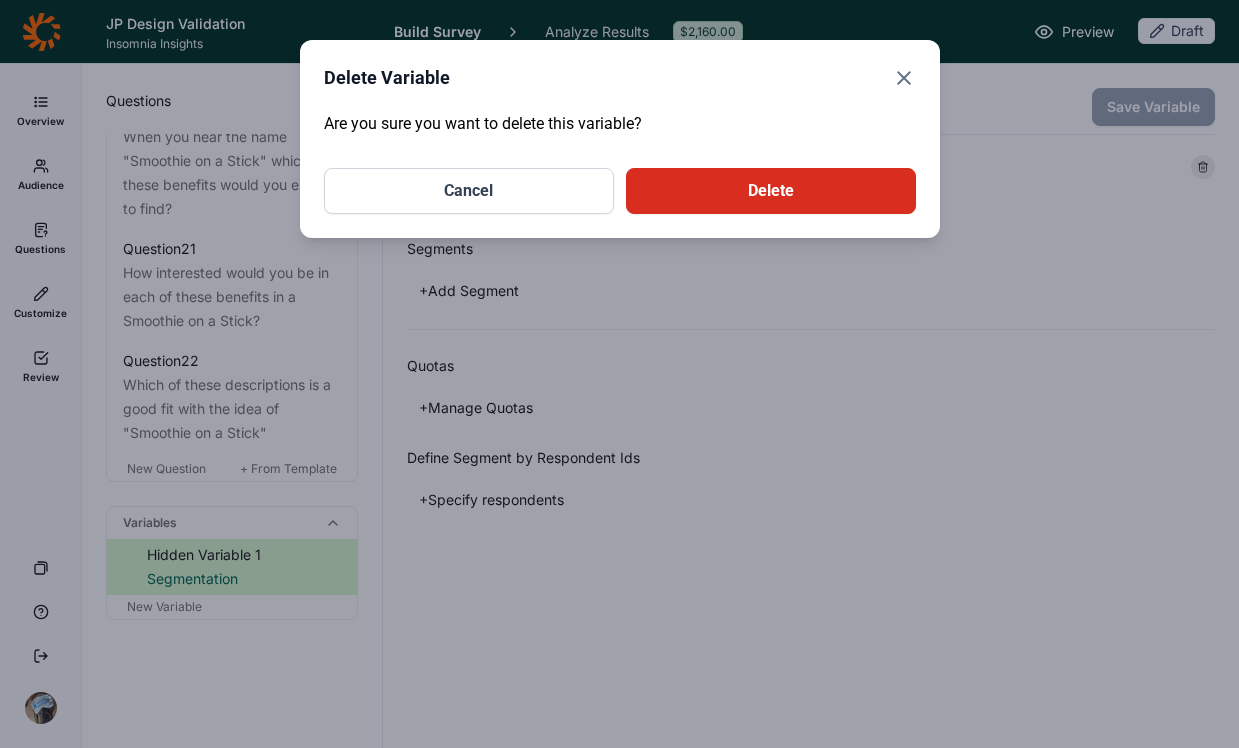 click on "Delete" at bounding box center [771, 191] 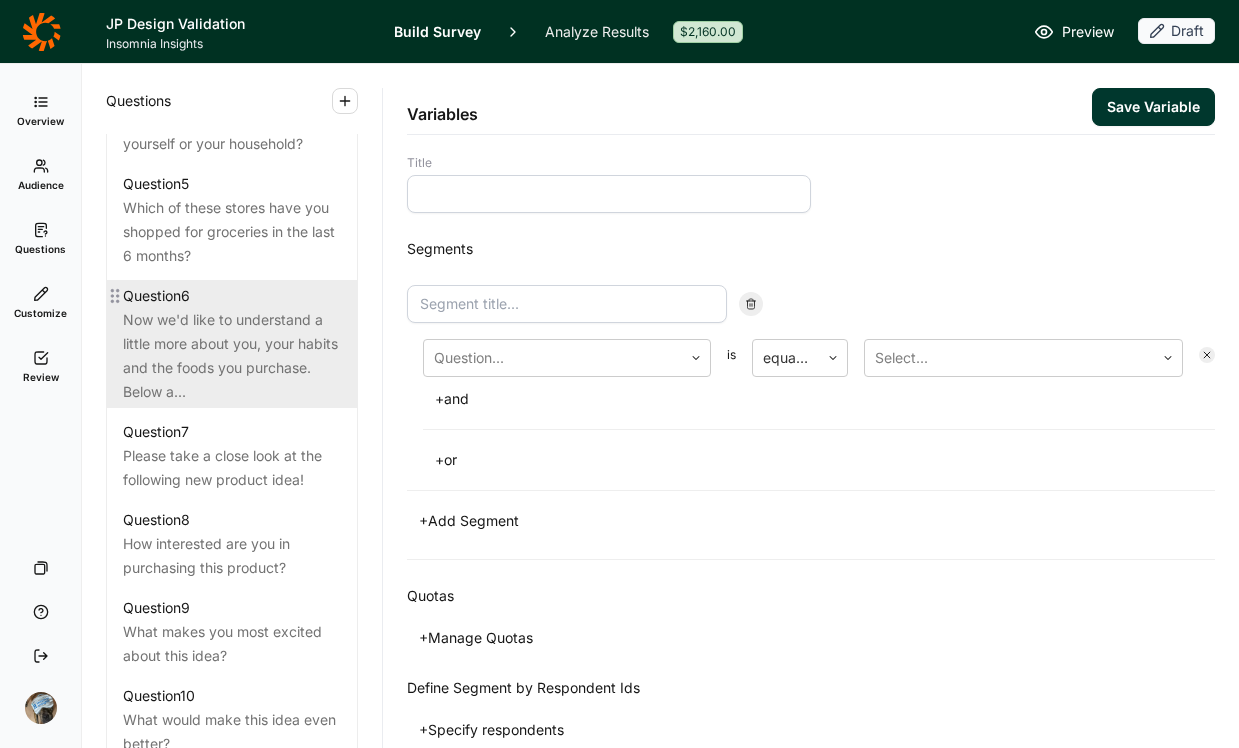 scroll, scrollTop: 1311, scrollLeft: 0, axis: vertical 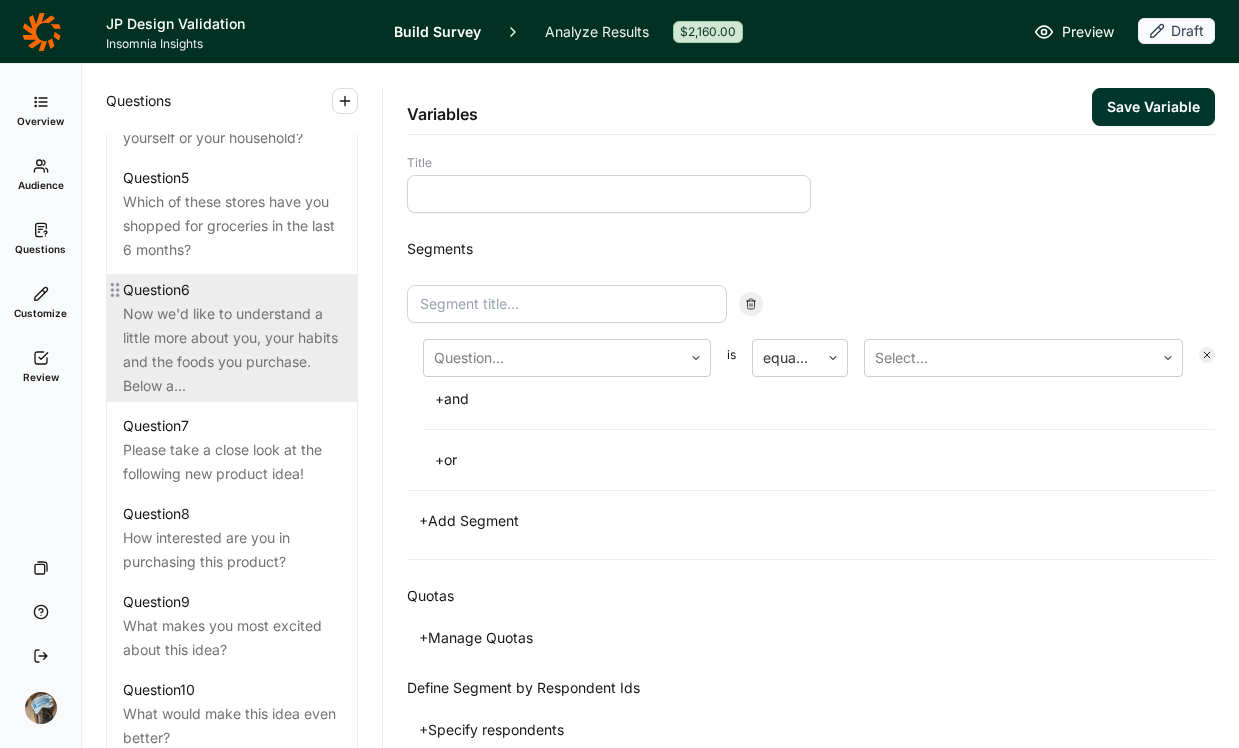 click on "Now we'd like to understand a little more about you, your habits and the foods you purchase. Below a..." at bounding box center [232, 350] 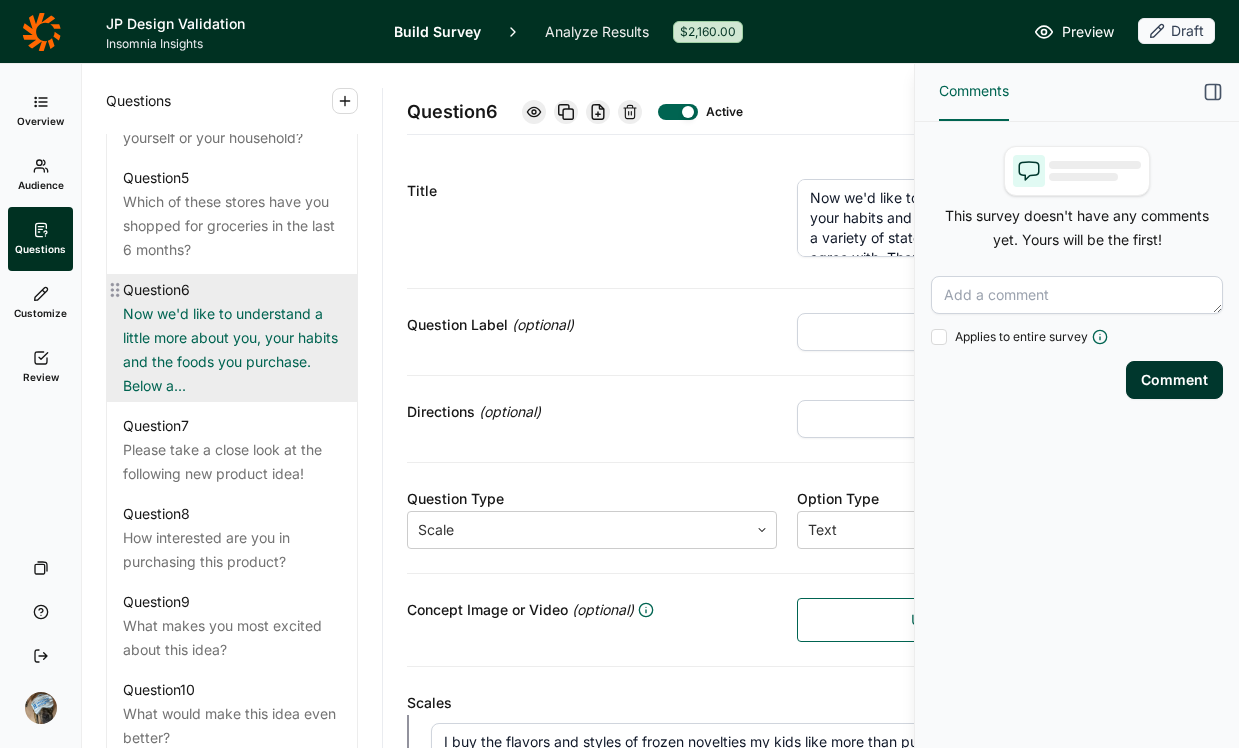 scroll, scrollTop: 1315, scrollLeft: 0, axis: vertical 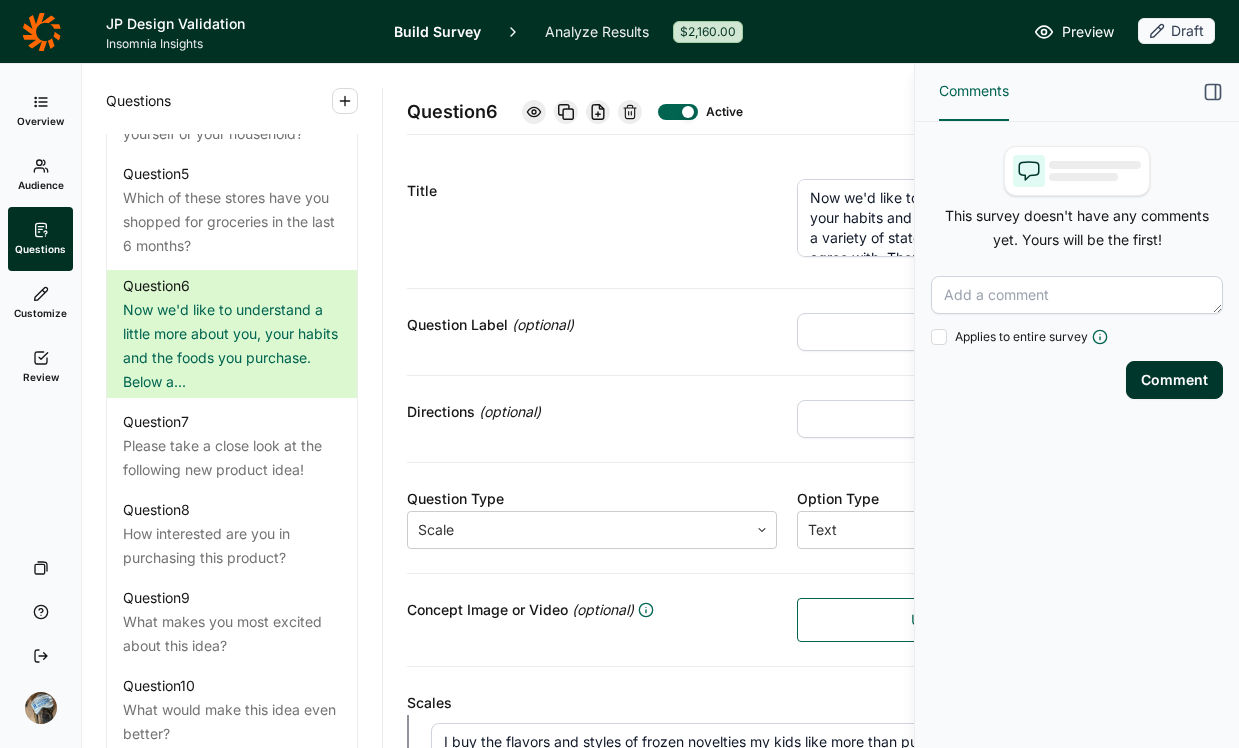 click 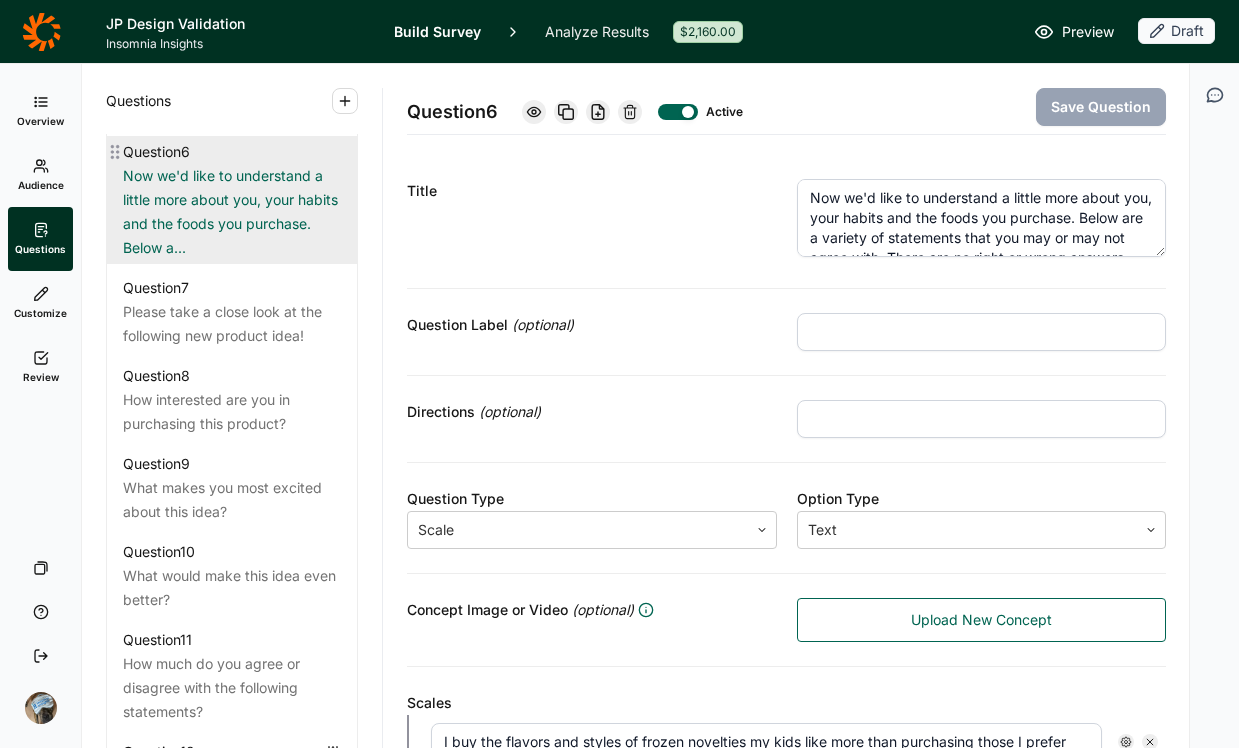 scroll, scrollTop: 1487, scrollLeft: 0, axis: vertical 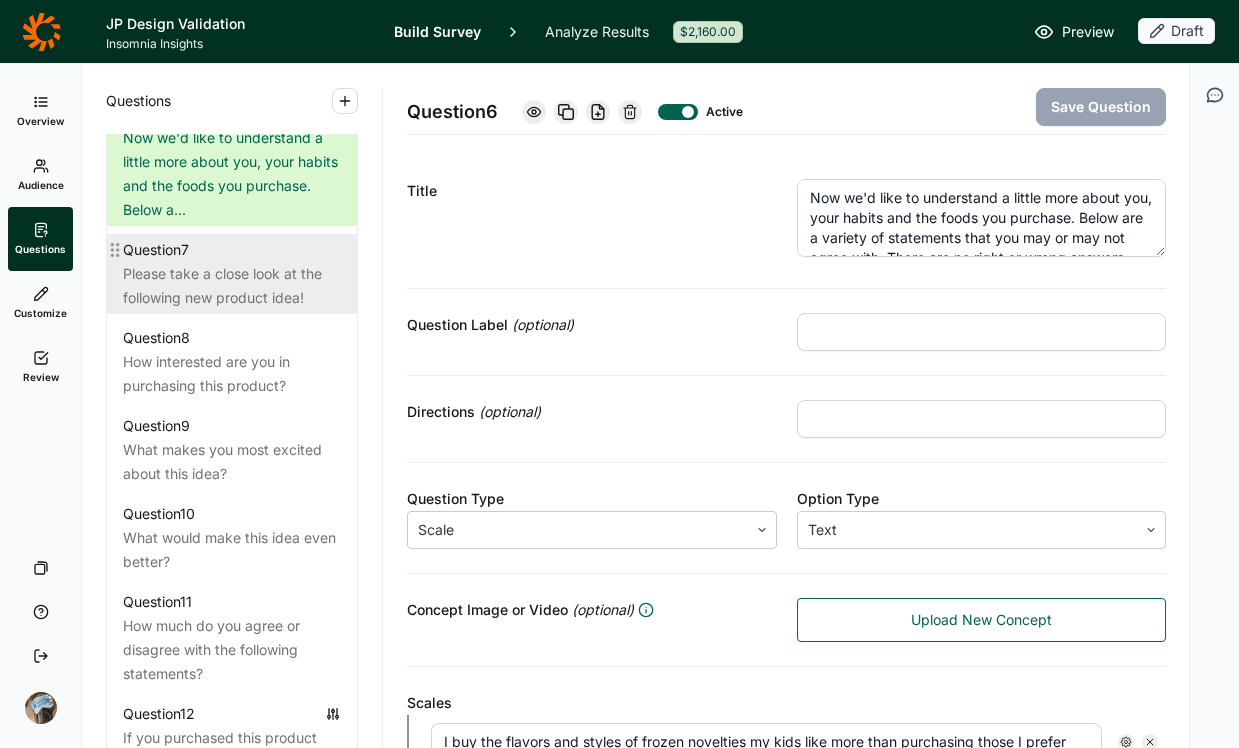 click on "Please take a close look at the following new product idea!" at bounding box center (232, 286) 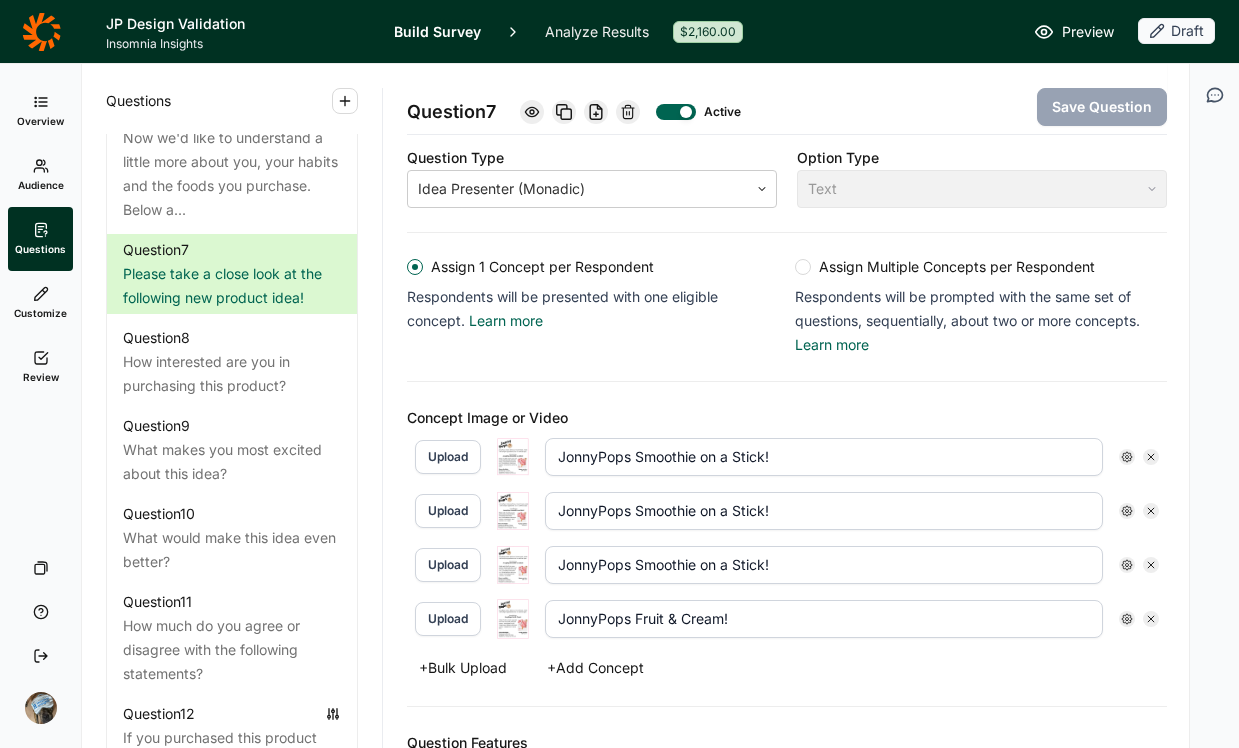 scroll, scrollTop: 349, scrollLeft: 0, axis: vertical 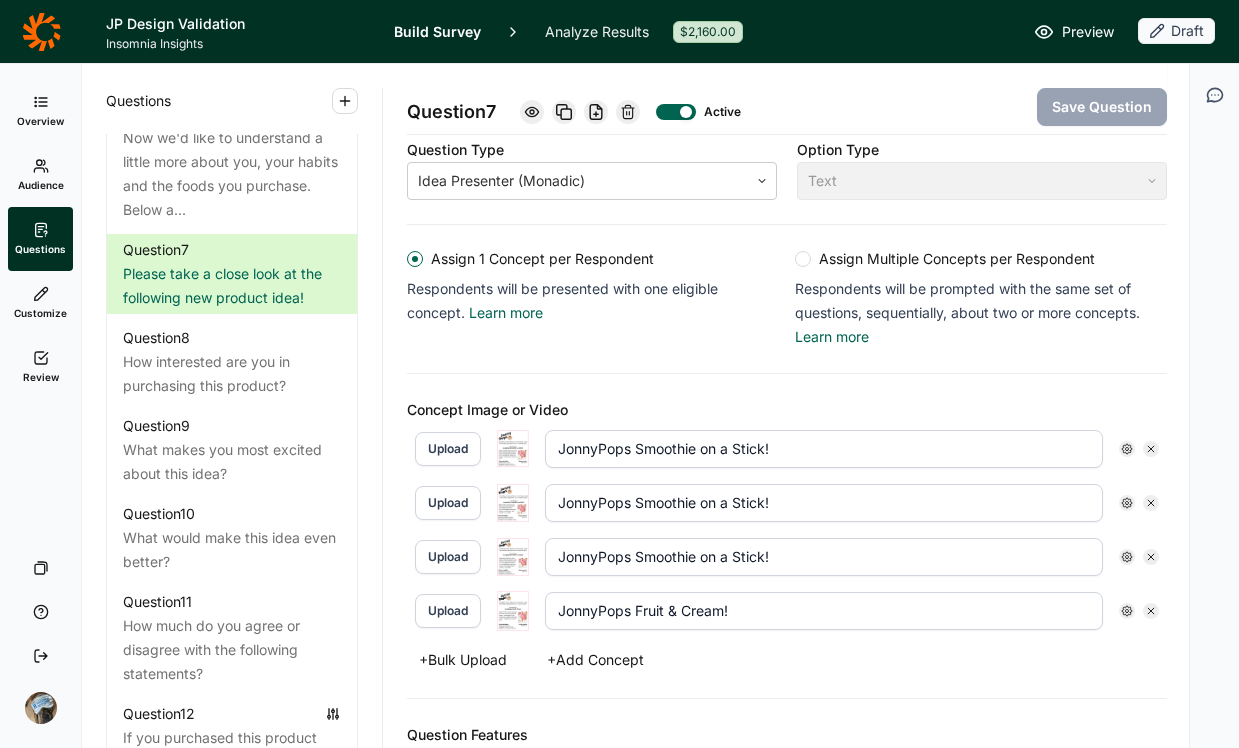 click 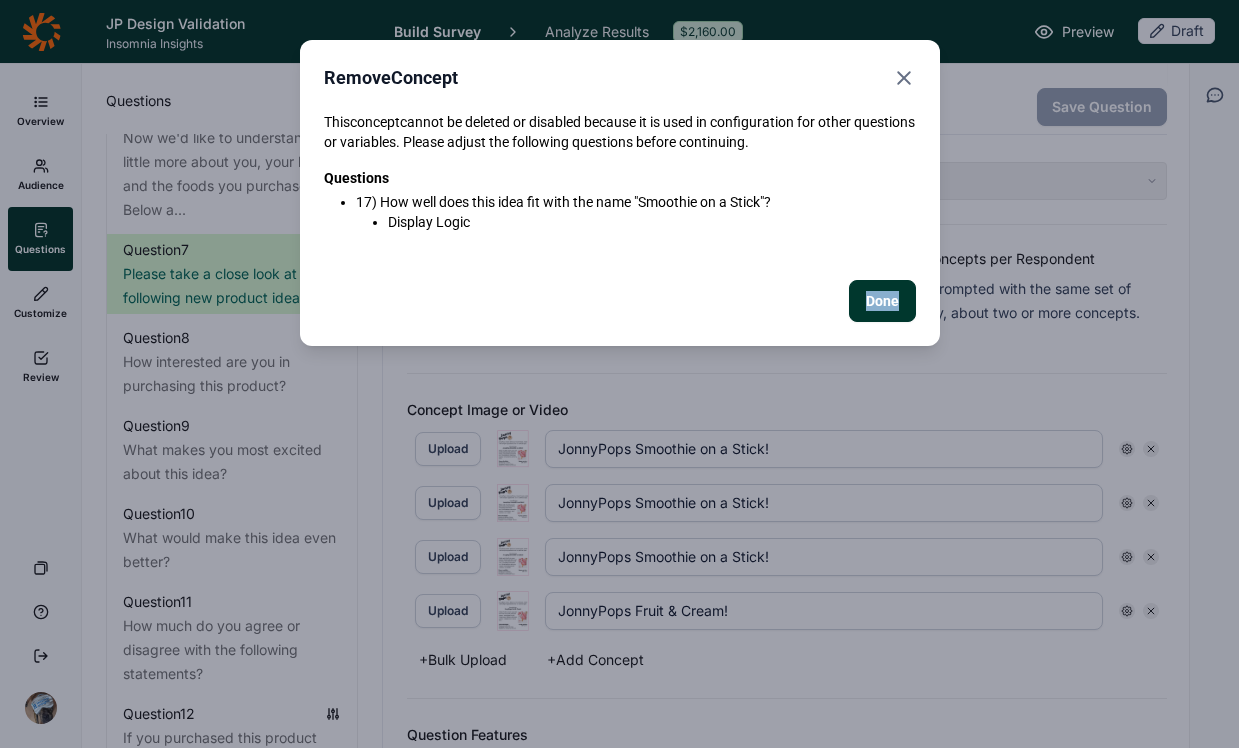 click on "Remove  Concept This  concept  cannot be deleted or disabled because it is used in configuration for other questions or variables. Please adjust the following questions before continuing. Questions 17) How well does this idea fit with the name "Smoothie on a Stick"?  Display Logic Done" at bounding box center [619, 374] 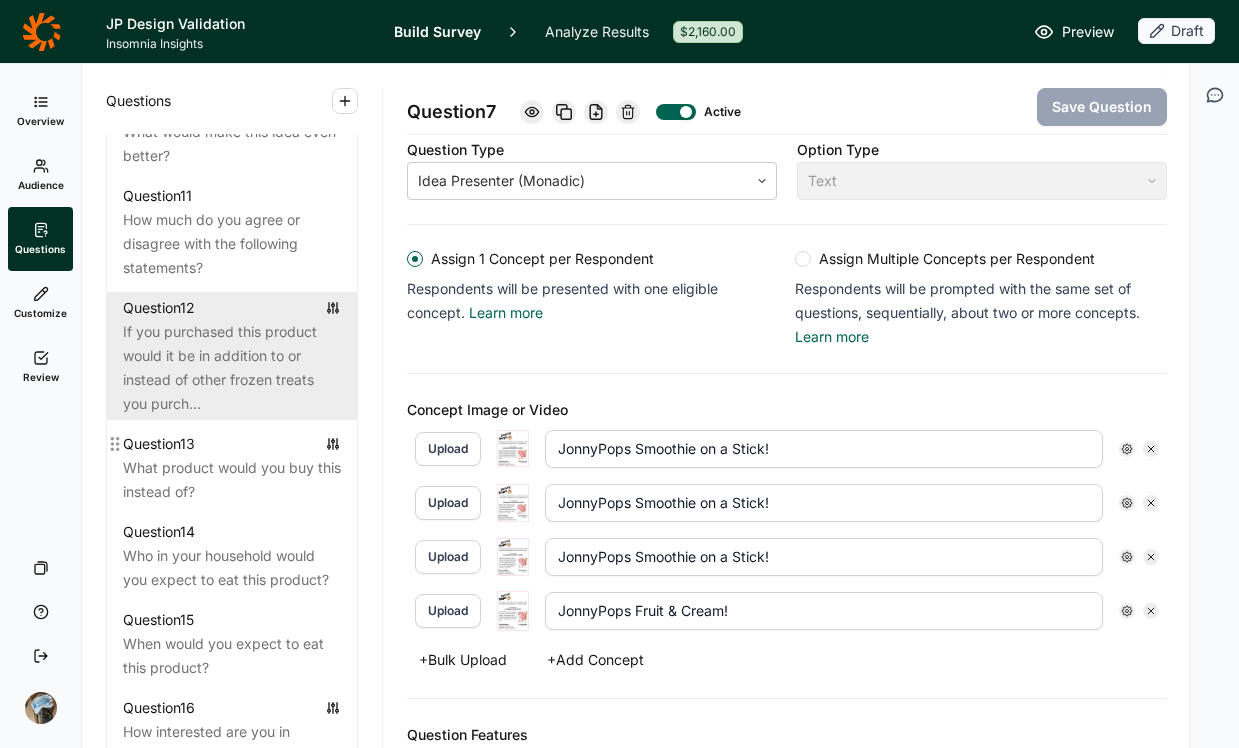 scroll, scrollTop: 1892, scrollLeft: 0, axis: vertical 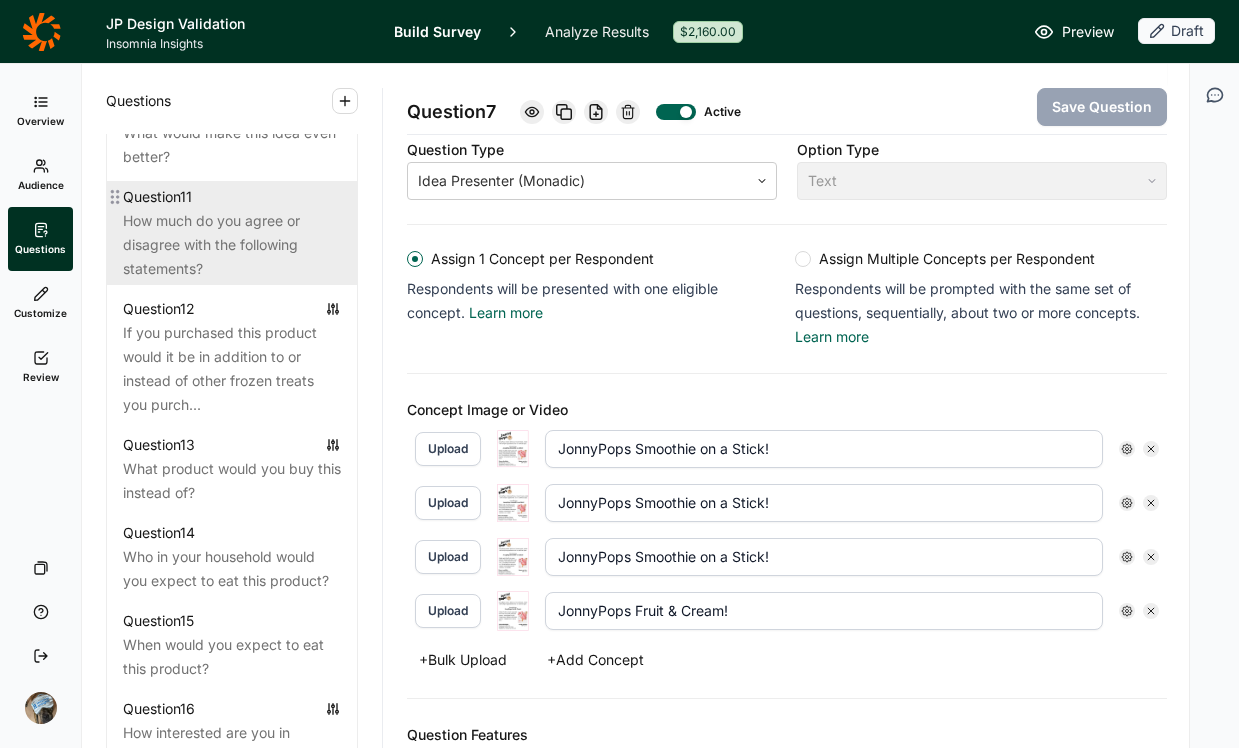 click on "How much do you agree or disagree with the following statements?" at bounding box center (232, 245) 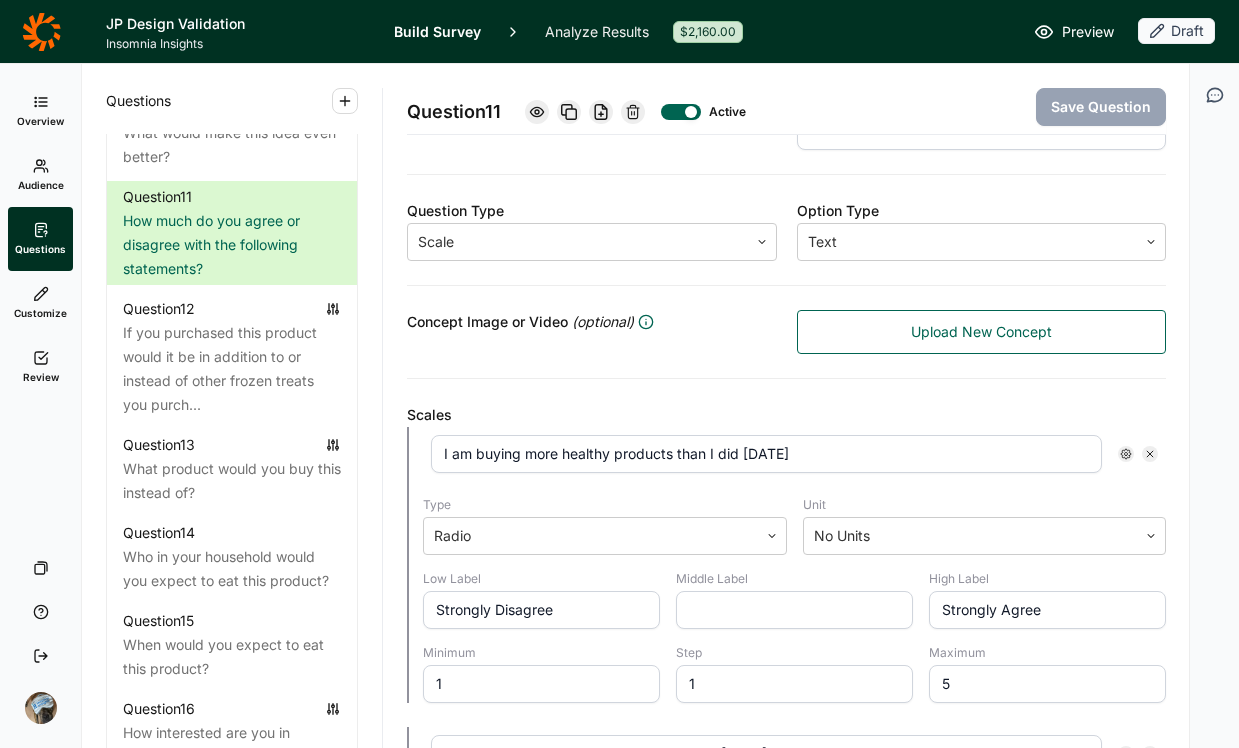 scroll, scrollTop: 288, scrollLeft: 0, axis: vertical 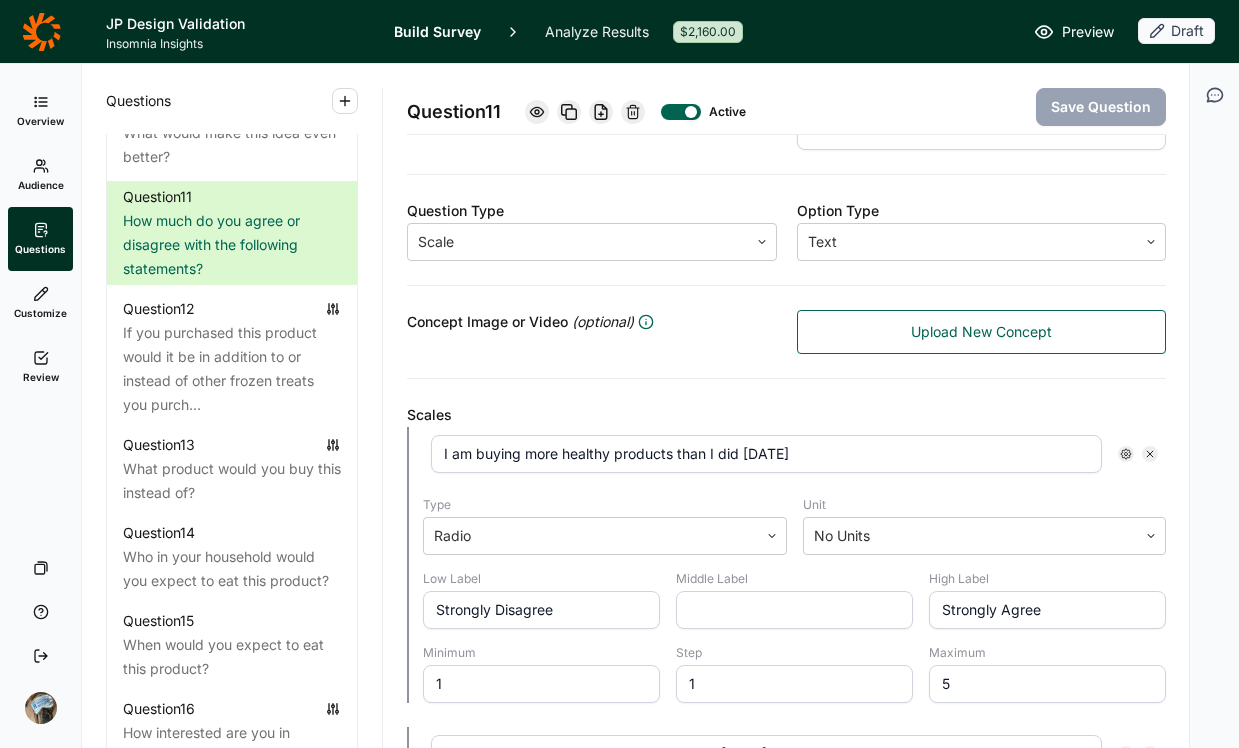 click 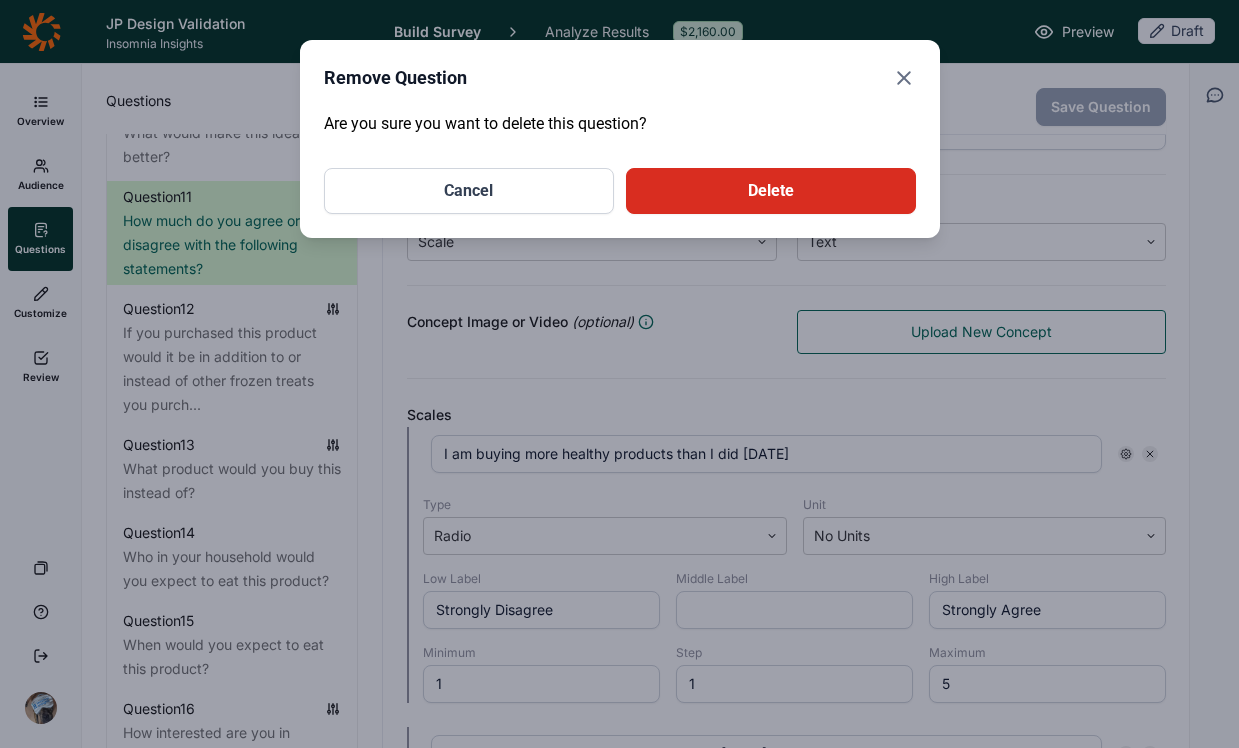 click on "Delete" at bounding box center [771, 191] 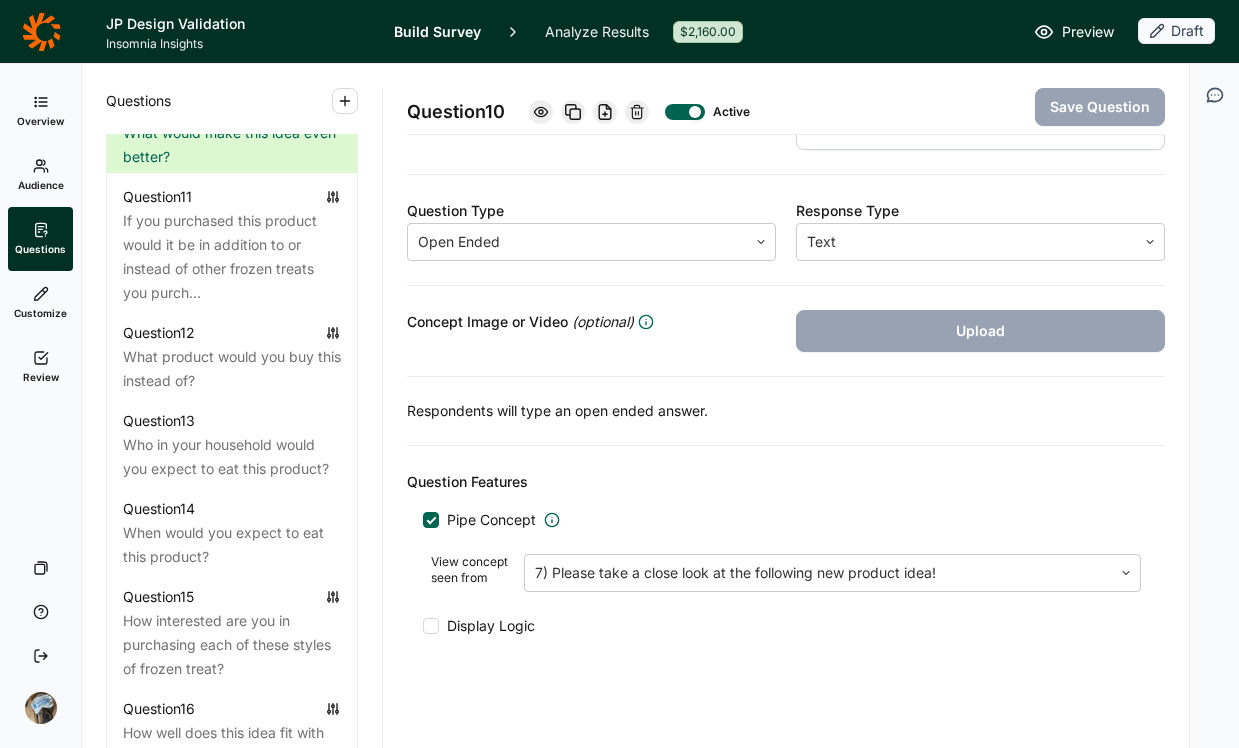 scroll, scrollTop: 0, scrollLeft: 0, axis: both 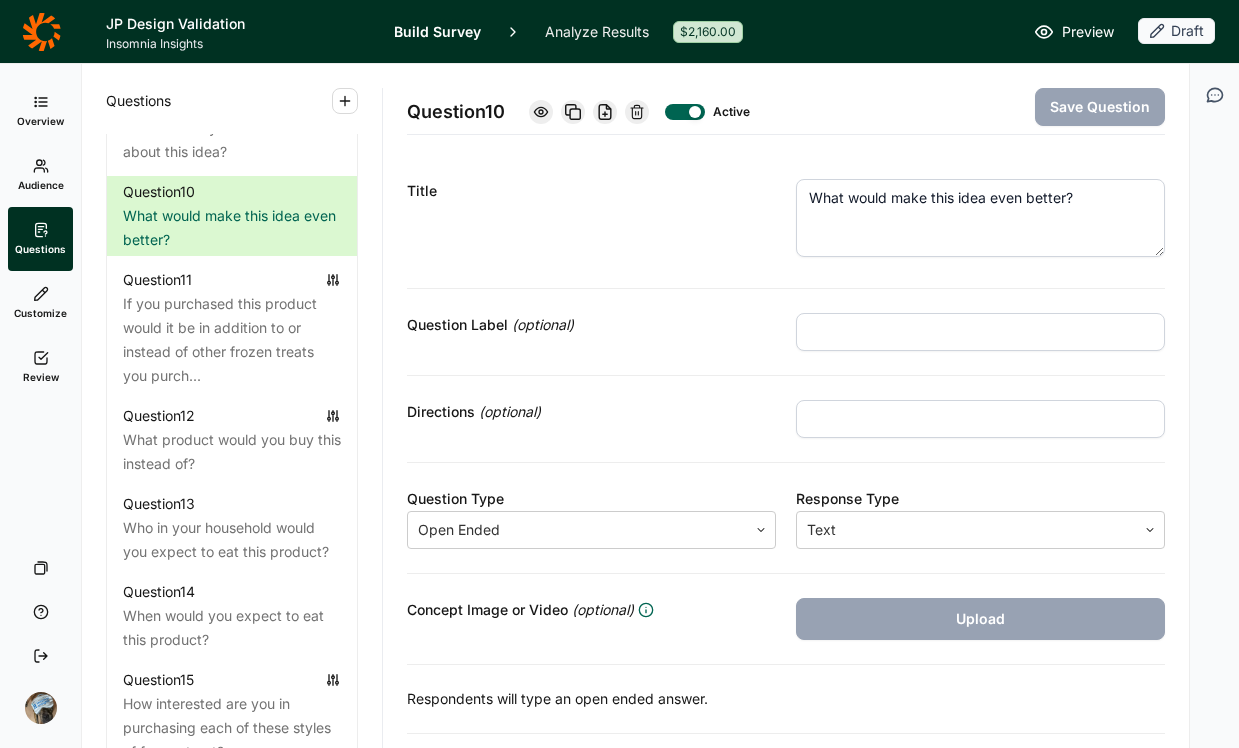 click 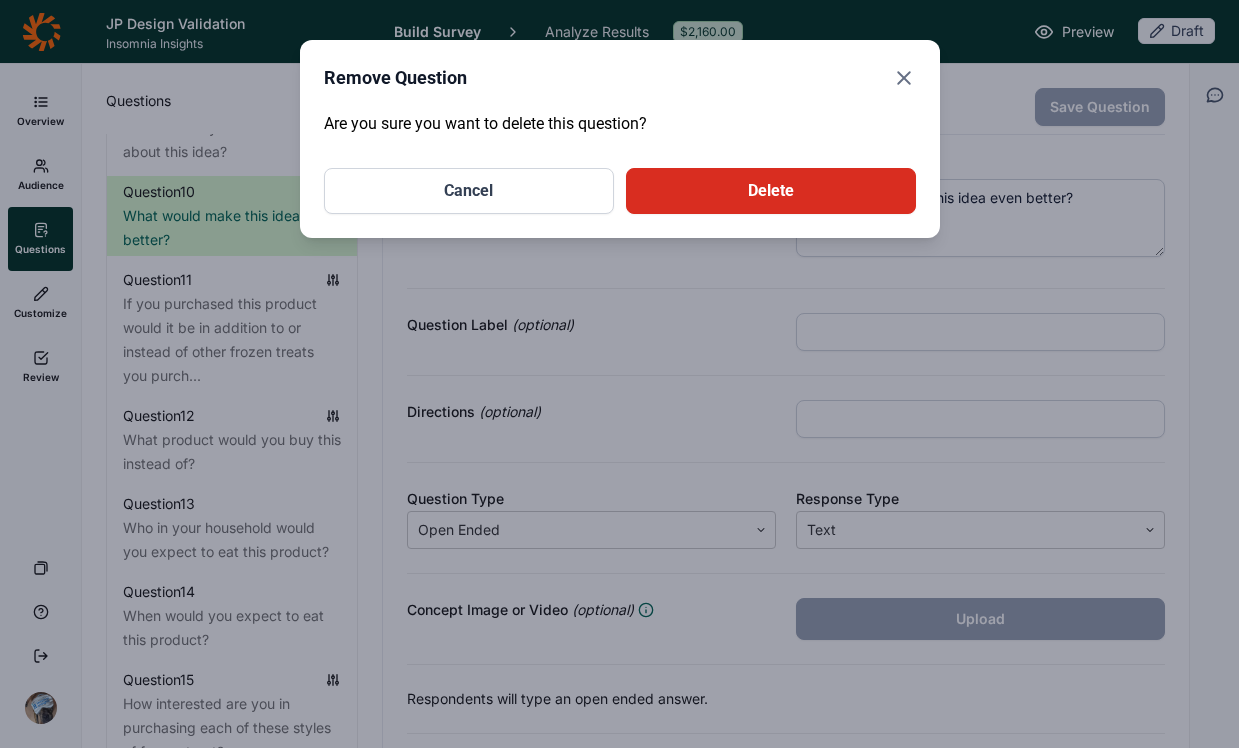 click on "Delete" at bounding box center (771, 191) 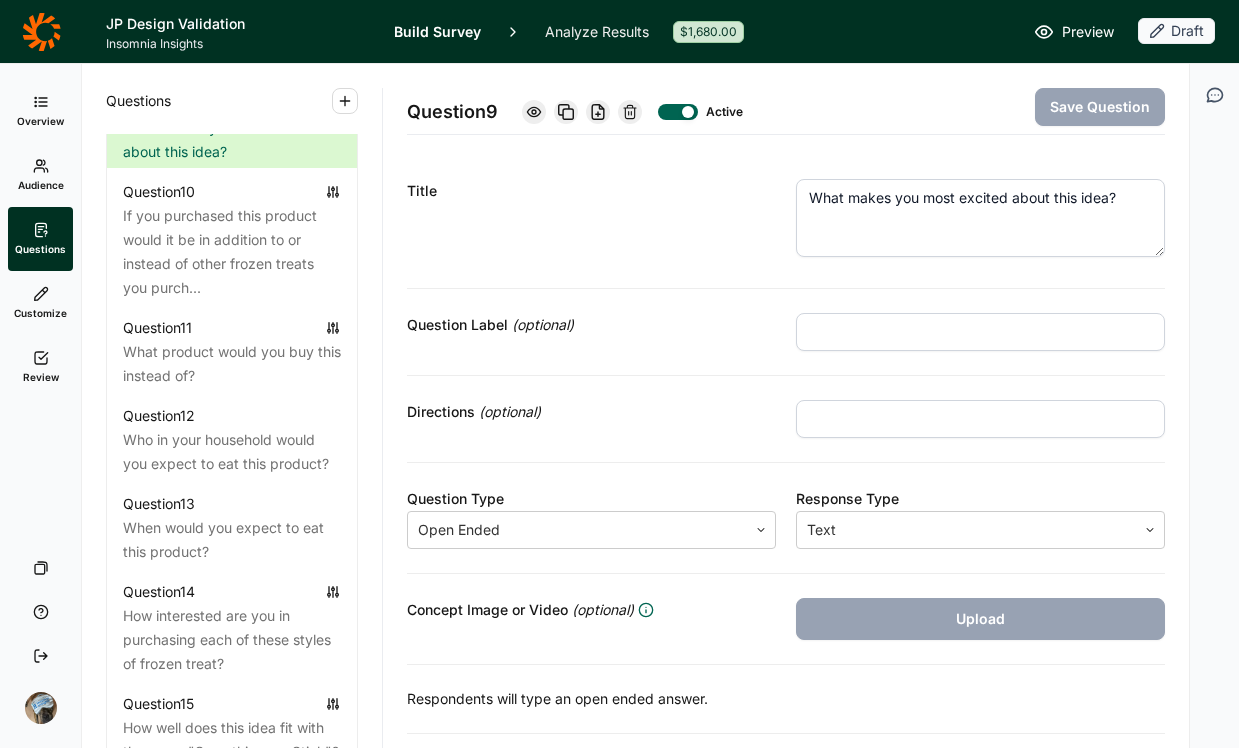 click 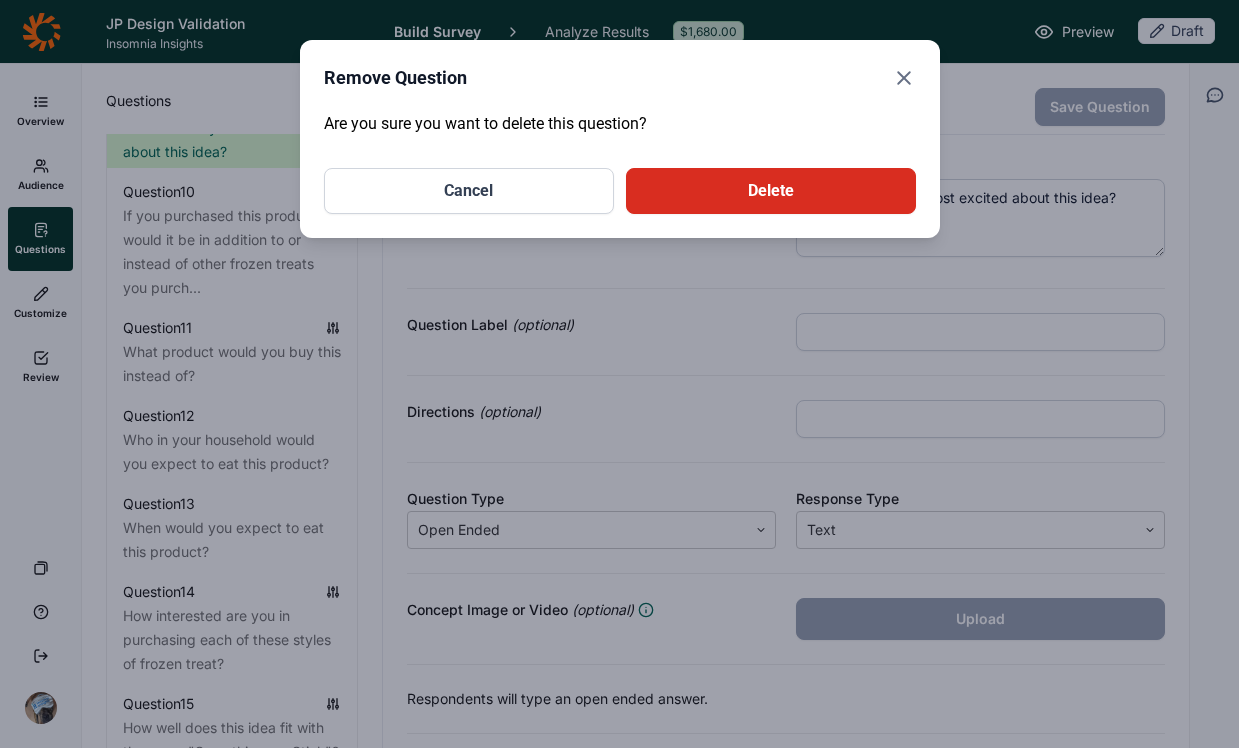 click on "Delete" at bounding box center (771, 191) 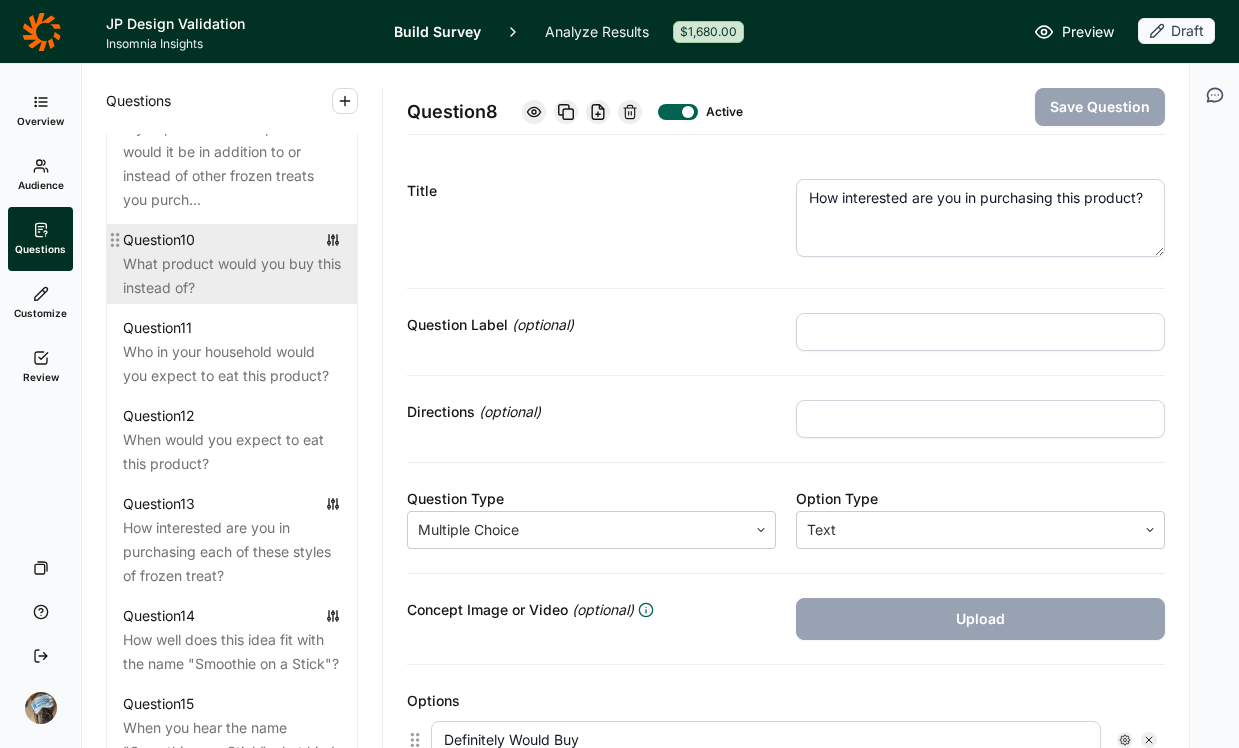 click on "What product would you buy this instead of?" at bounding box center [232, 276] 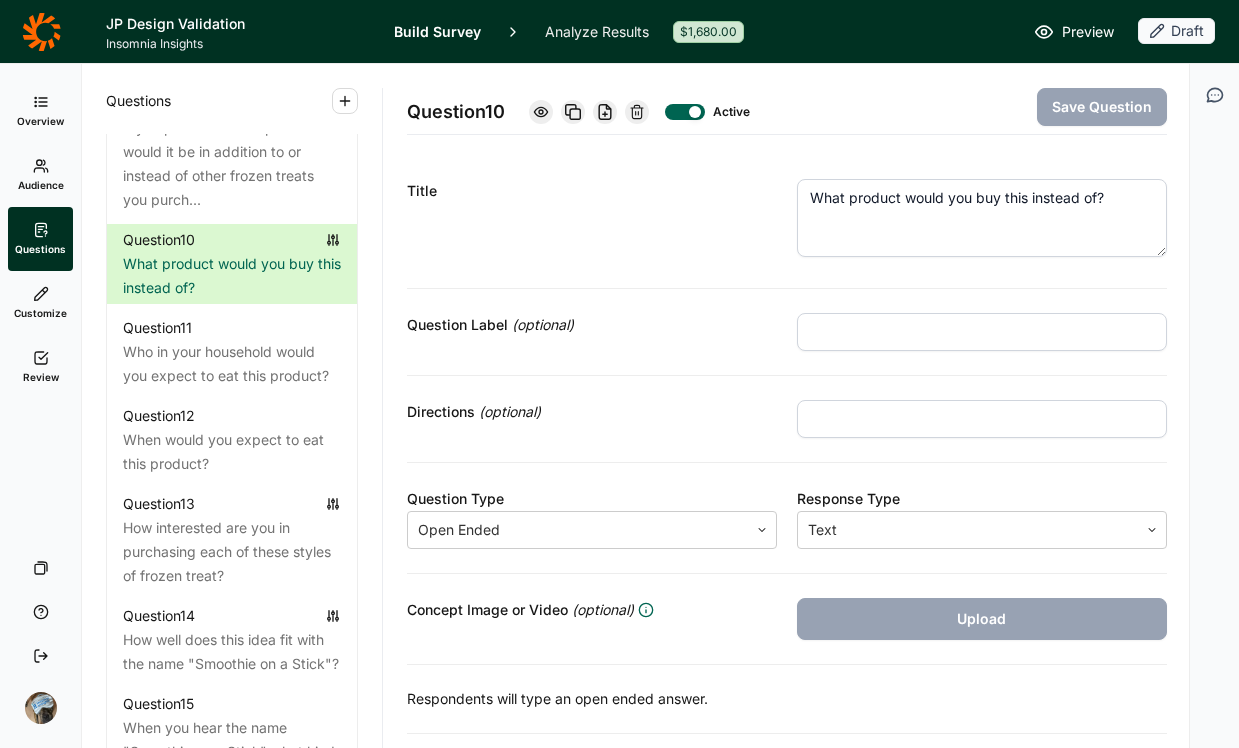 click 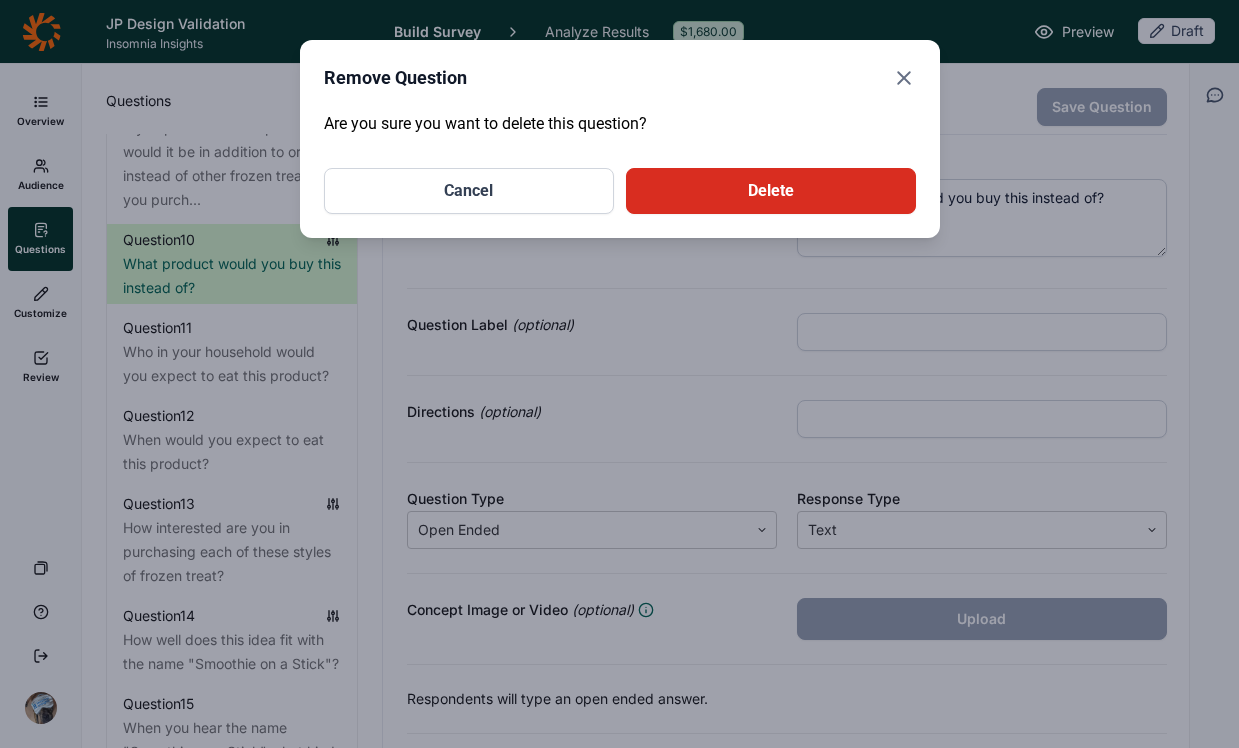 click on "Delete" at bounding box center (771, 191) 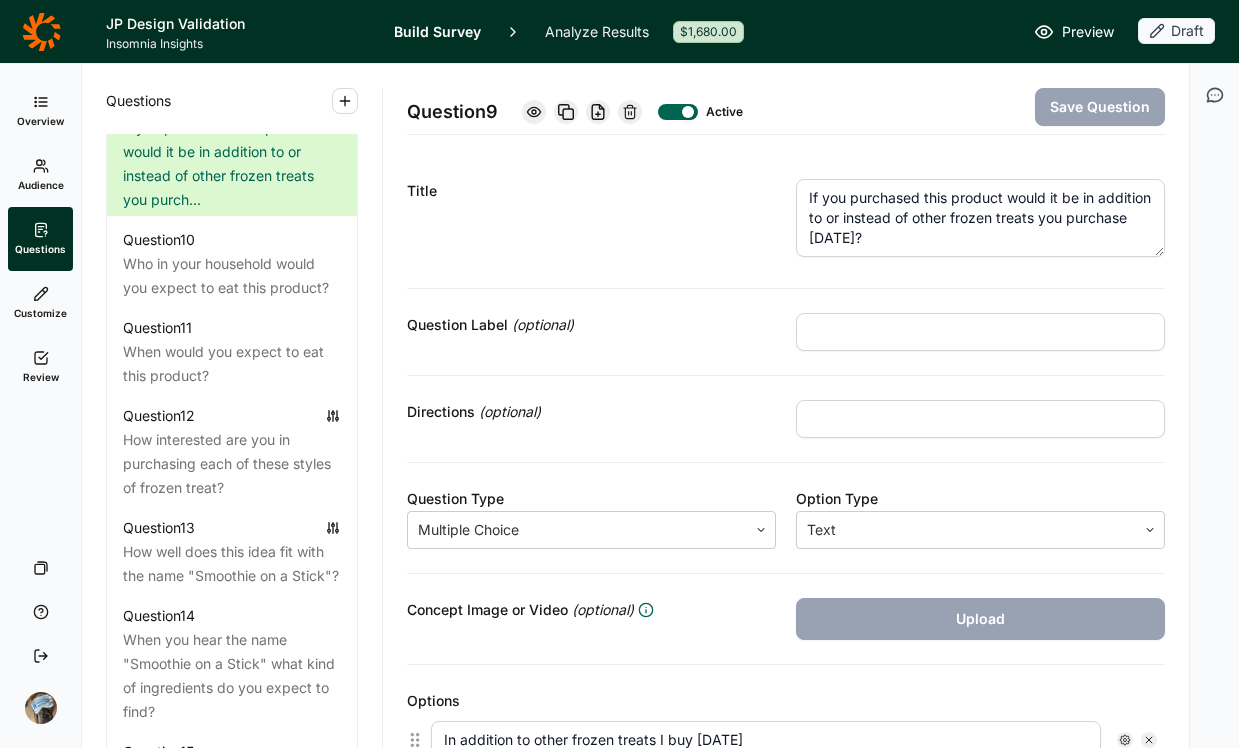 click at bounding box center (630, 112) 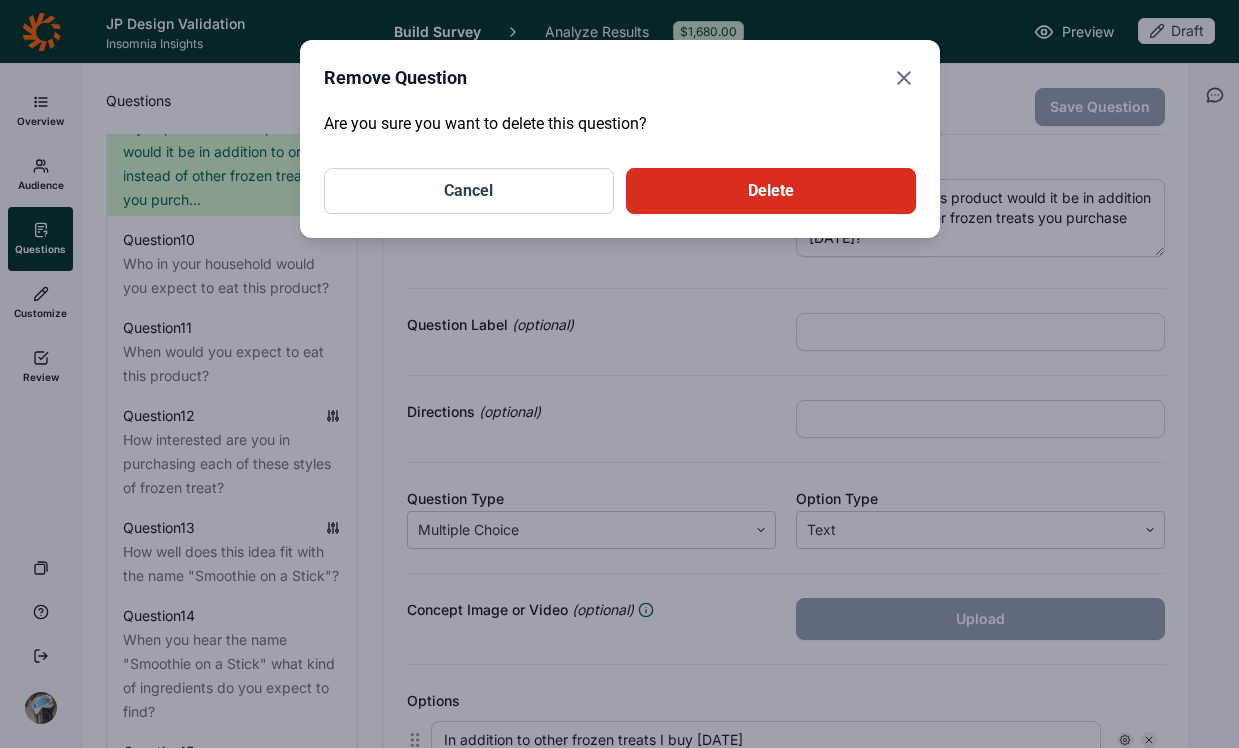 click on "Delete" at bounding box center (771, 191) 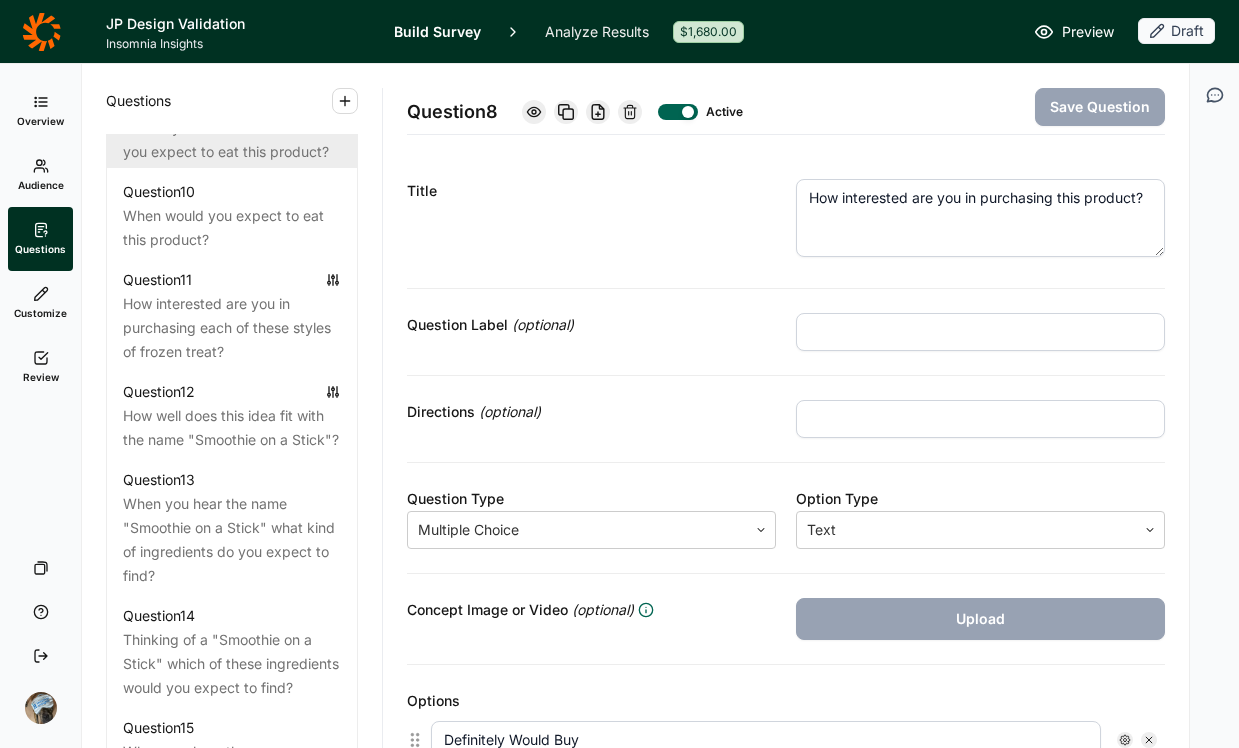 click on "Who in your household would you expect to eat this product?" at bounding box center (232, 140) 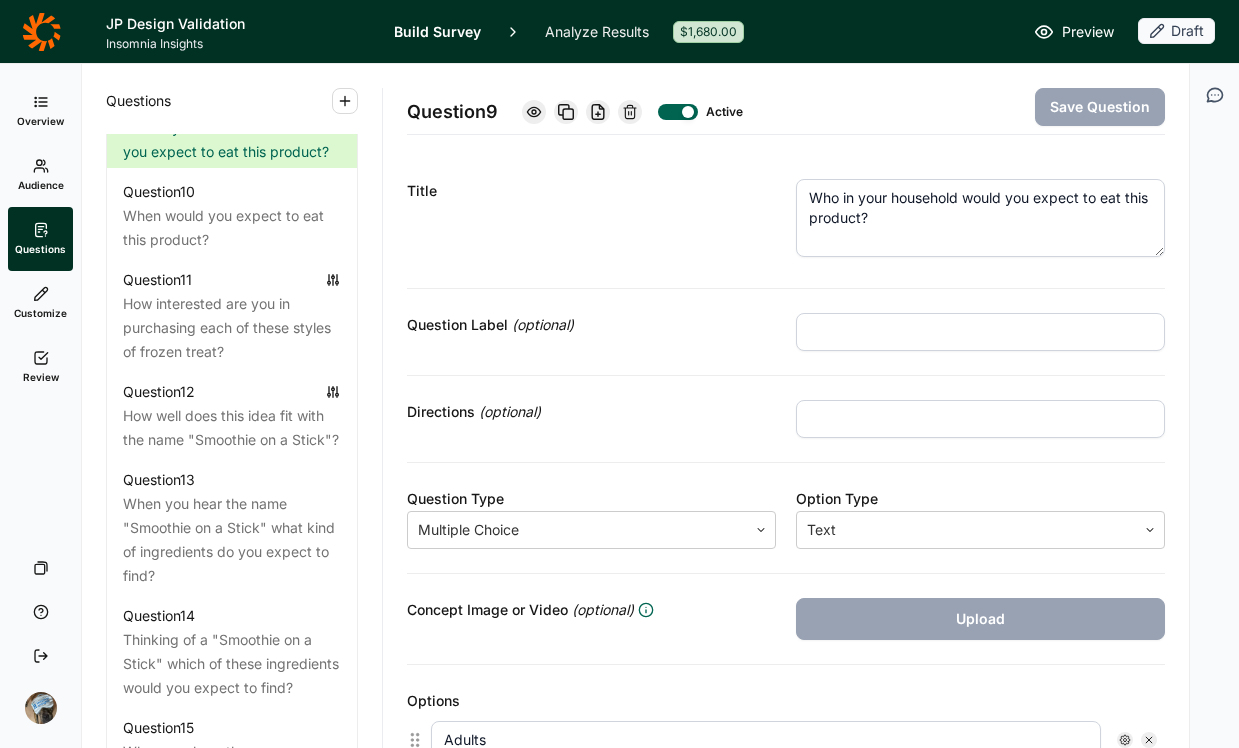 click at bounding box center (630, 112) 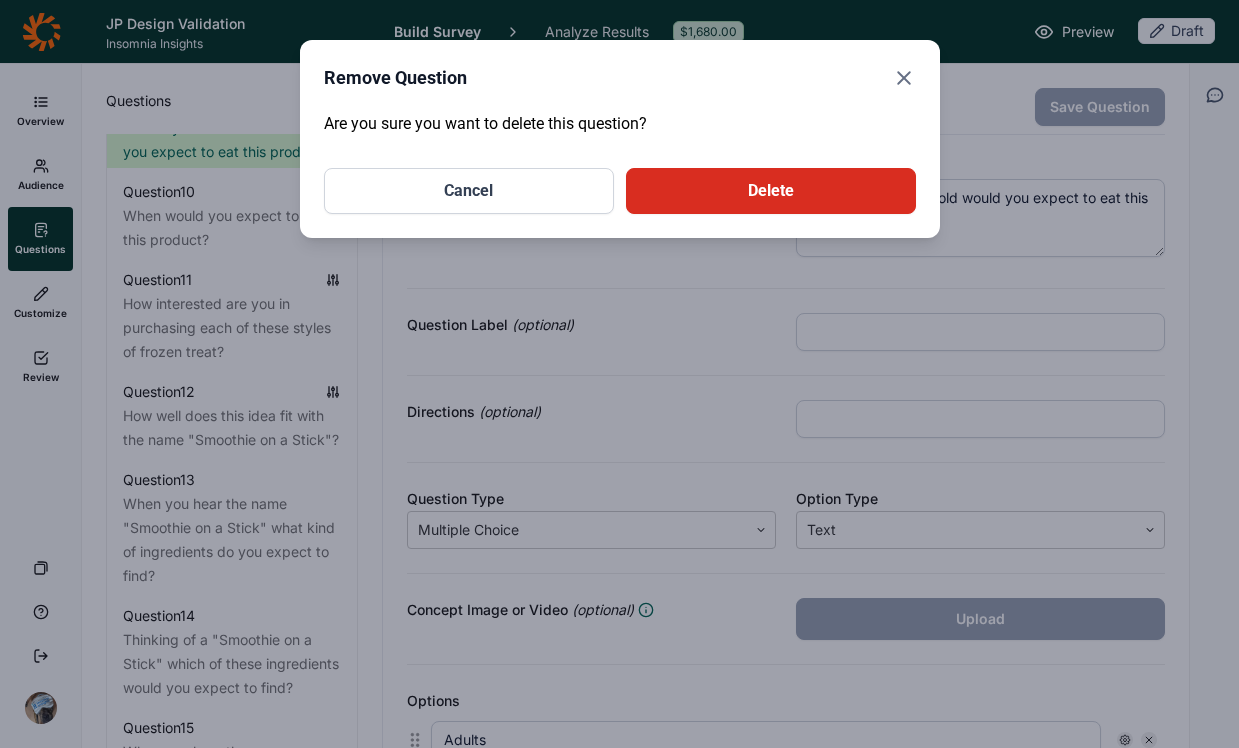click on "Delete" at bounding box center [771, 191] 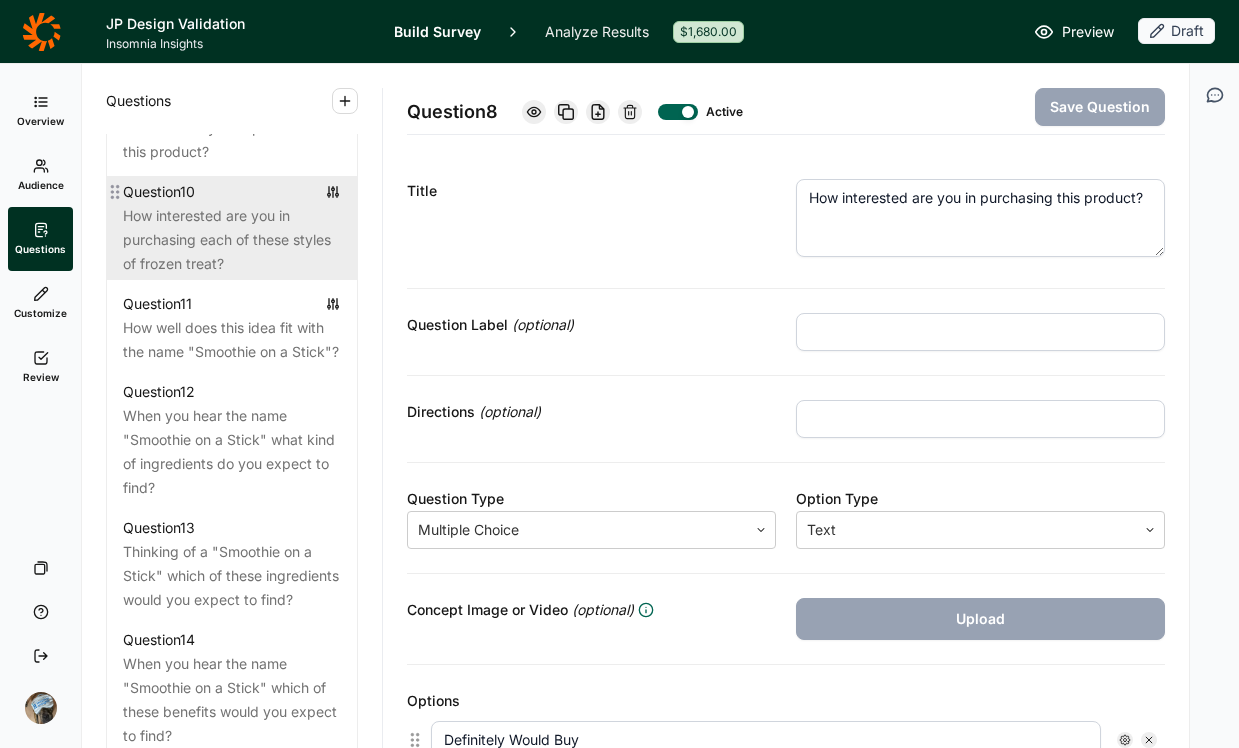click on "How interested are you in purchasing each of these styles of frozen treat?" at bounding box center (232, 240) 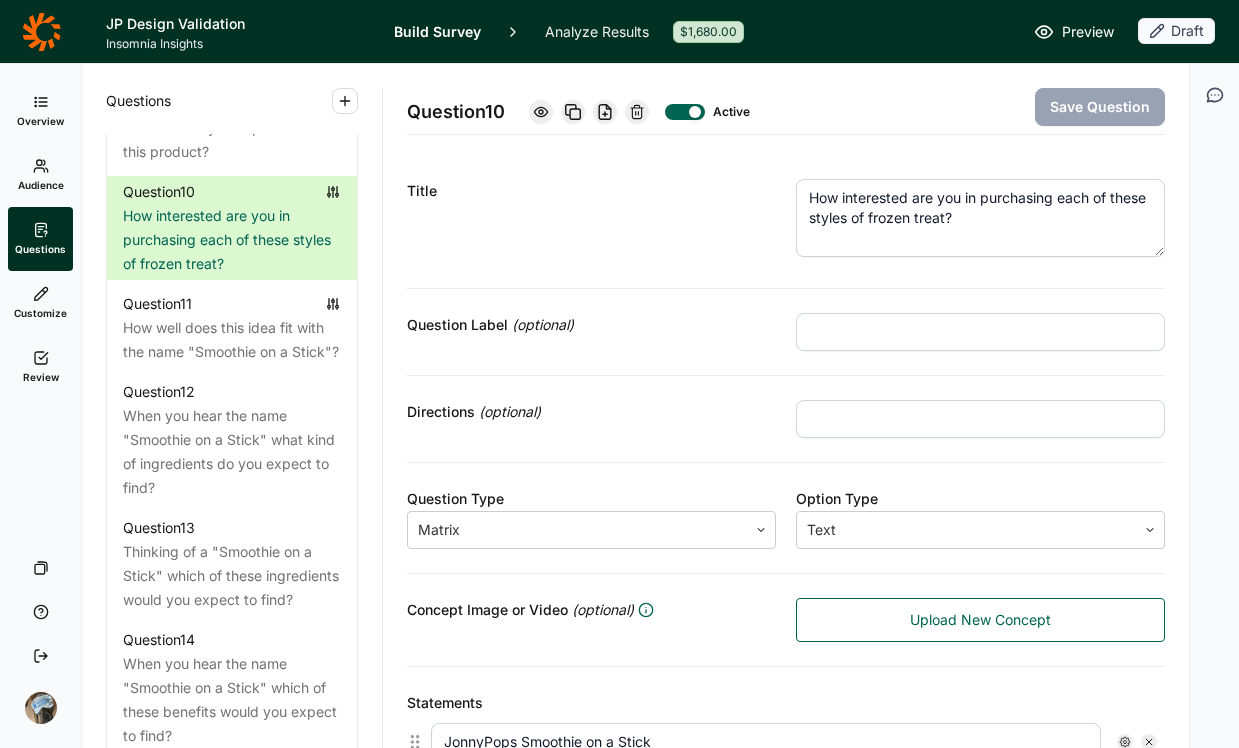 click 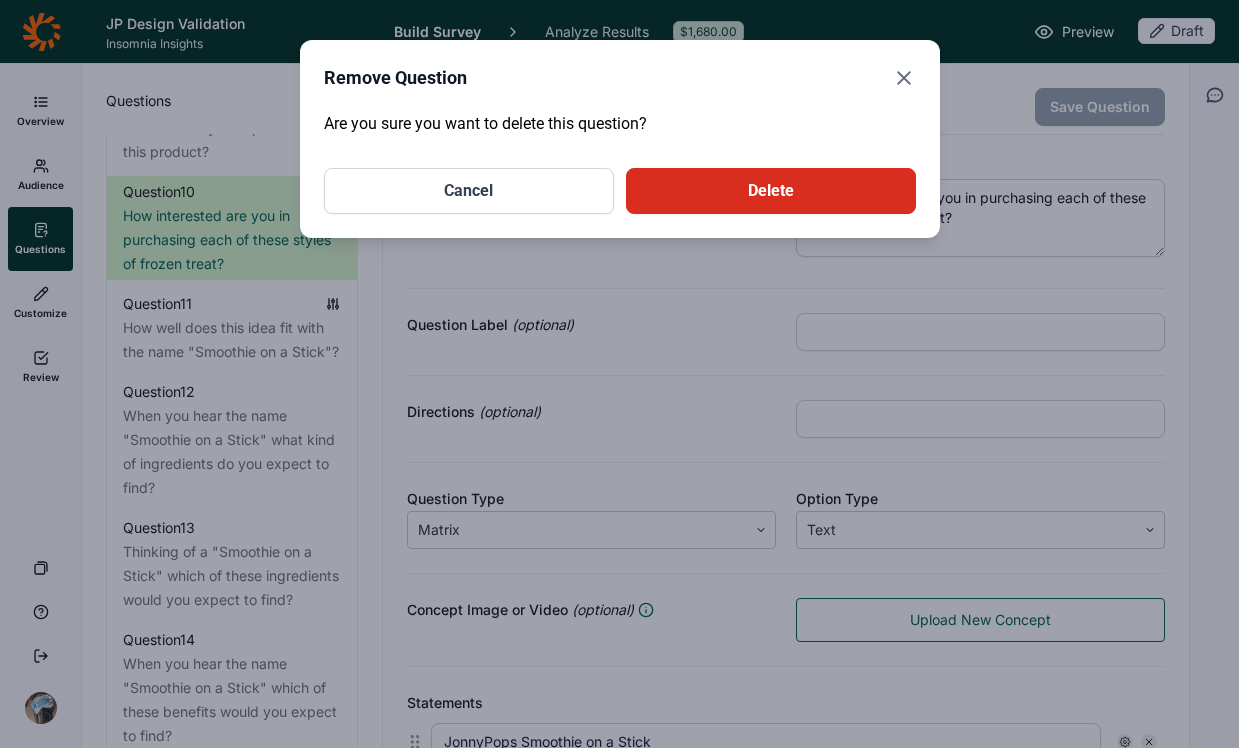 click on "Delete" at bounding box center [771, 191] 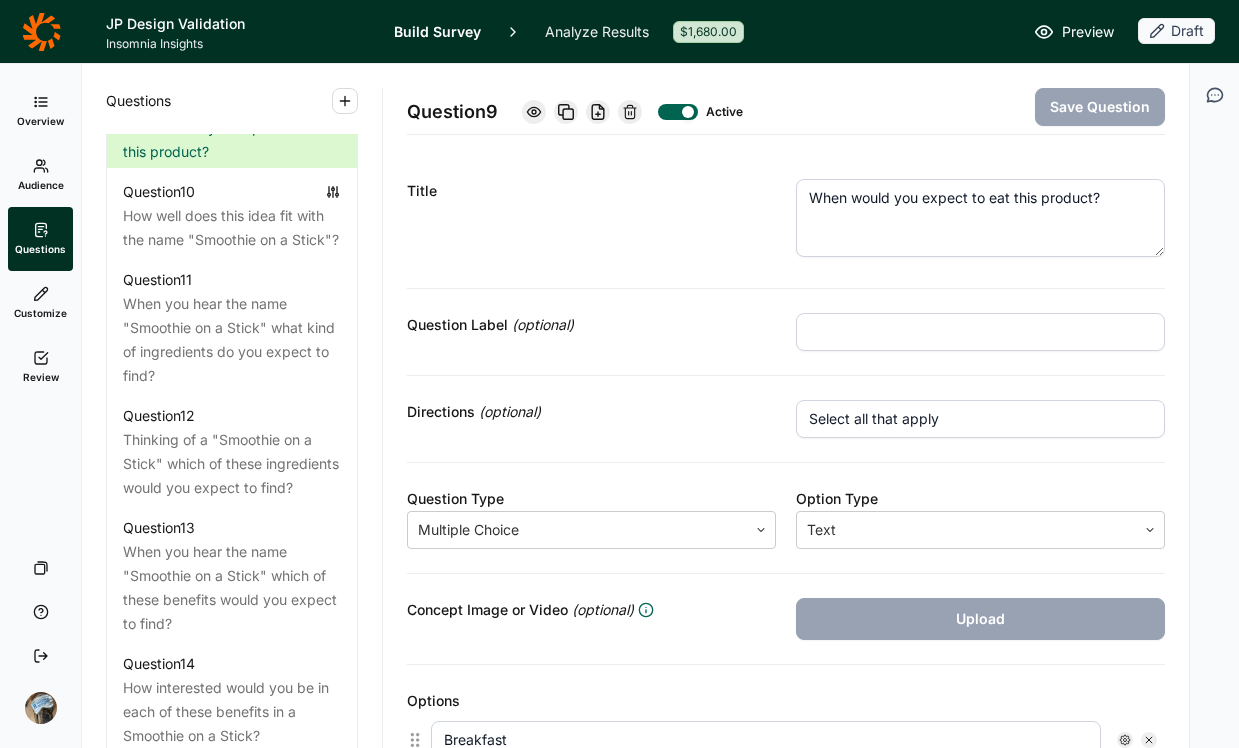 click on "Question  9 Active Save Question" at bounding box center (786, 99) 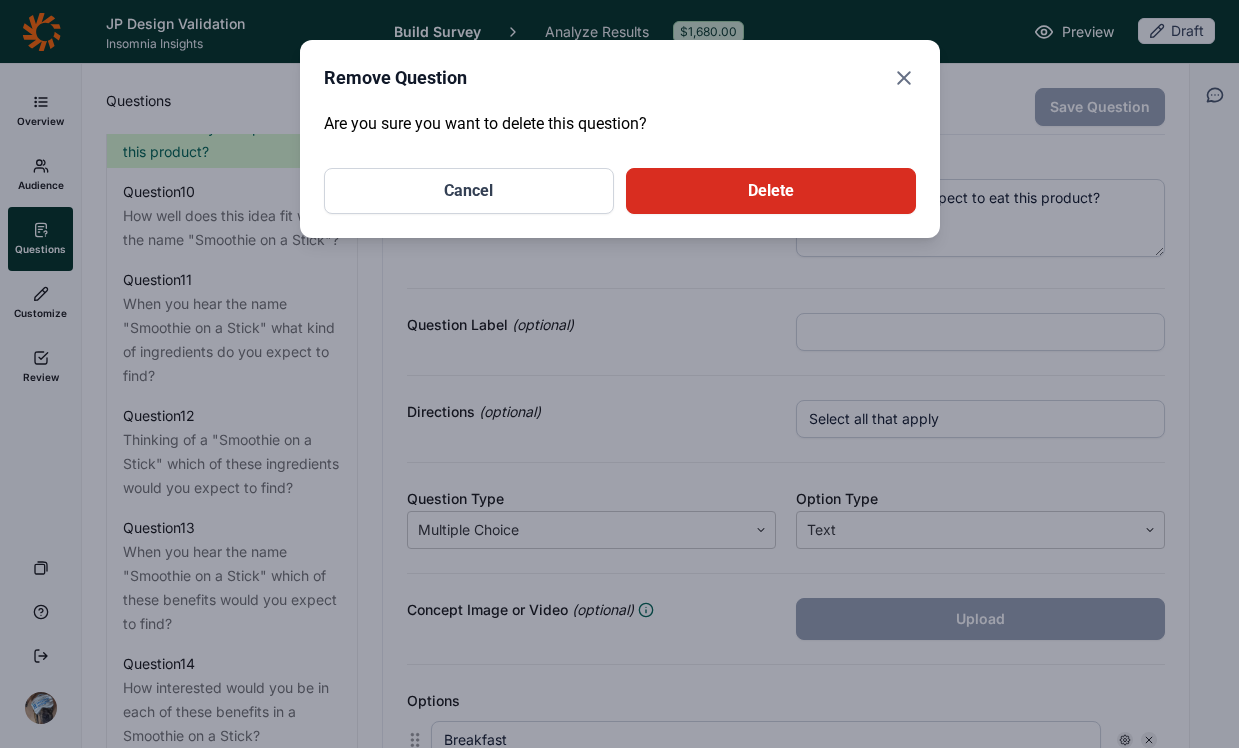 click on "Delete" at bounding box center (771, 191) 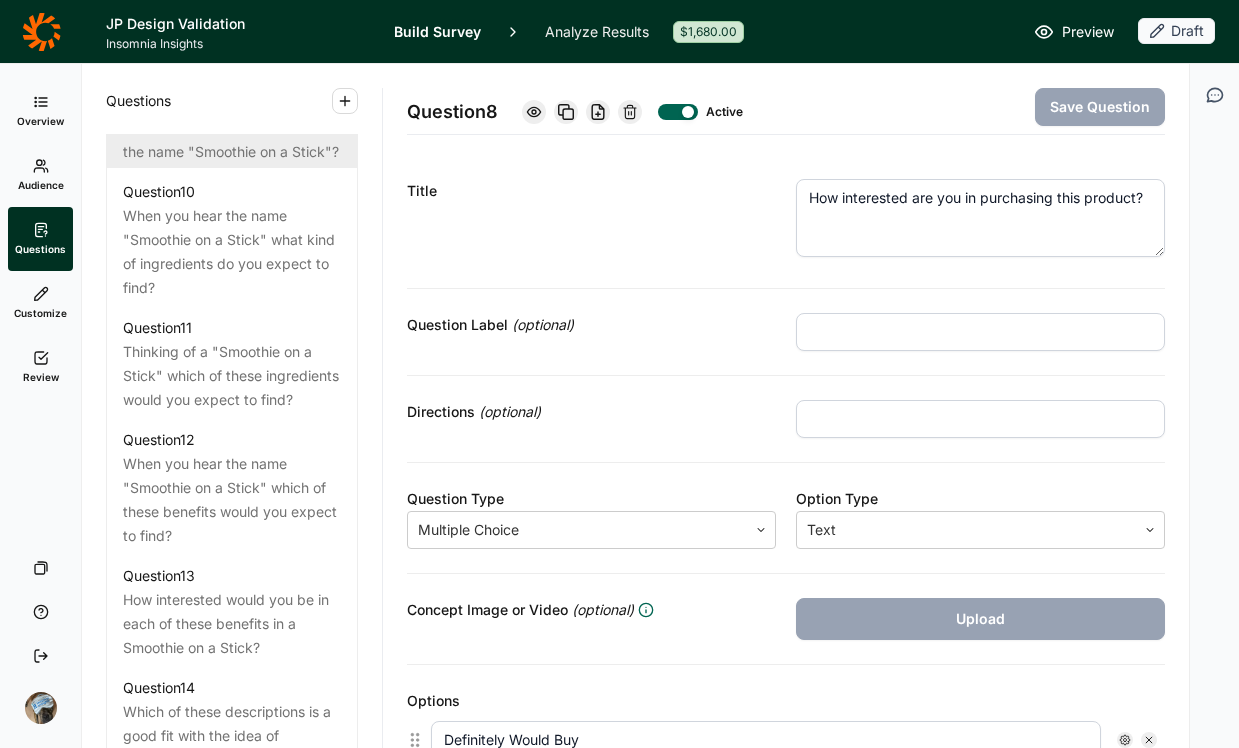 click on "How well does this idea fit with the name "Smoothie on a Stick"?" at bounding box center (232, 140) 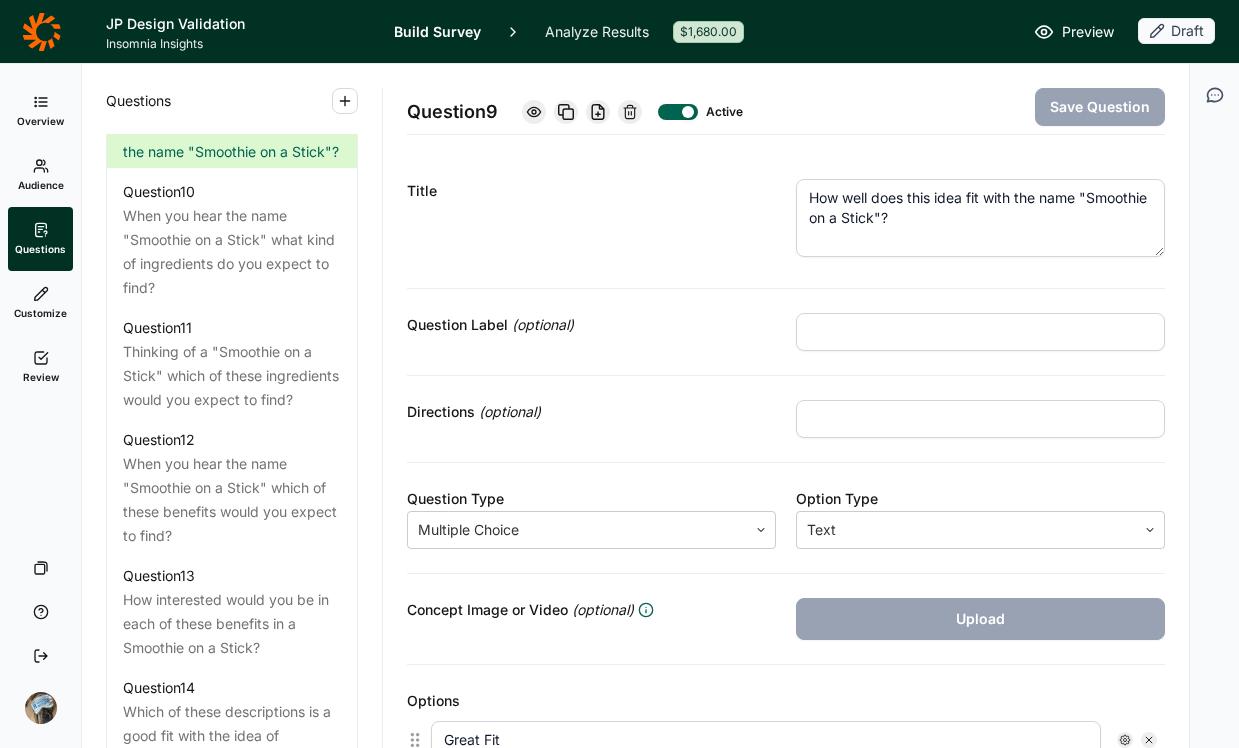 click 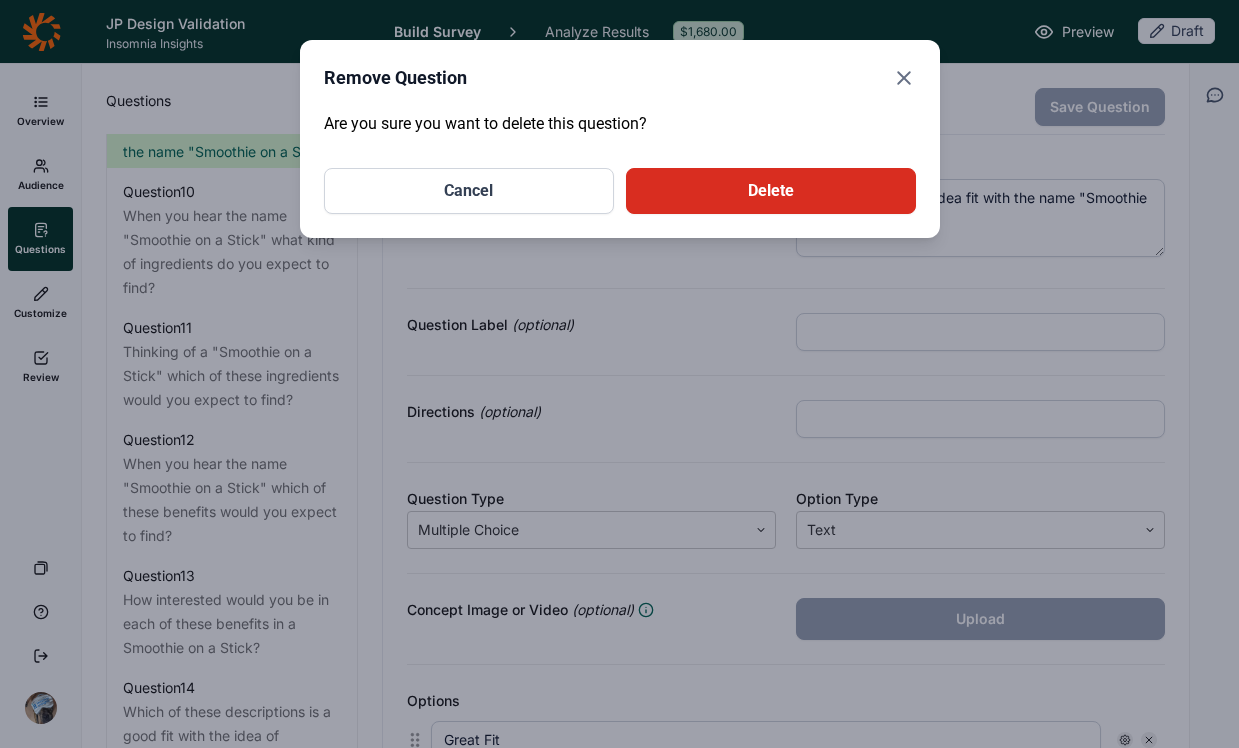click on "Delete" at bounding box center [771, 191] 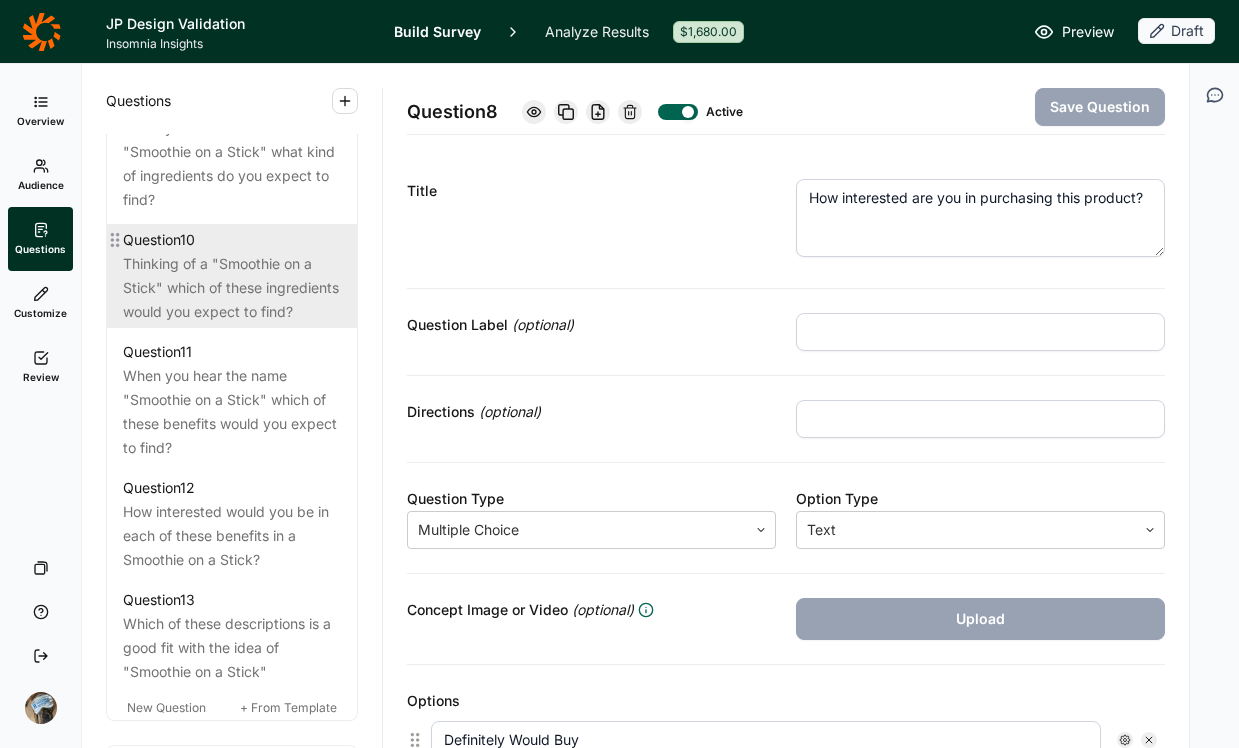 click on "Thinking of a "Smoothie on a Stick" which of these ingredients would you expect to find?" at bounding box center [232, 288] 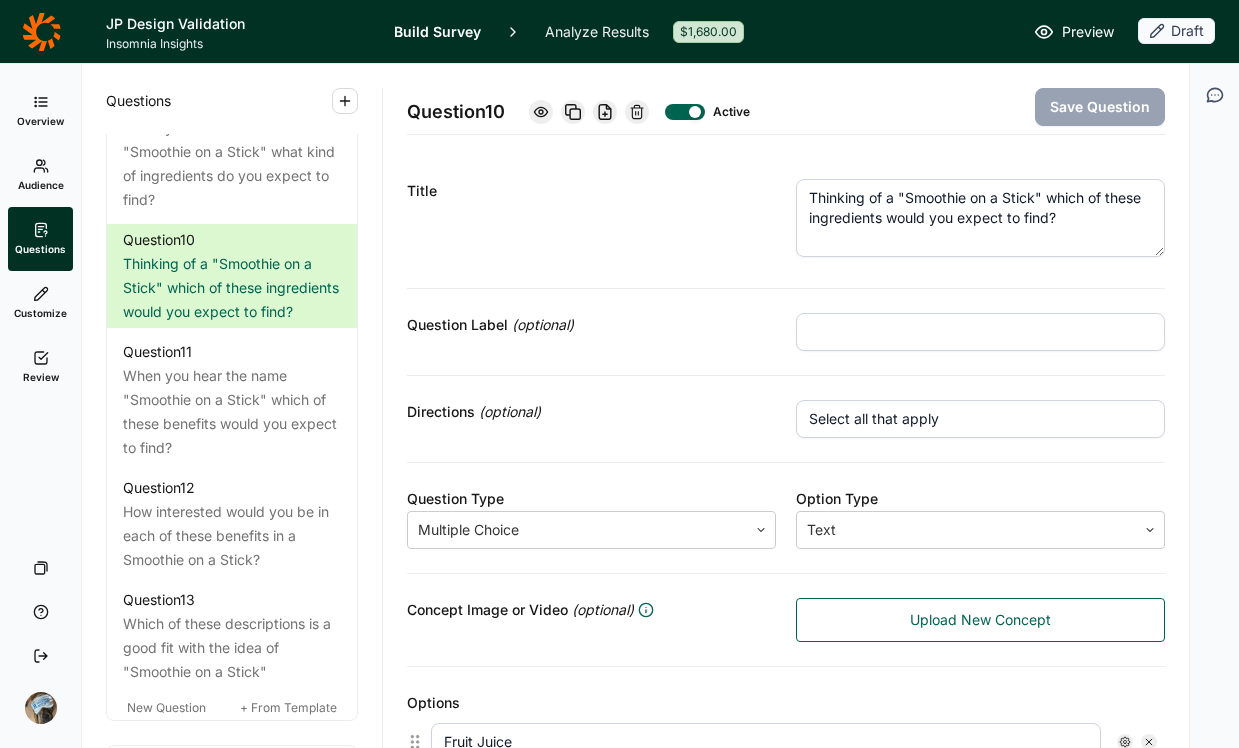 click 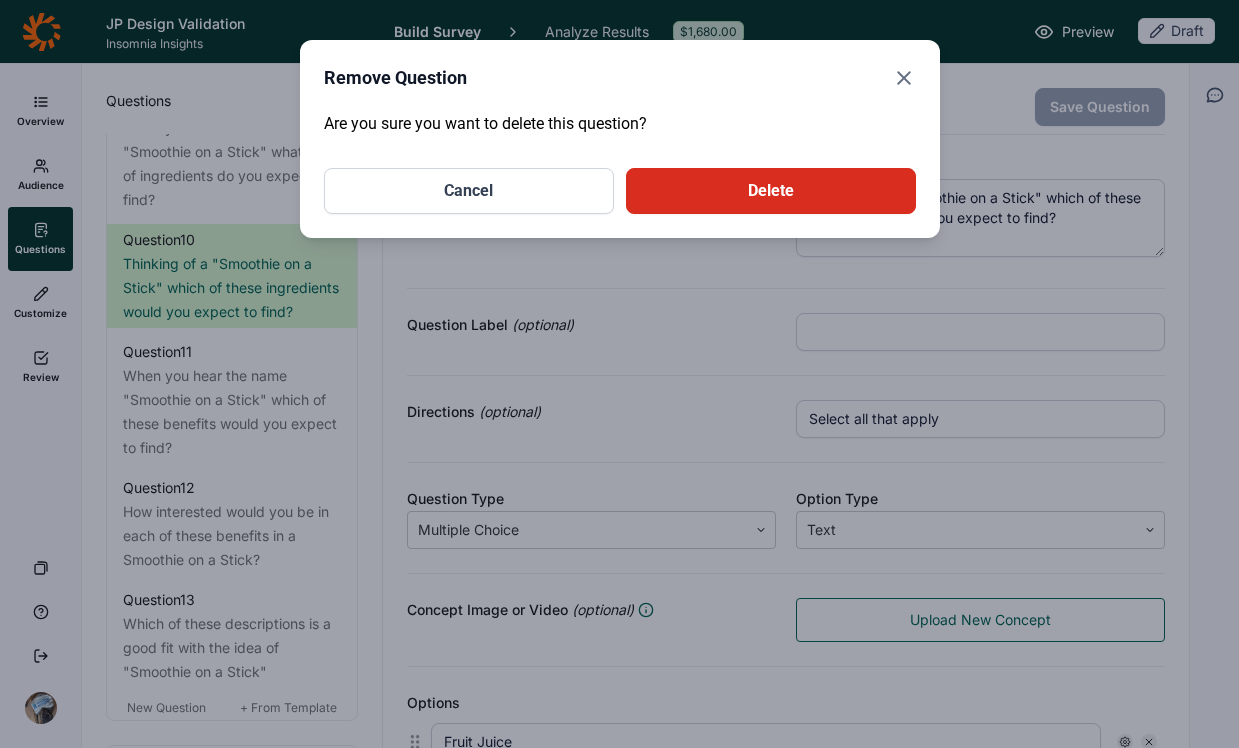 click on "Delete" at bounding box center (771, 191) 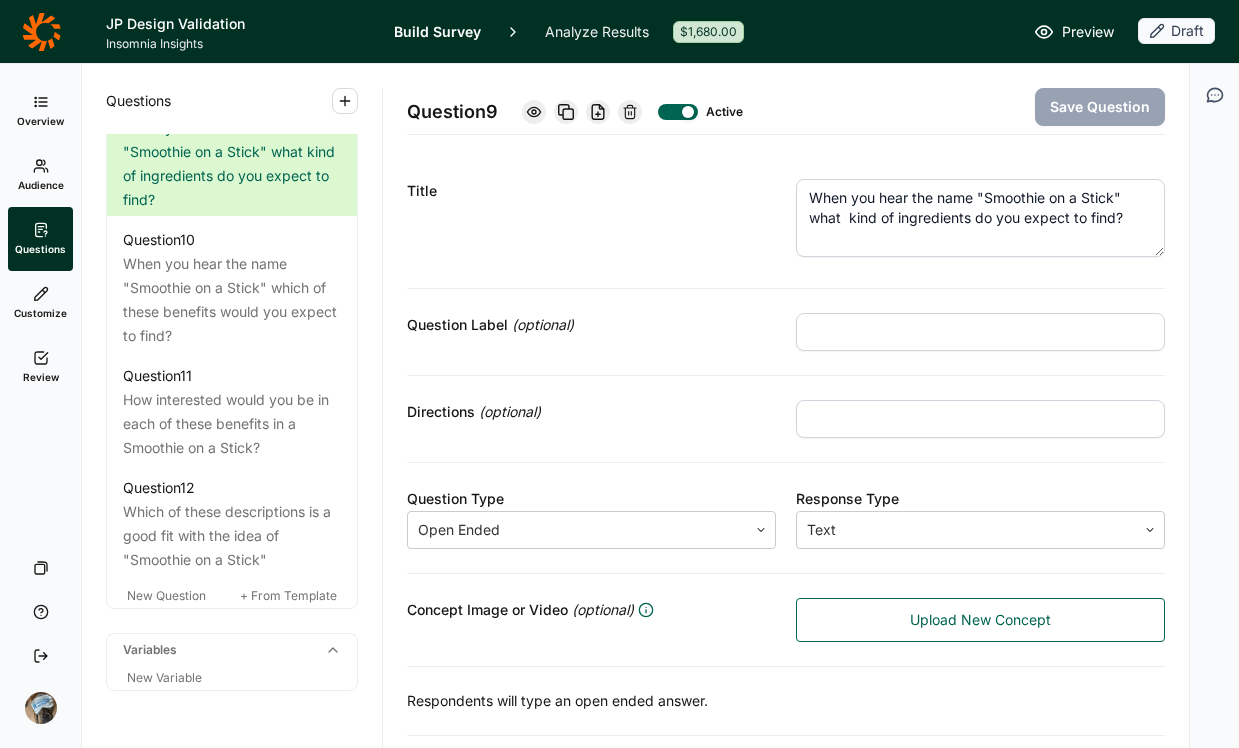 click 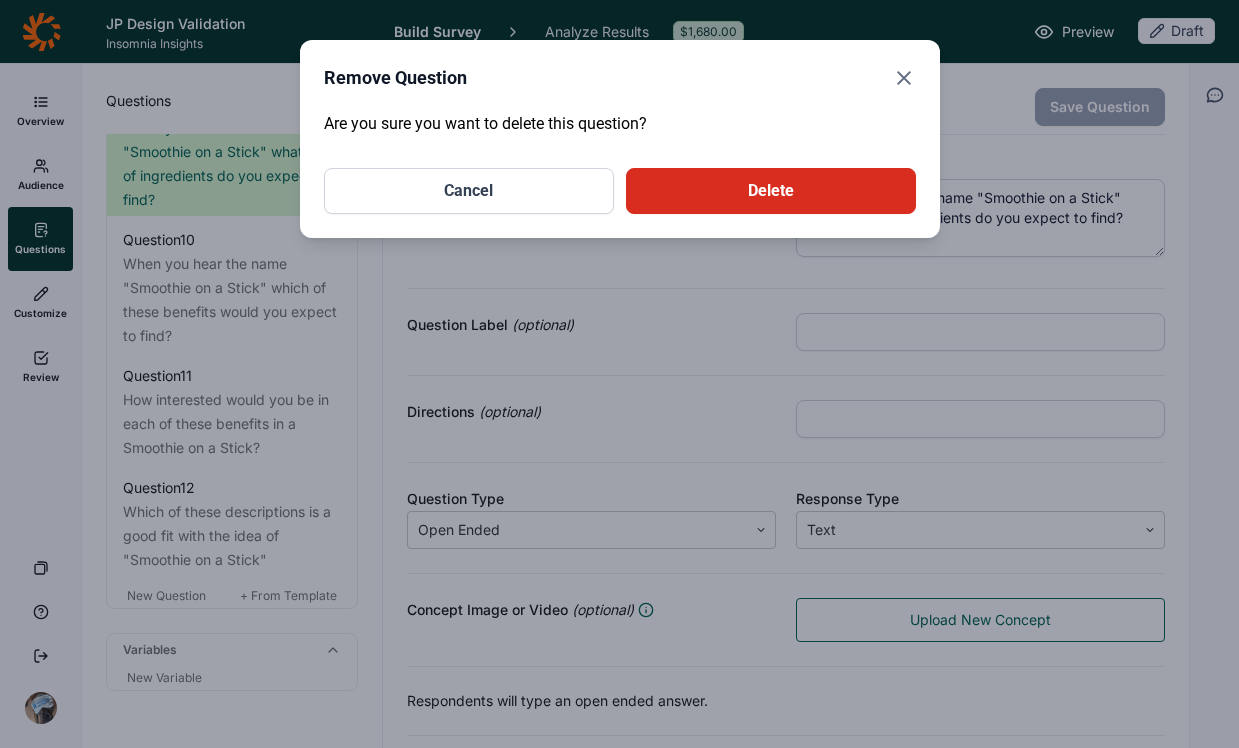 click on "Delete" at bounding box center (771, 191) 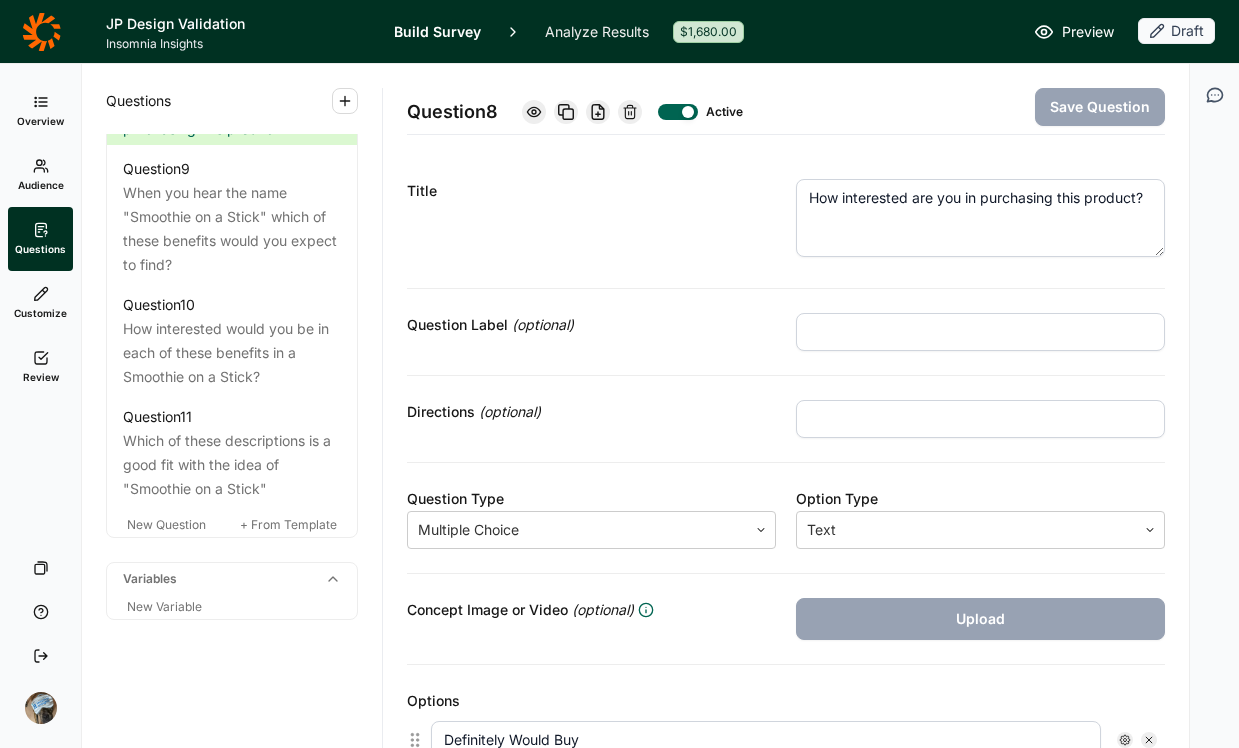 scroll, scrollTop: 1792, scrollLeft: 0, axis: vertical 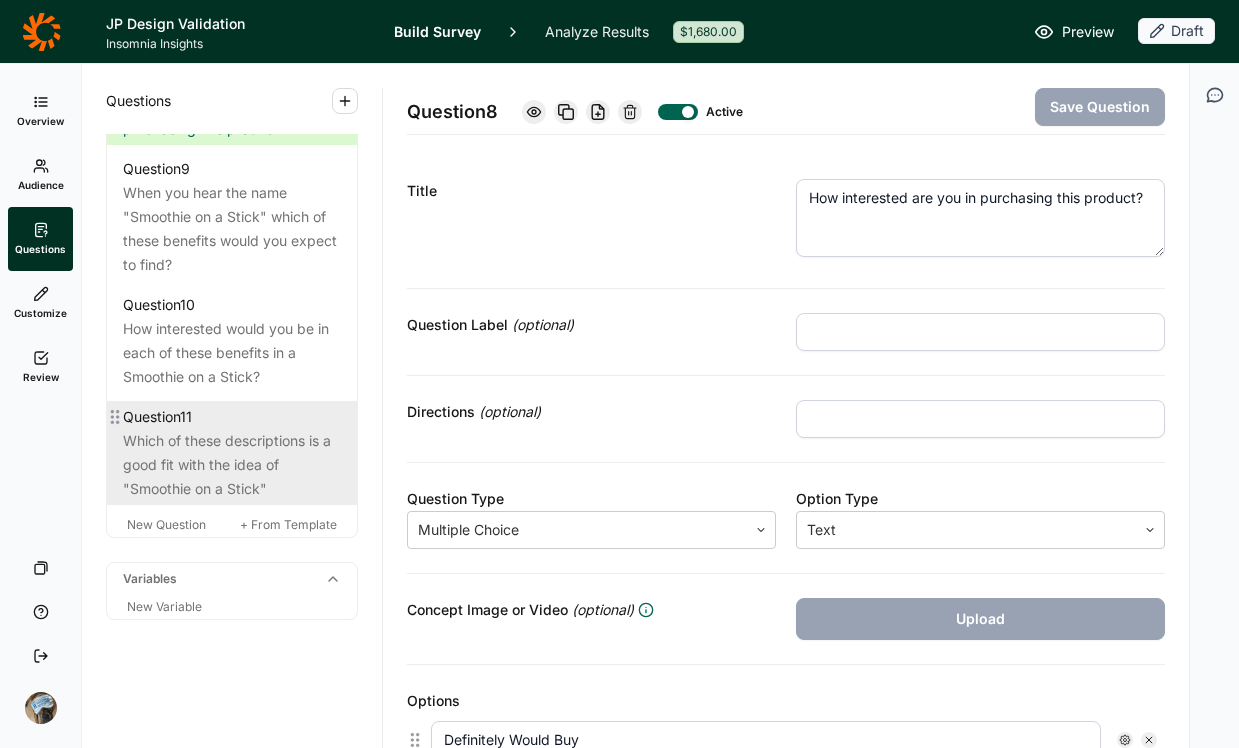 click on "Which of these descriptions is a good fit with the idea of "Smoothie on a Stick"" at bounding box center [232, 465] 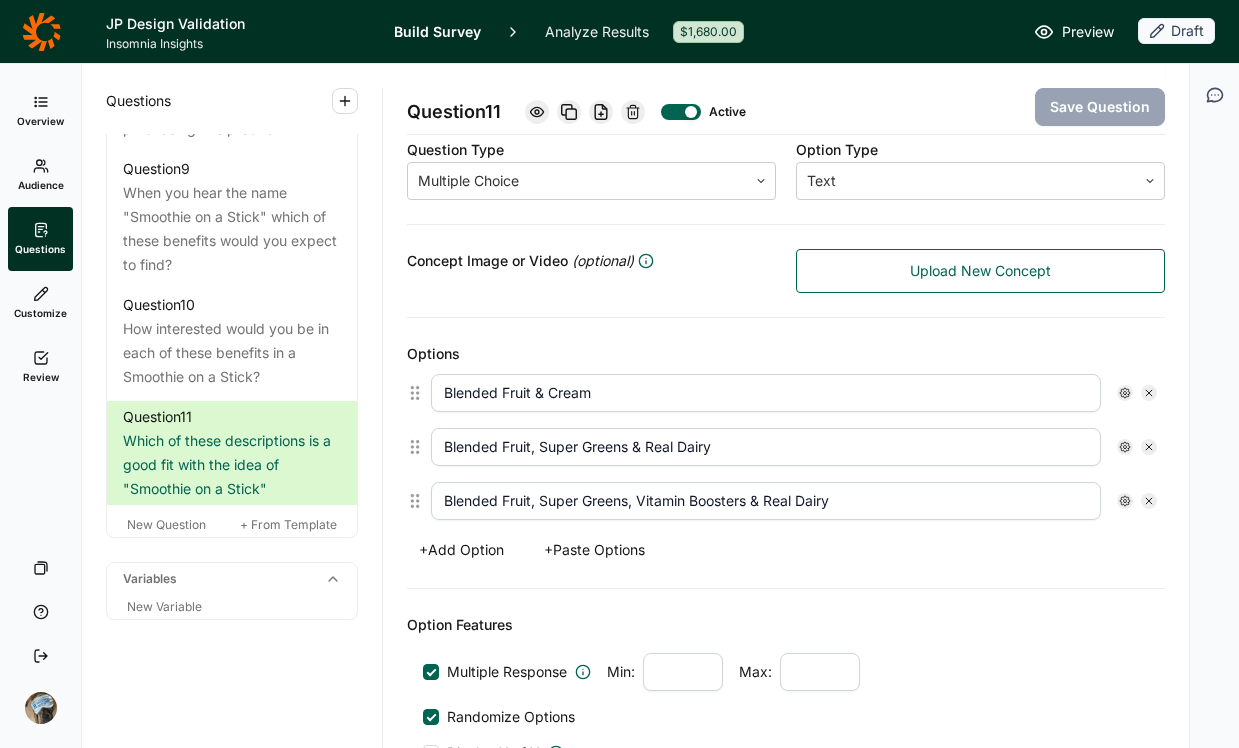 scroll, scrollTop: 693, scrollLeft: 0, axis: vertical 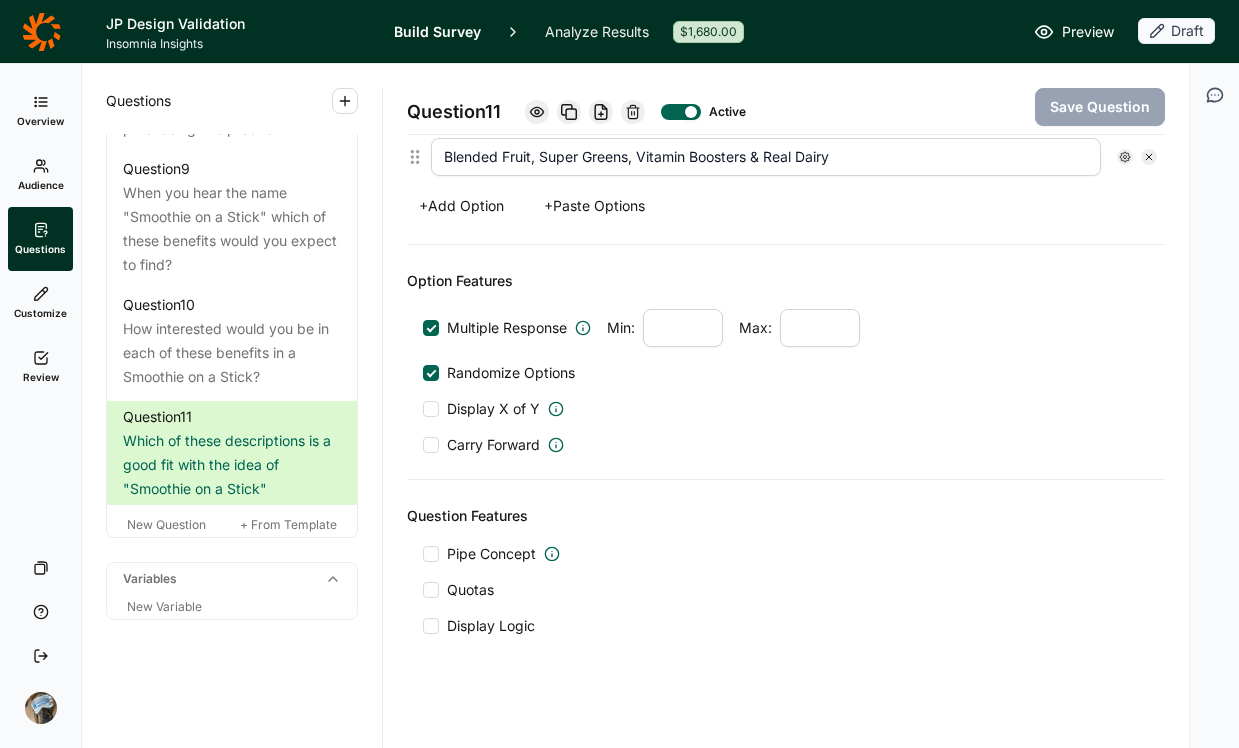 click 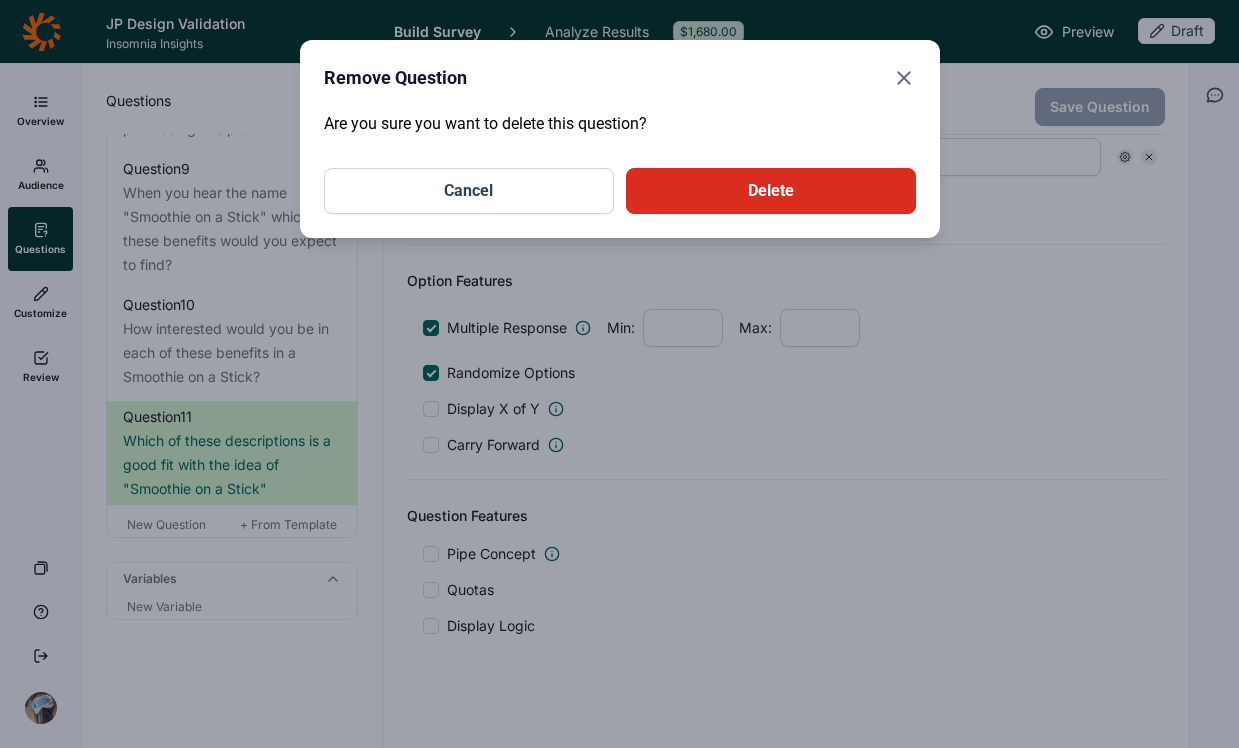 click on "Delete" at bounding box center [771, 191] 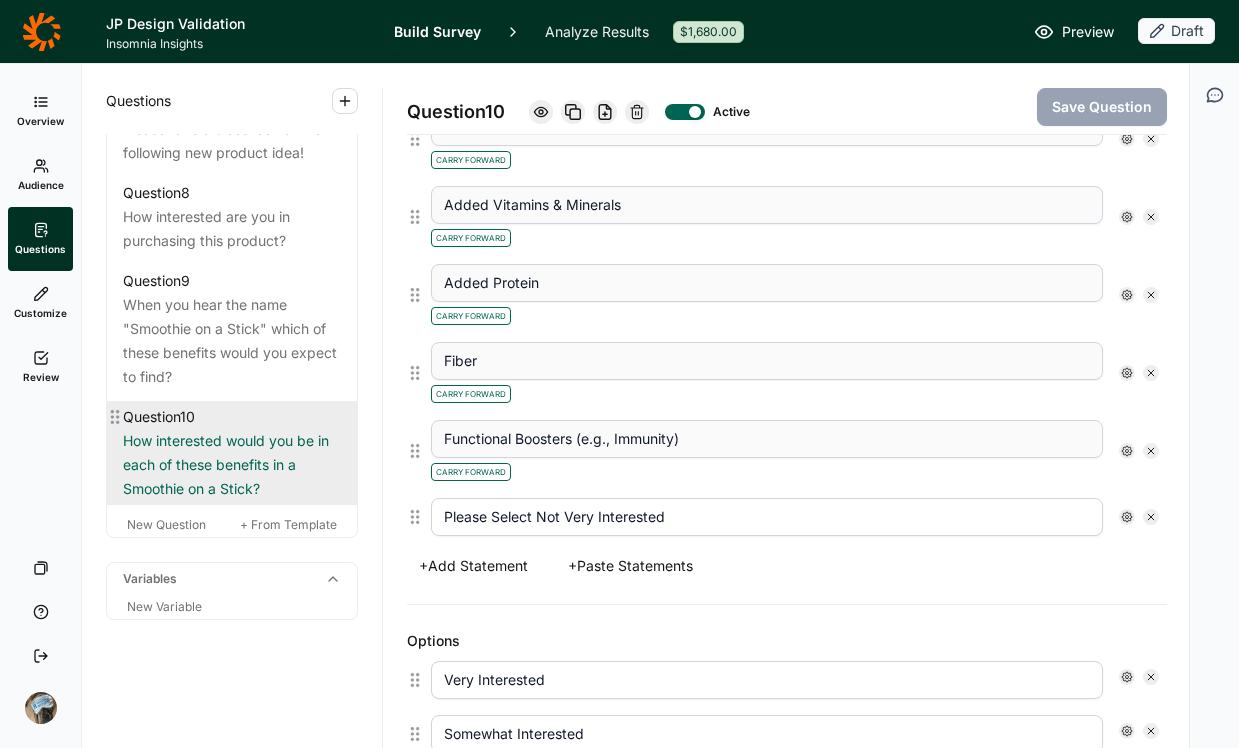 scroll, scrollTop: 1680, scrollLeft: 0, axis: vertical 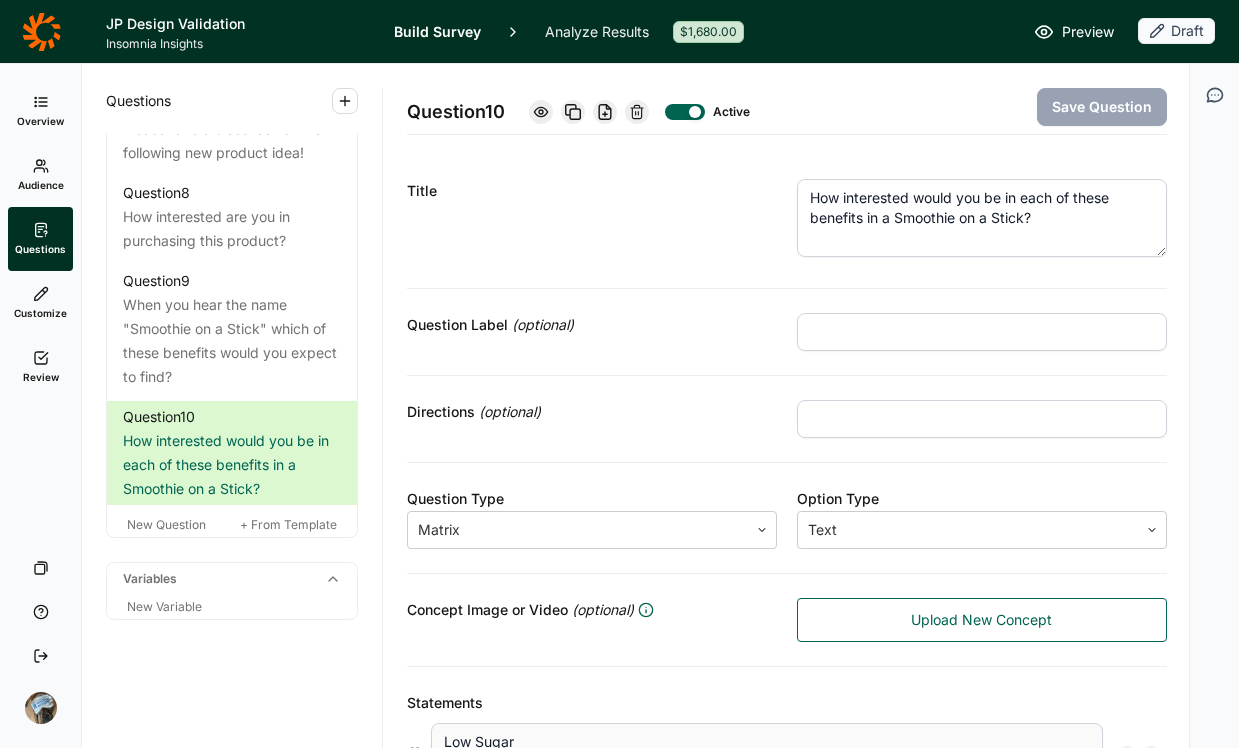 click at bounding box center [637, 112] 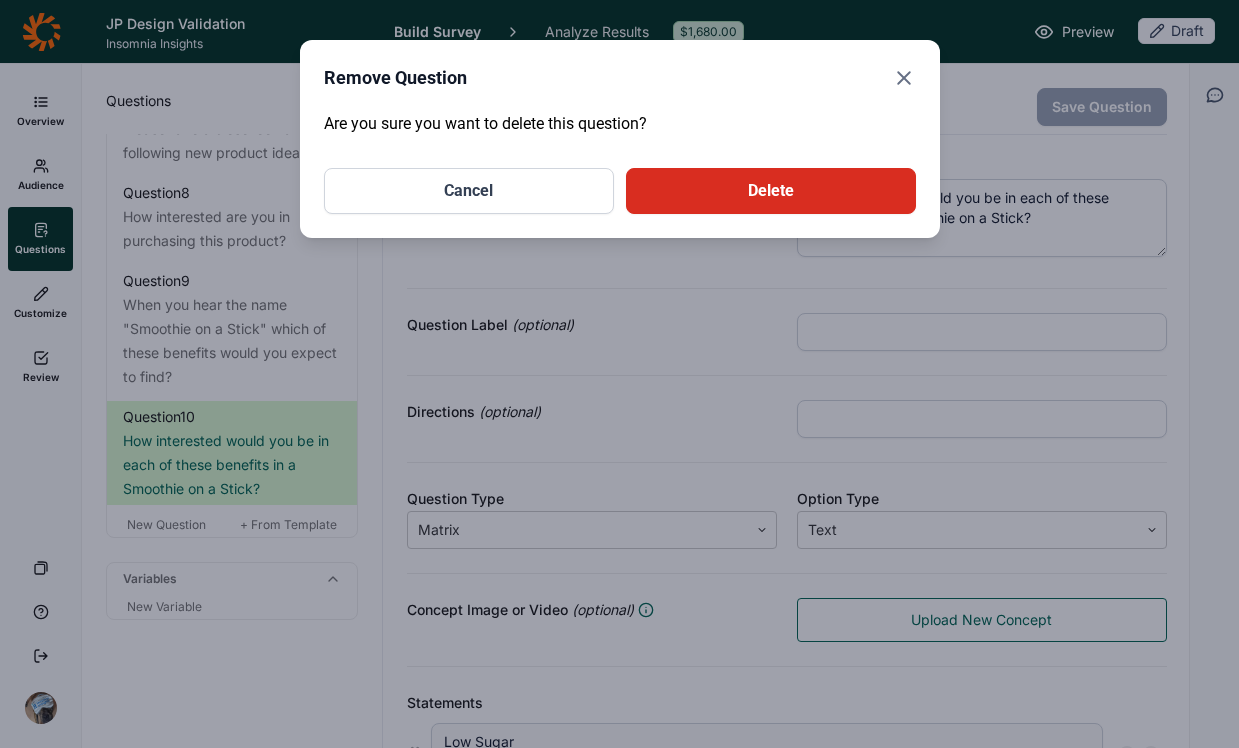 click on "Delete" at bounding box center [771, 191] 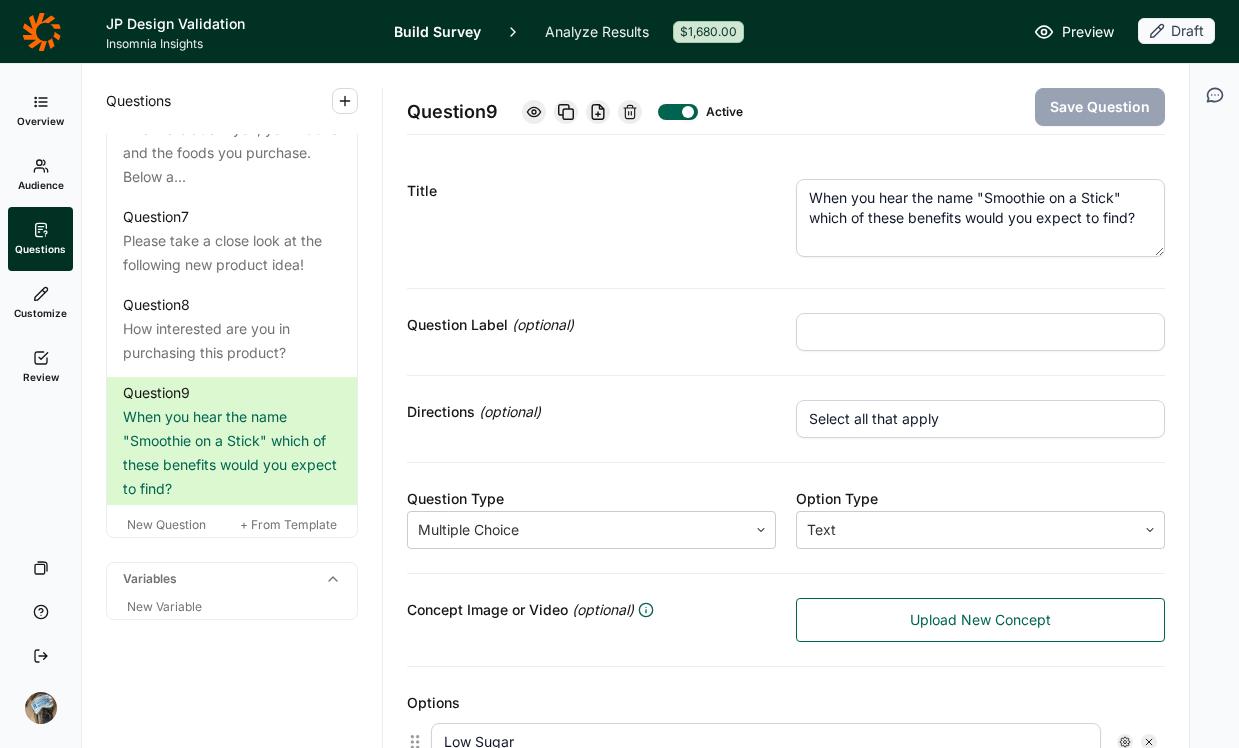 scroll, scrollTop: 1568, scrollLeft: 0, axis: vertical 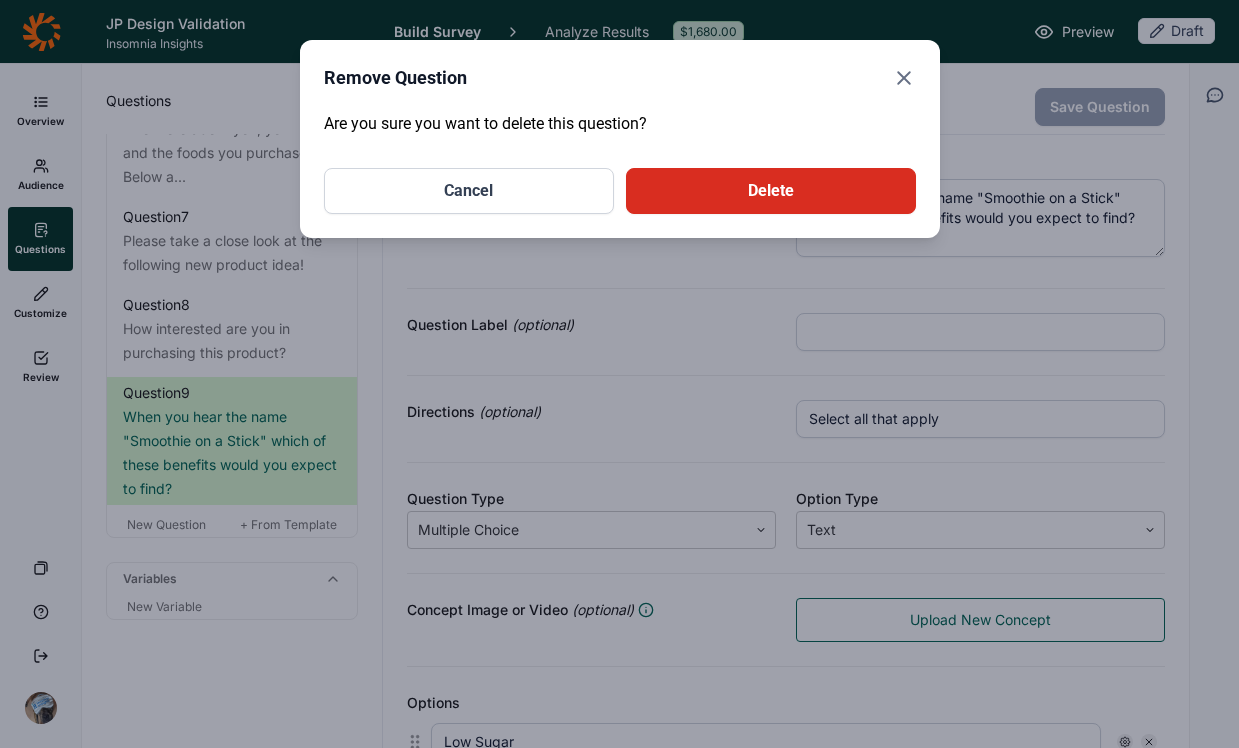 click on "Delete" at bounding box center [771, 191] 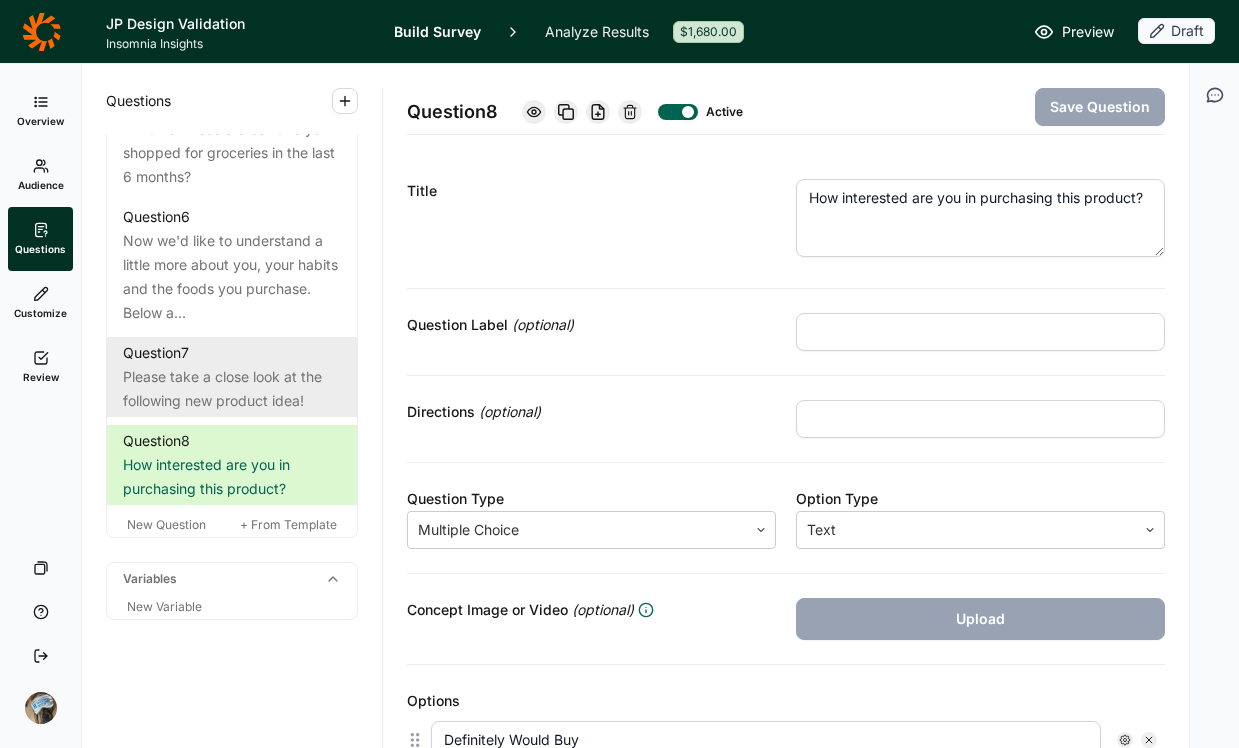 scroll, scrollTop: 1432, scrollLeft: 0, axis: vertical 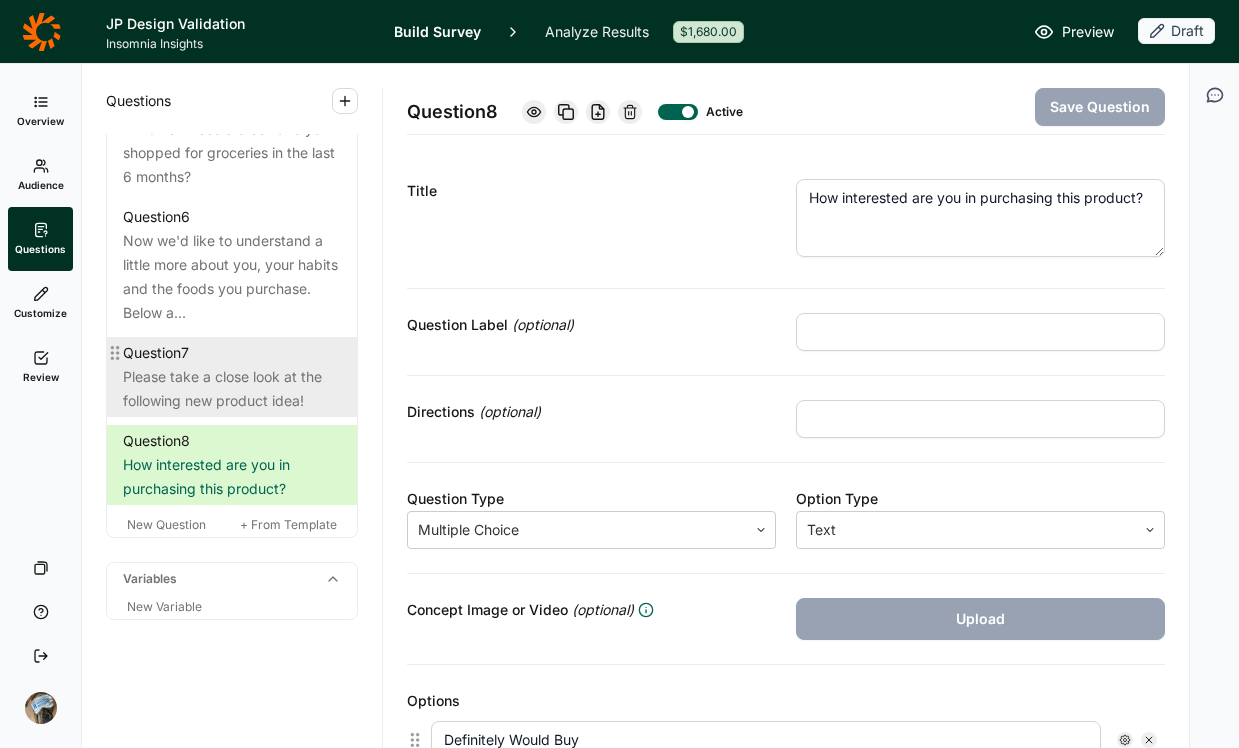 click on "Please take a close look at the following new product idea!" at bounding box center (232, 389) 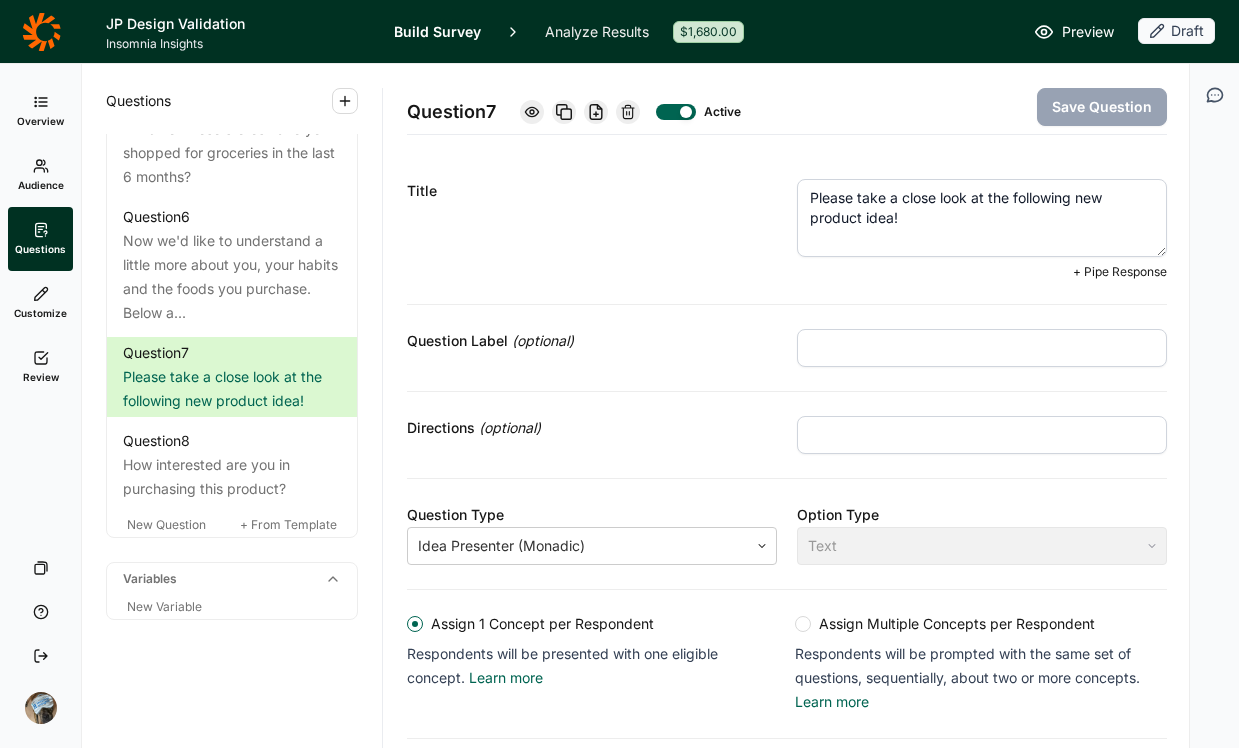 drag, startPoint x: 1040, startPoint y: 231, endPoint x: 1074, endPoint y: 202, distance: 44.687805 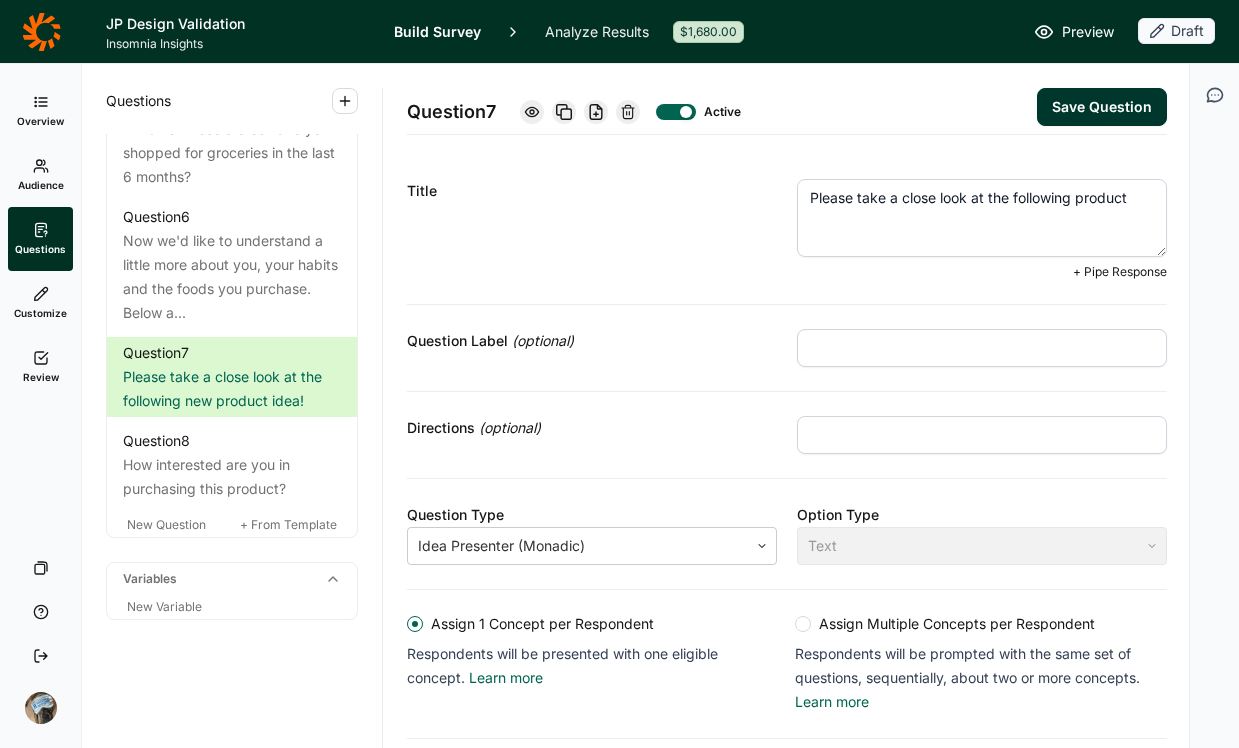 click on "Please take a close look at the following product" at bounding box center [982, 218] 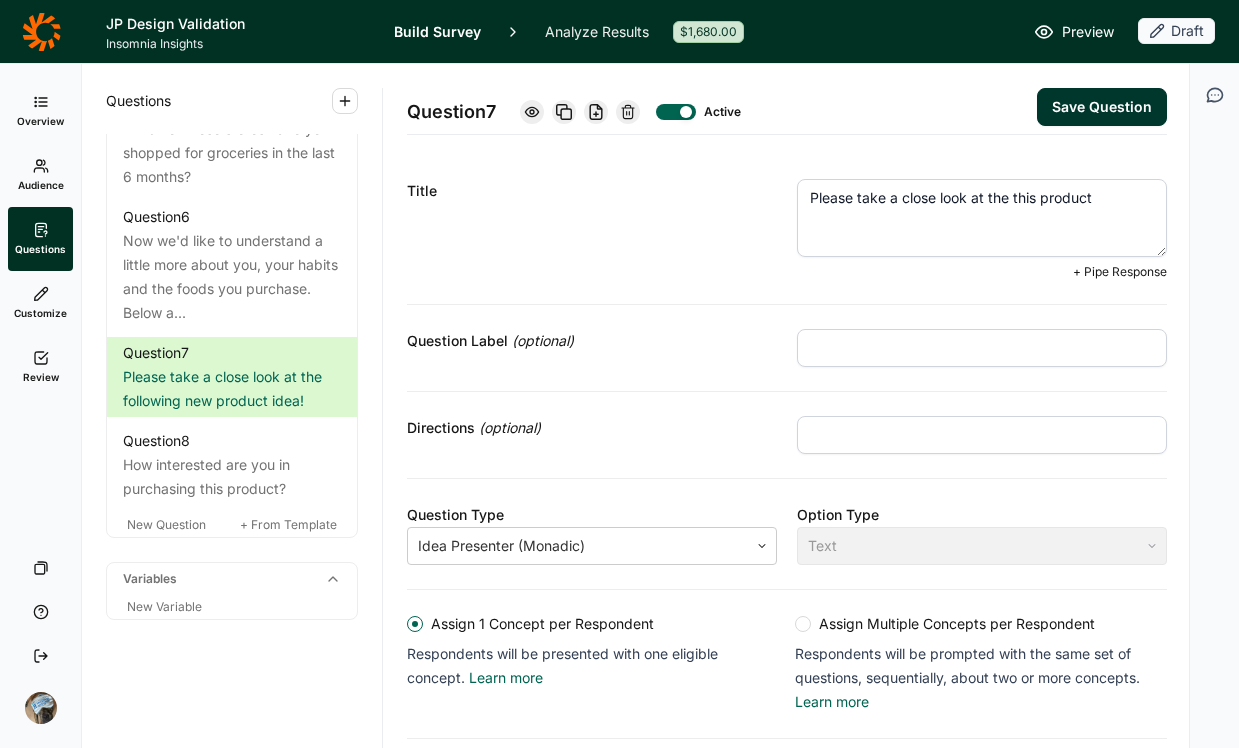 click on "Please take a close look at the this product" at bounding box center [982, 218] 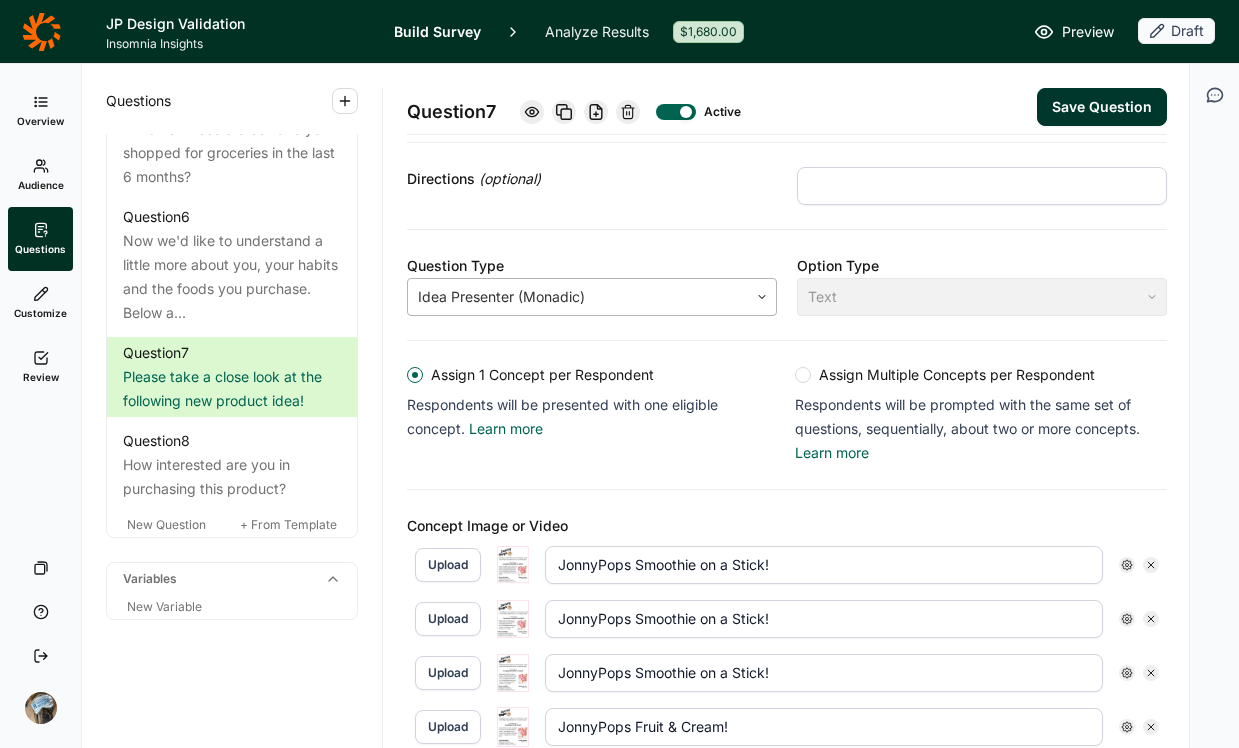 scroll, scrollTop: 401, scrollLeft: 0, axis: vertical 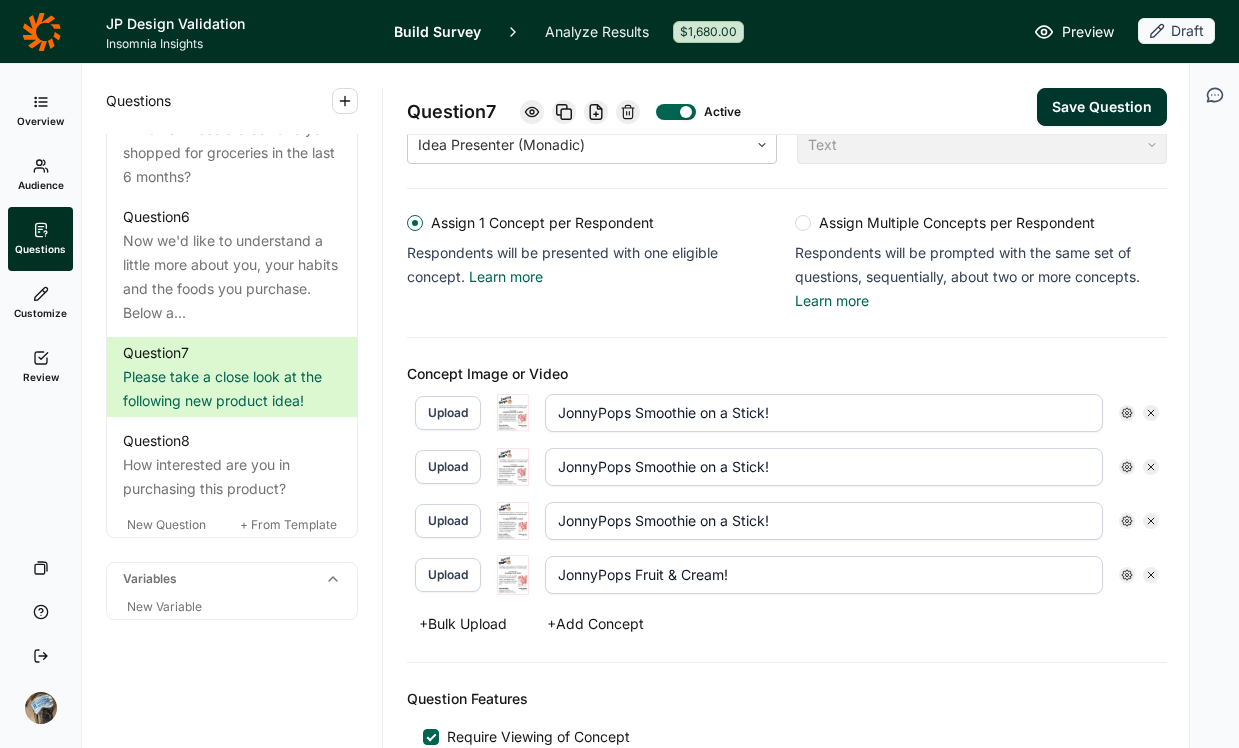 type on "Please take a close look at the this product." 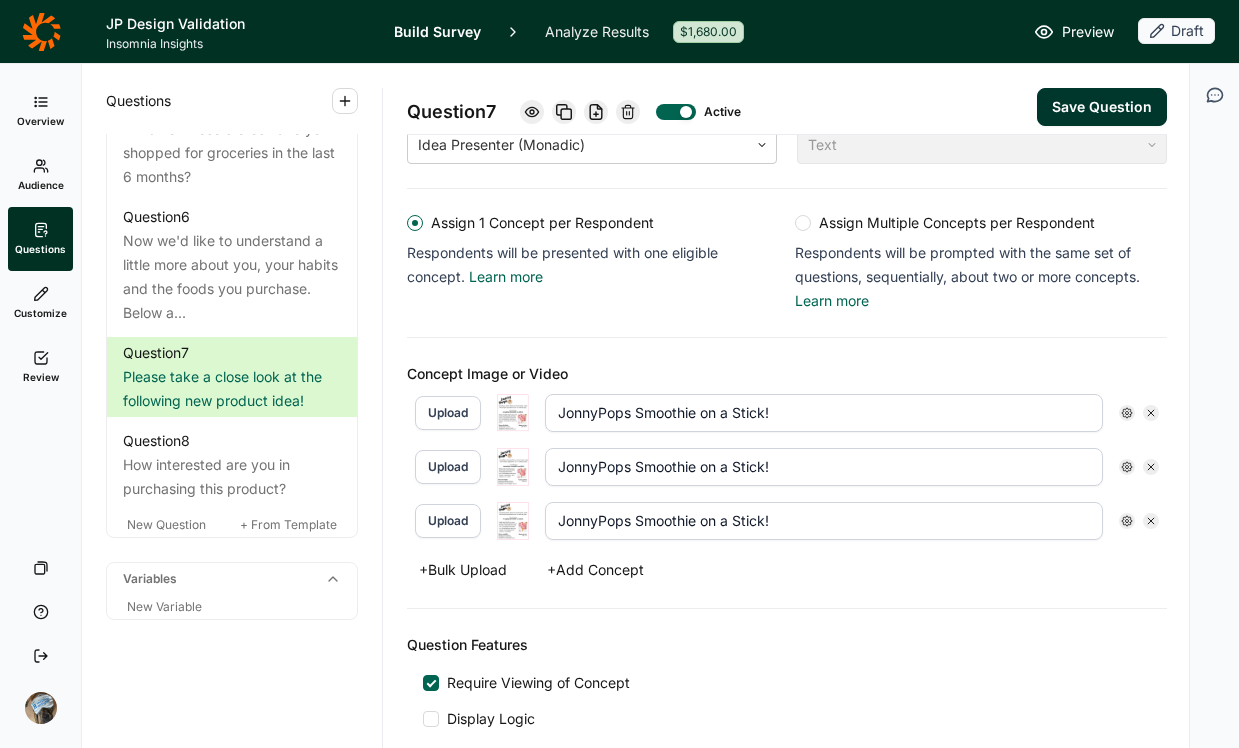 scroll, scrollTop: 385, scrollLeft: 0, axis: vertical 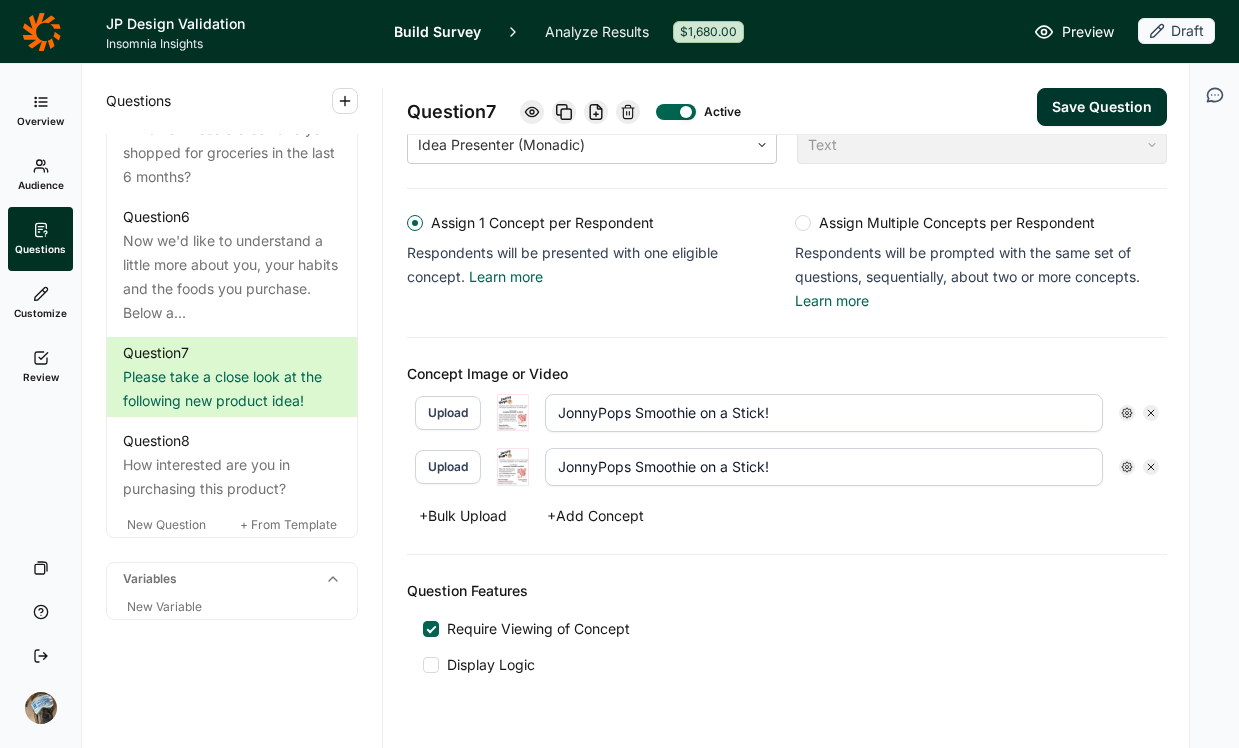 click on "JonnyPops Smoothie on a Stick!" at bounding box center [824, 413] 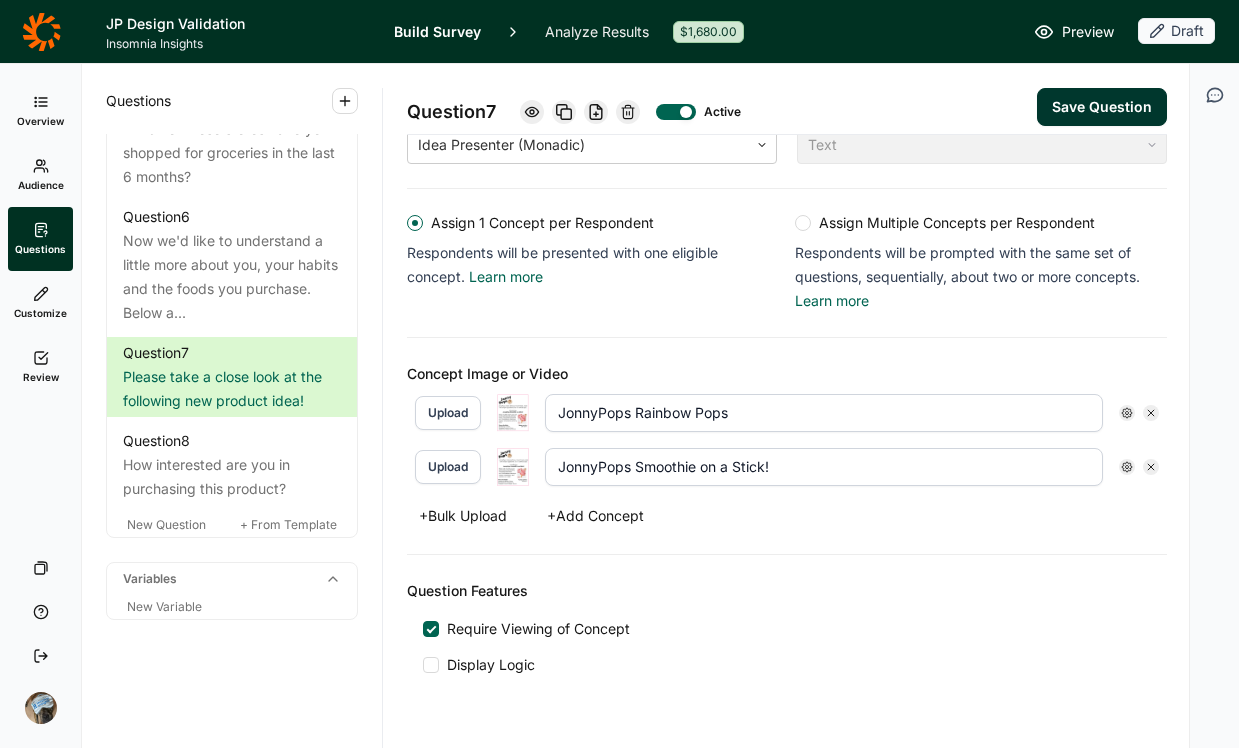 type on "JonnyPops Rainbow Pops" 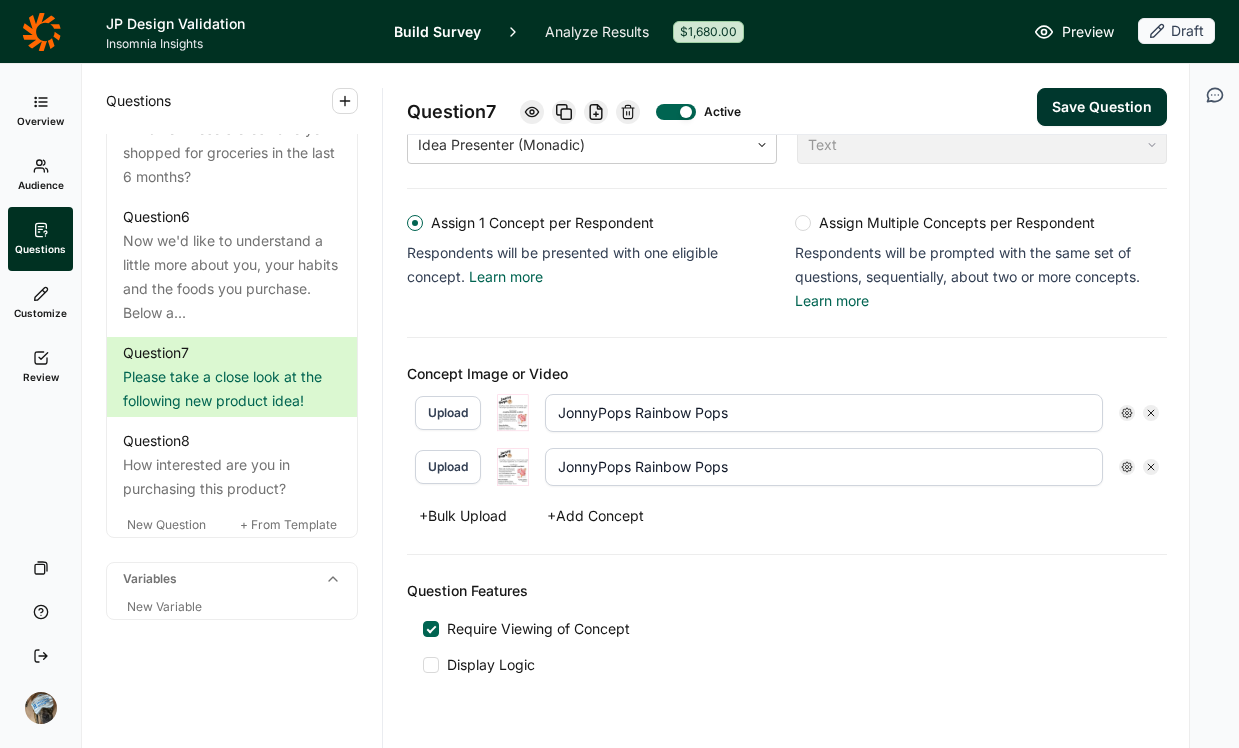 type on "JonnyPops Rainbow Pops" 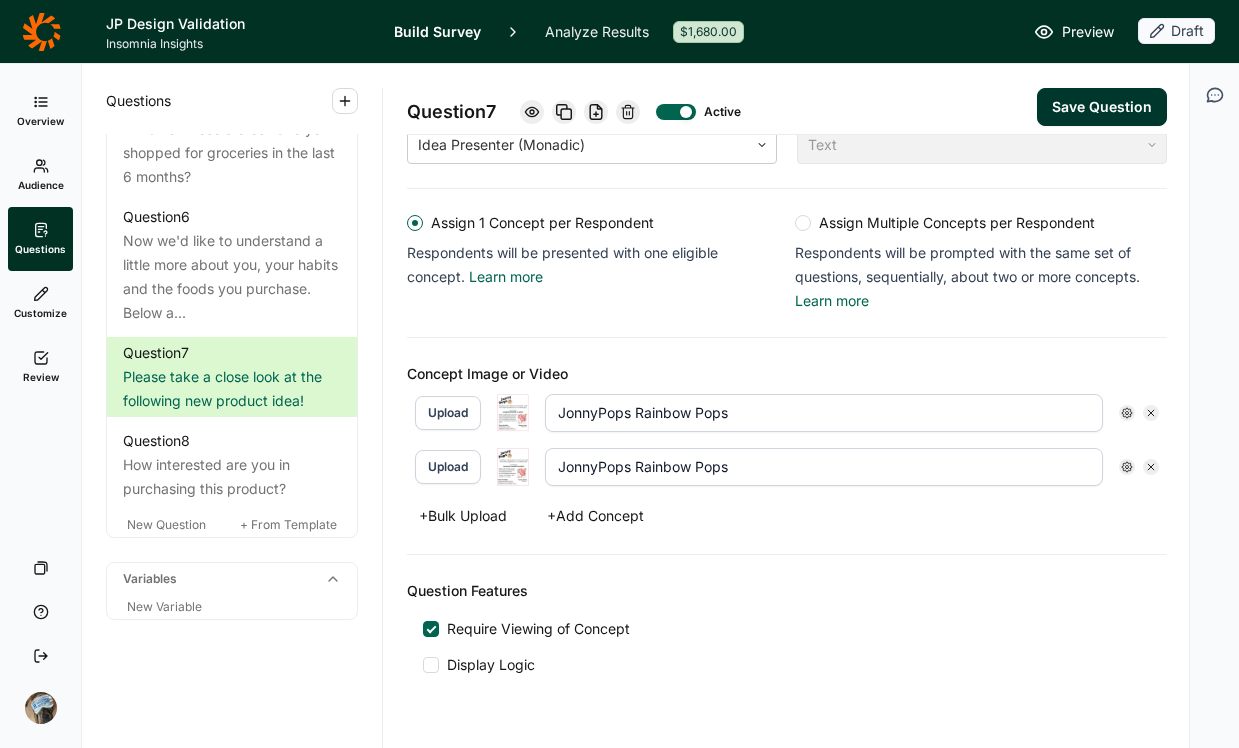 click at bounding box center (513, 467) 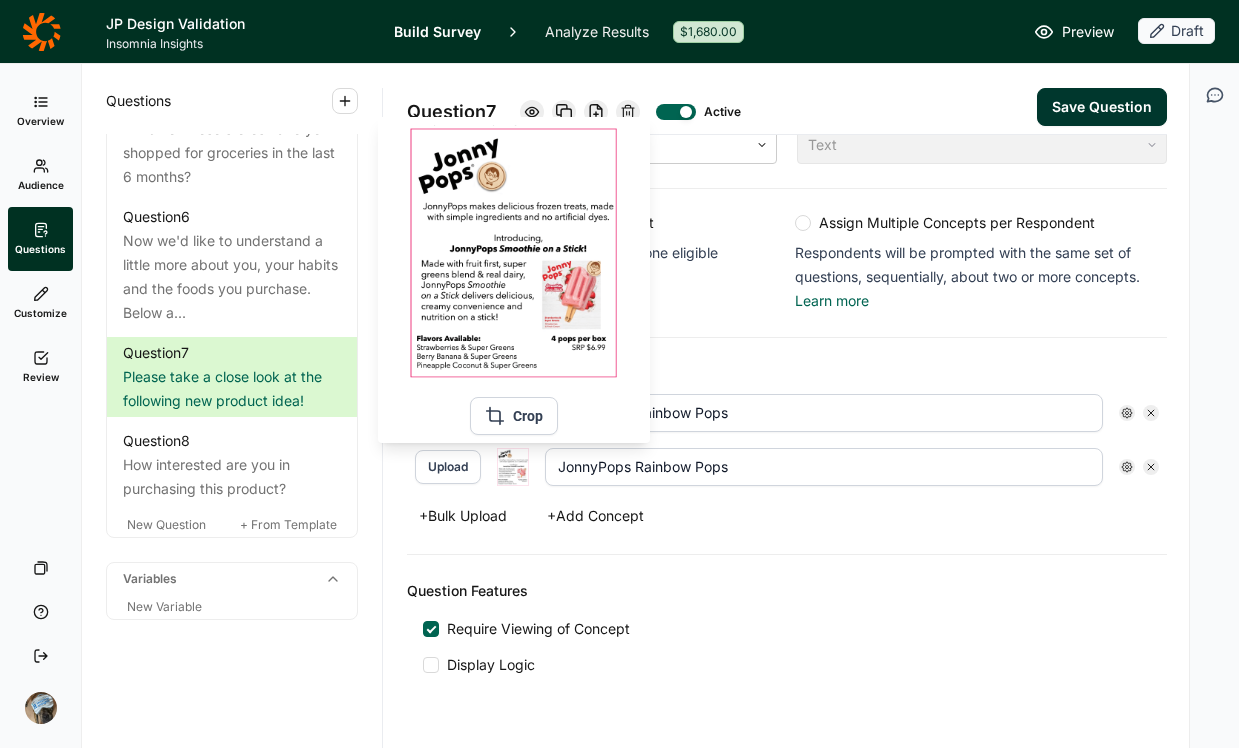 click at bounding box center [513, 467] 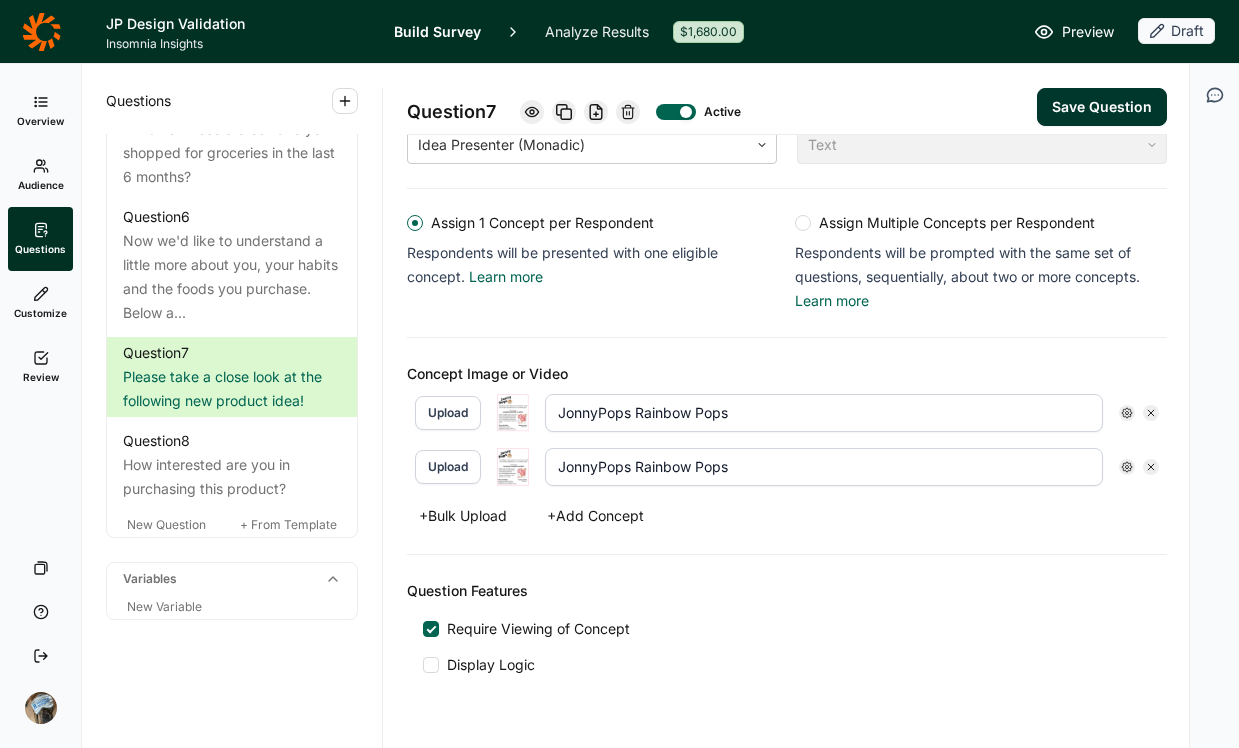 click on "Concept Image or Video Upload JonnyPops Rainbow Pops Upload JonnyPops Rainbow Pops +  Bulk Upload +  Add Concept" at bounding box center (787, 446) 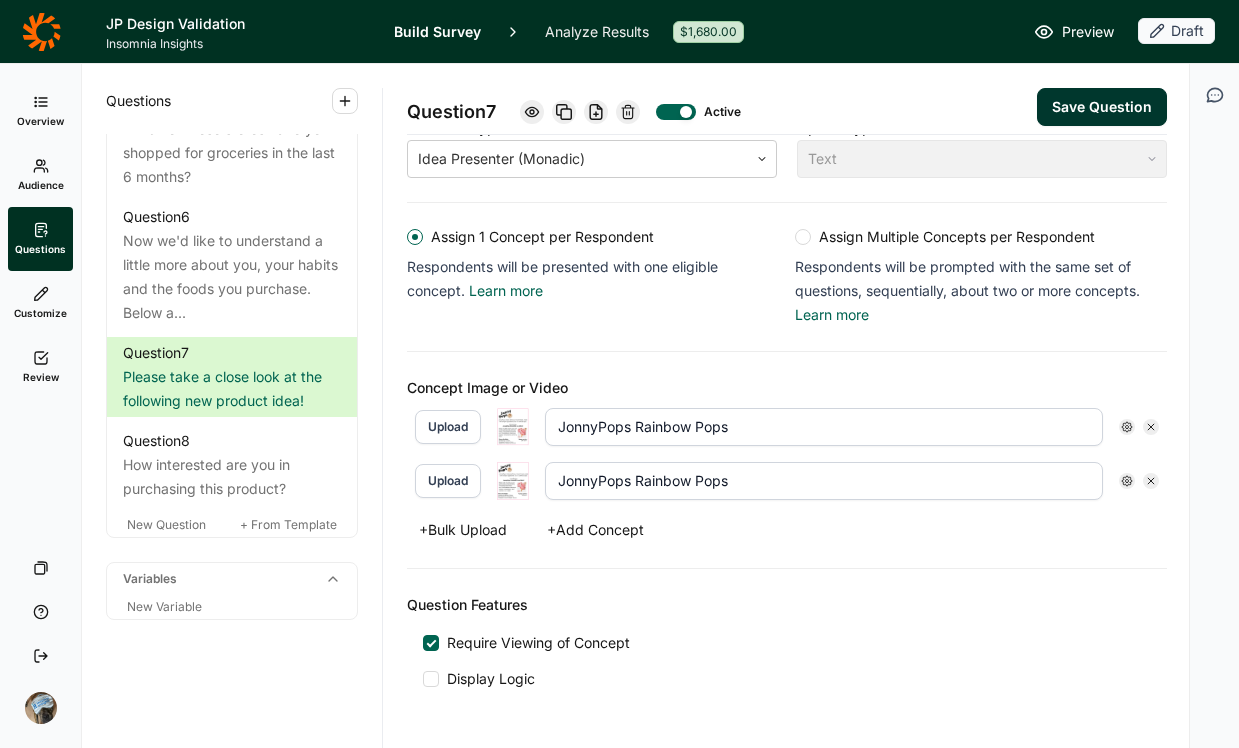scroll, scrollTop: 100, scrollLeft: 0, axis: vertical 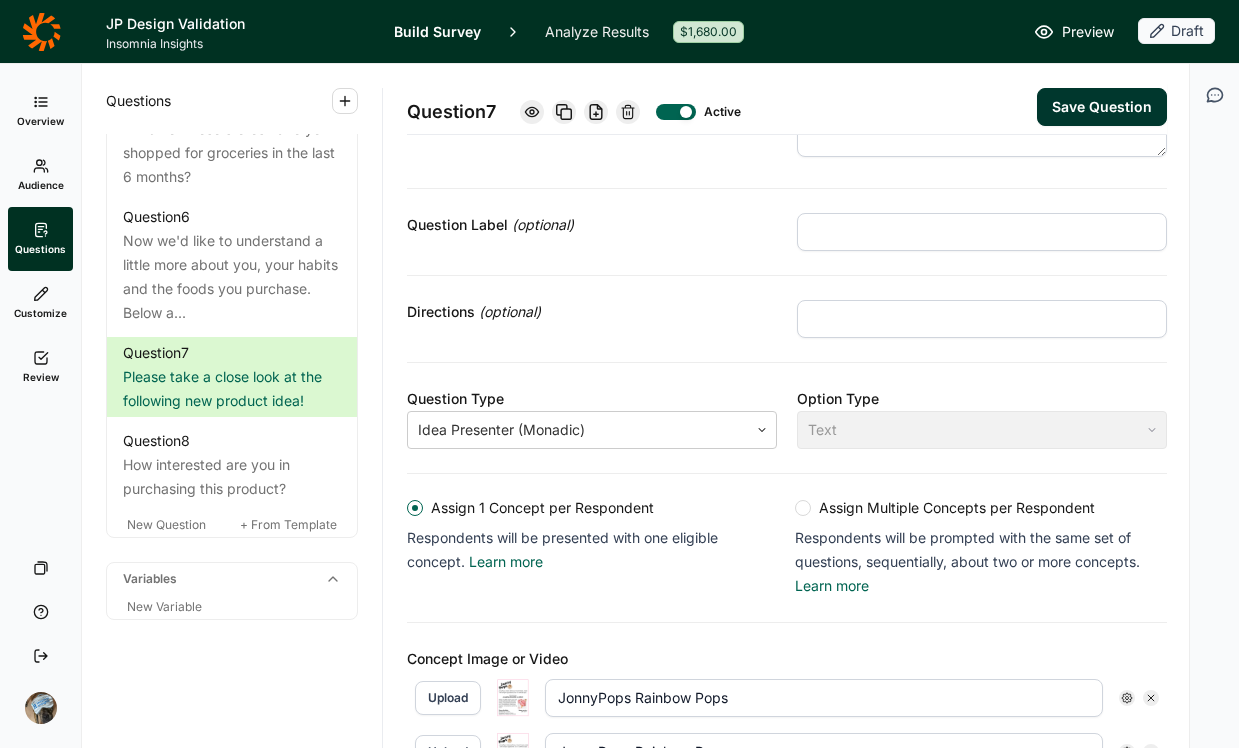 click on "Text" at bounding box center [982, 430] 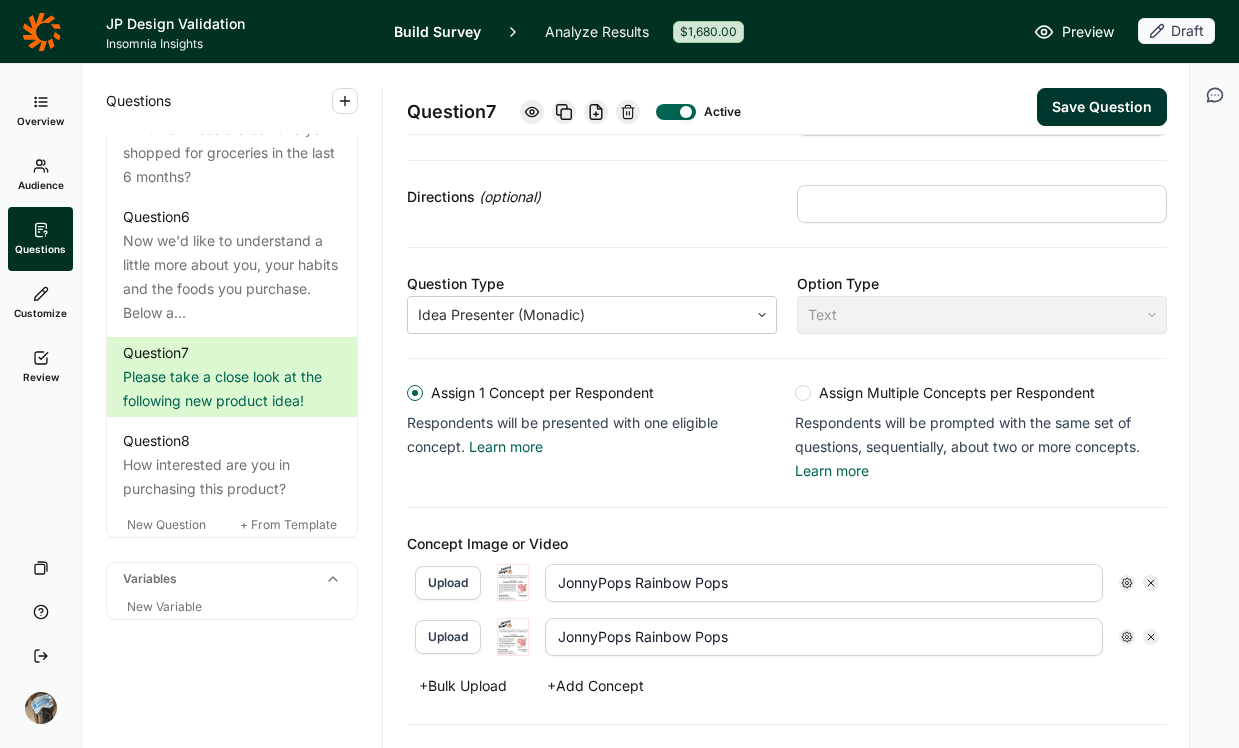 scroll, scrollTop: 336, scrollLeft: 0, axis: vertical 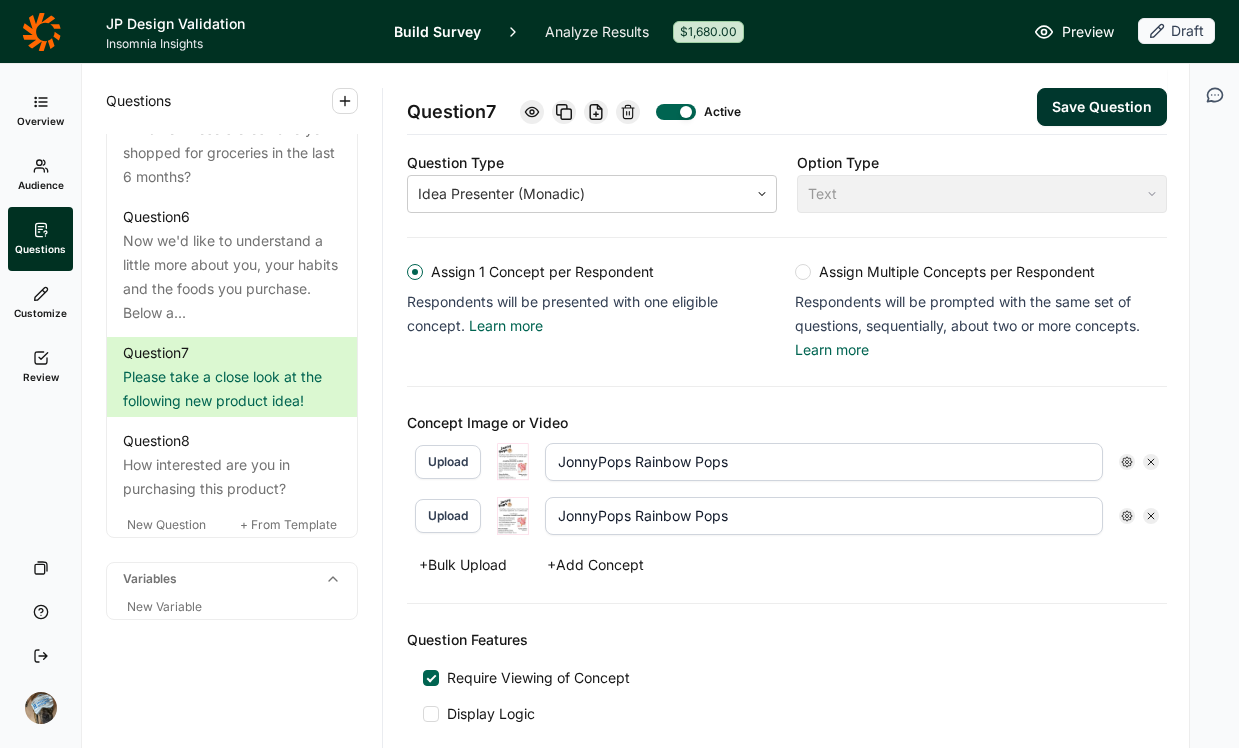 click on "JonnyPops Rainbow Pops" at bounding box center [824, 462] 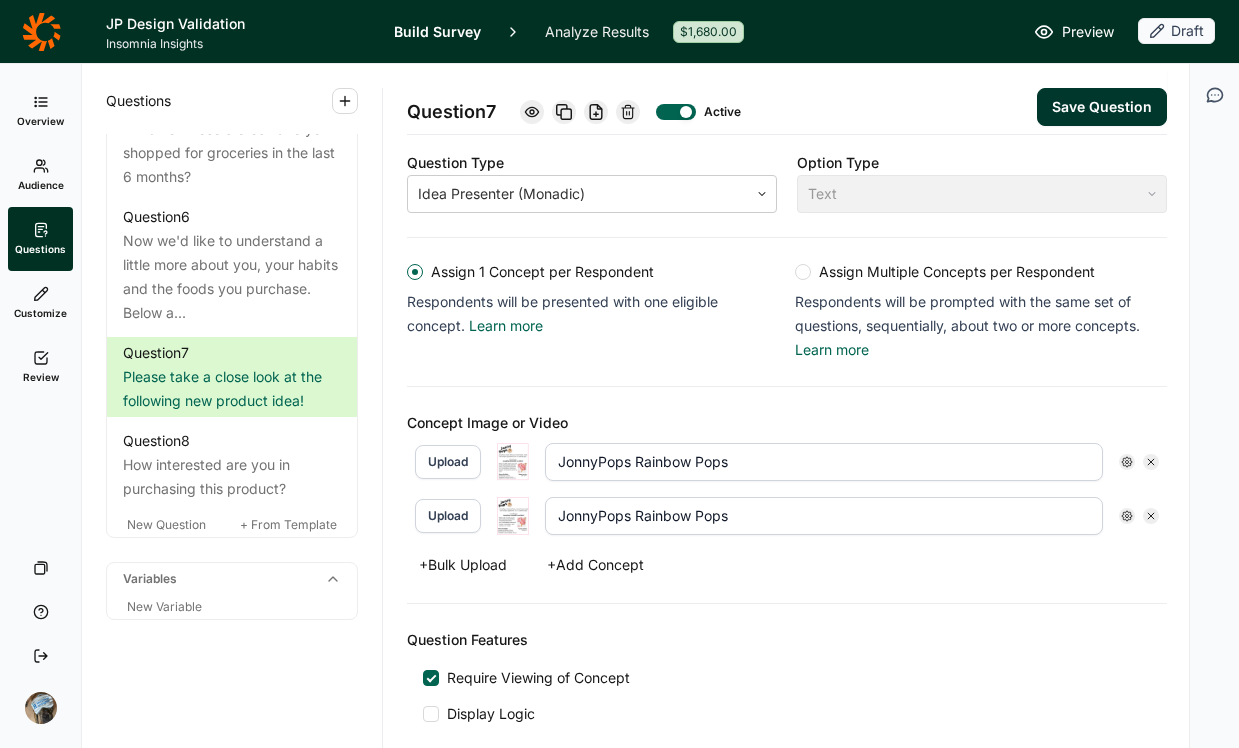 click 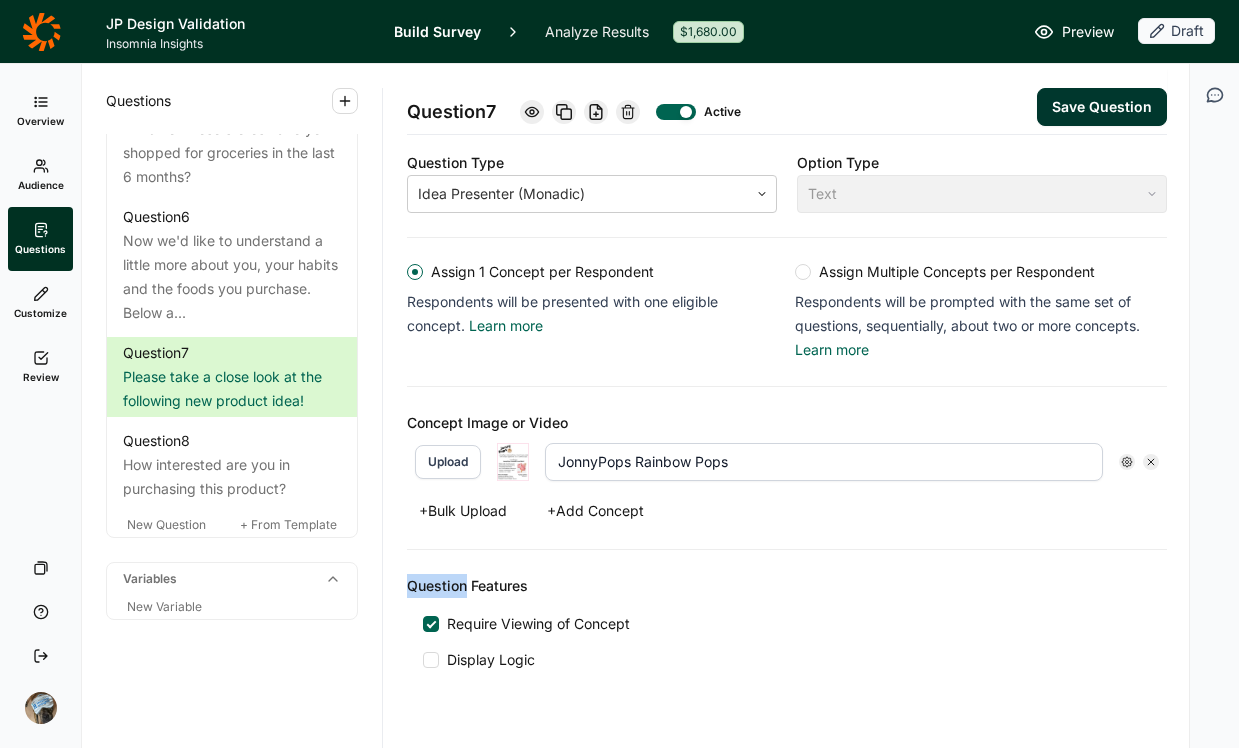 click 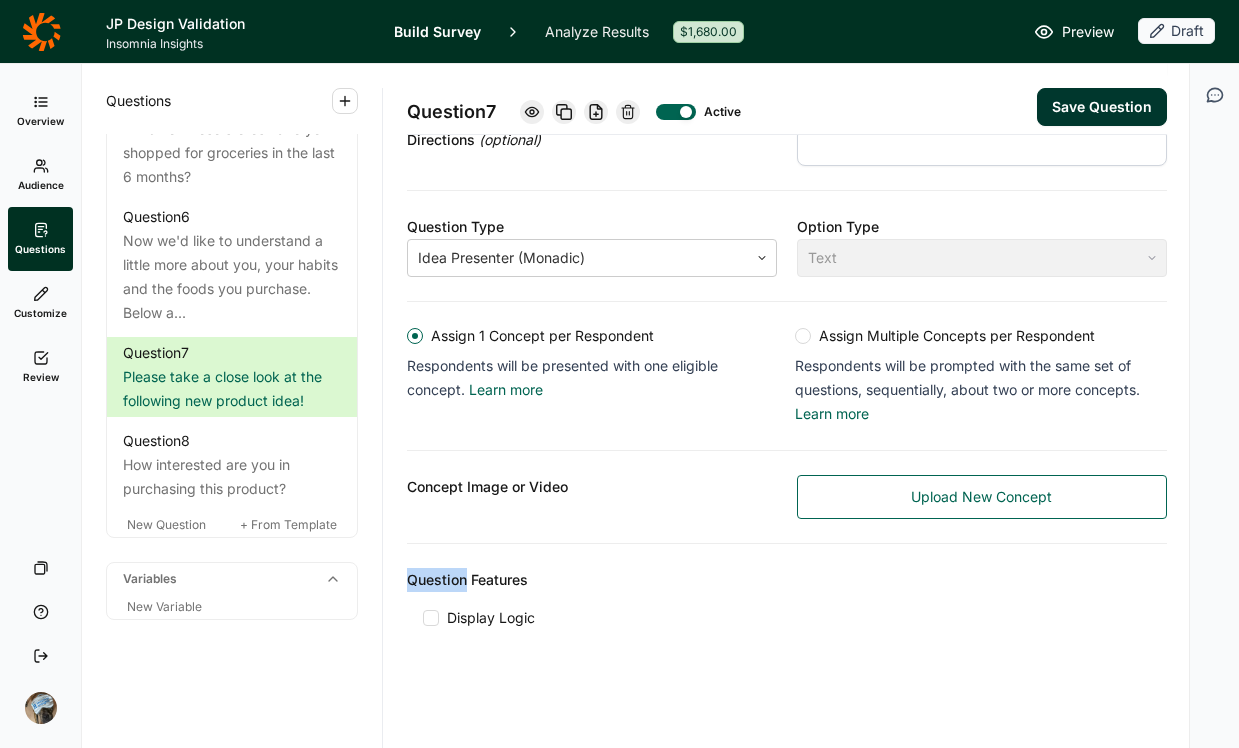 scroll, scrollTop: 272, scrollLeft: 0, axis: vertical 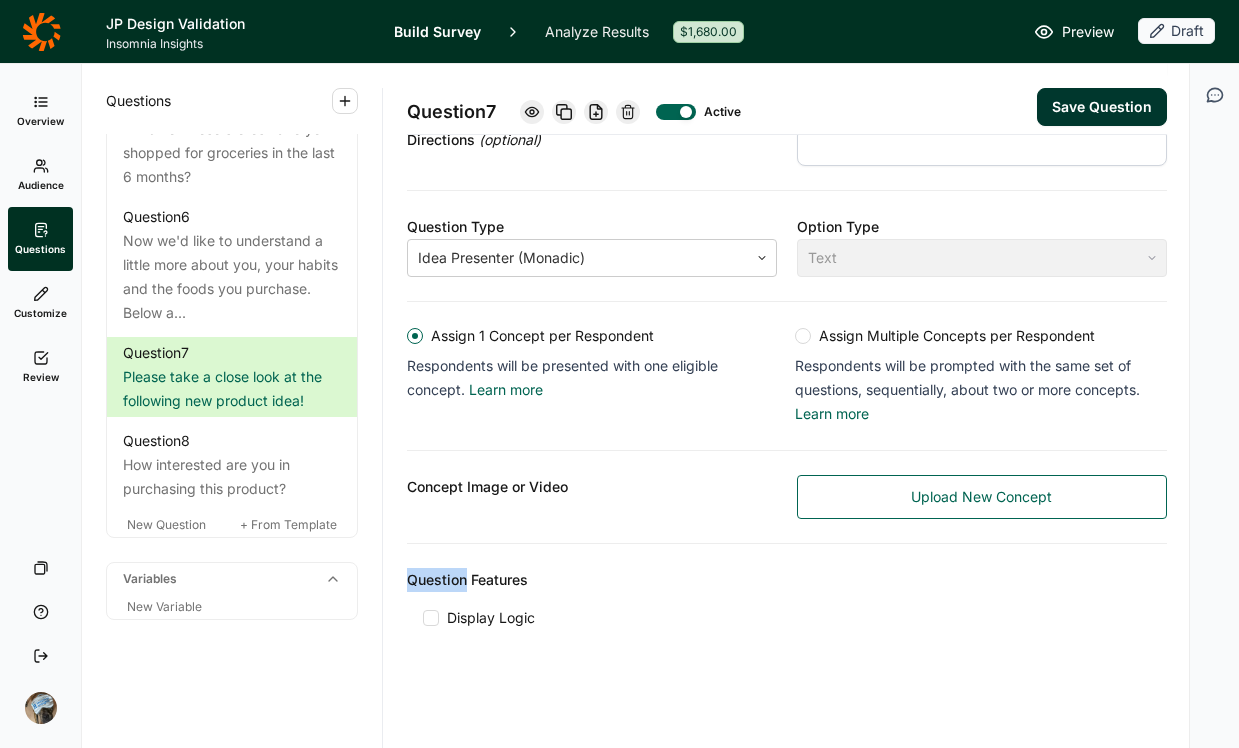 click on "Upload New Concept" at bounding box center [981, 497] 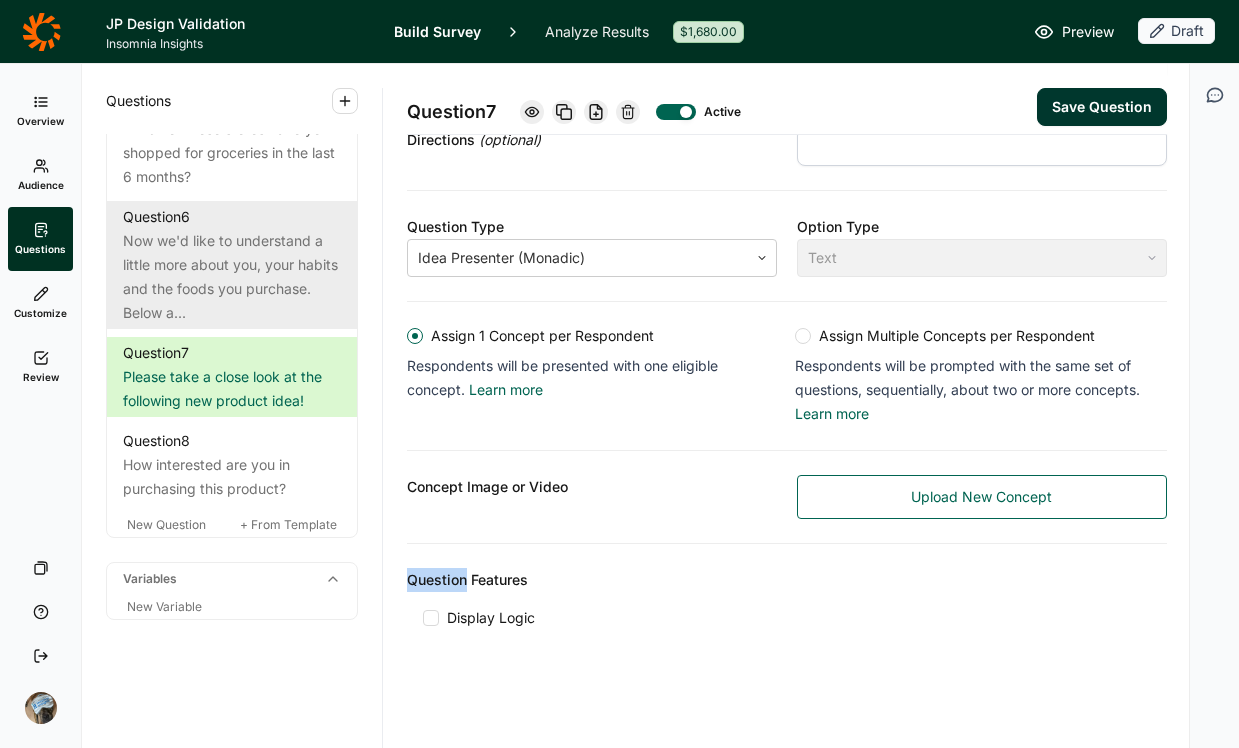 scroll, scrollTop: 336, scrollLeft: 0, axis: vertical 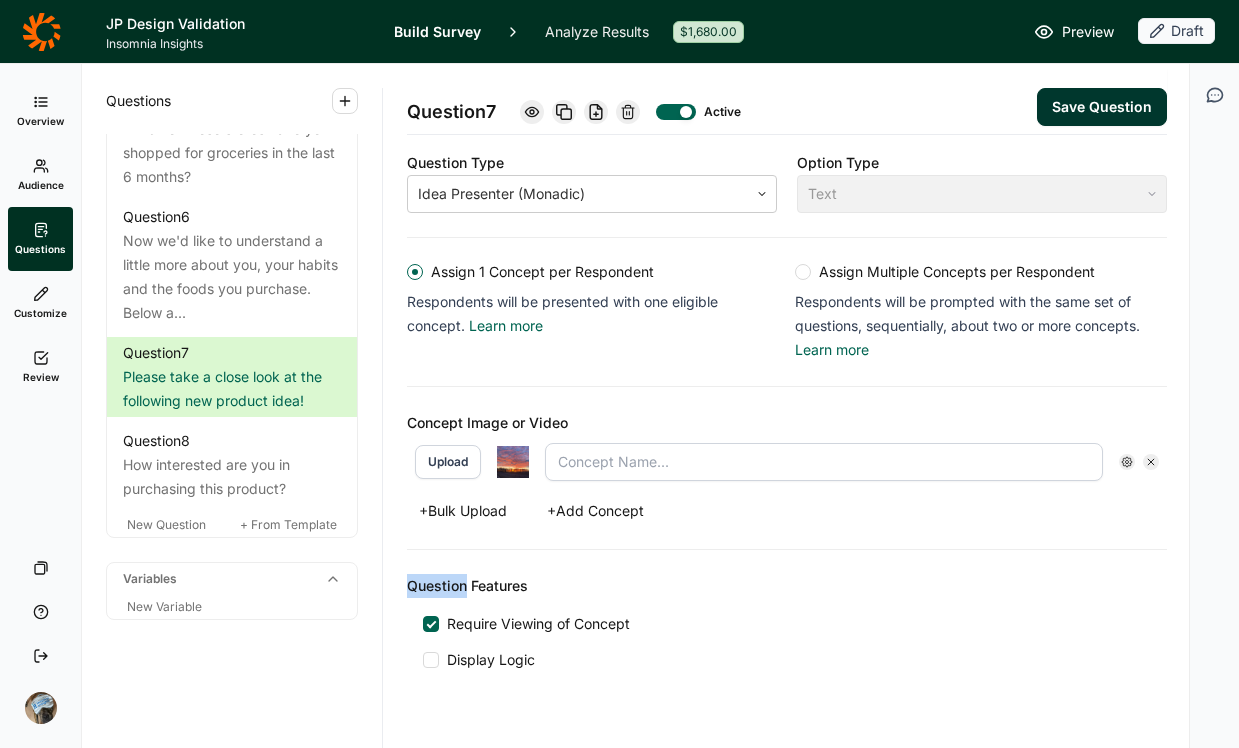 click on "+  Add Concept" at bounding box center [595, 511] 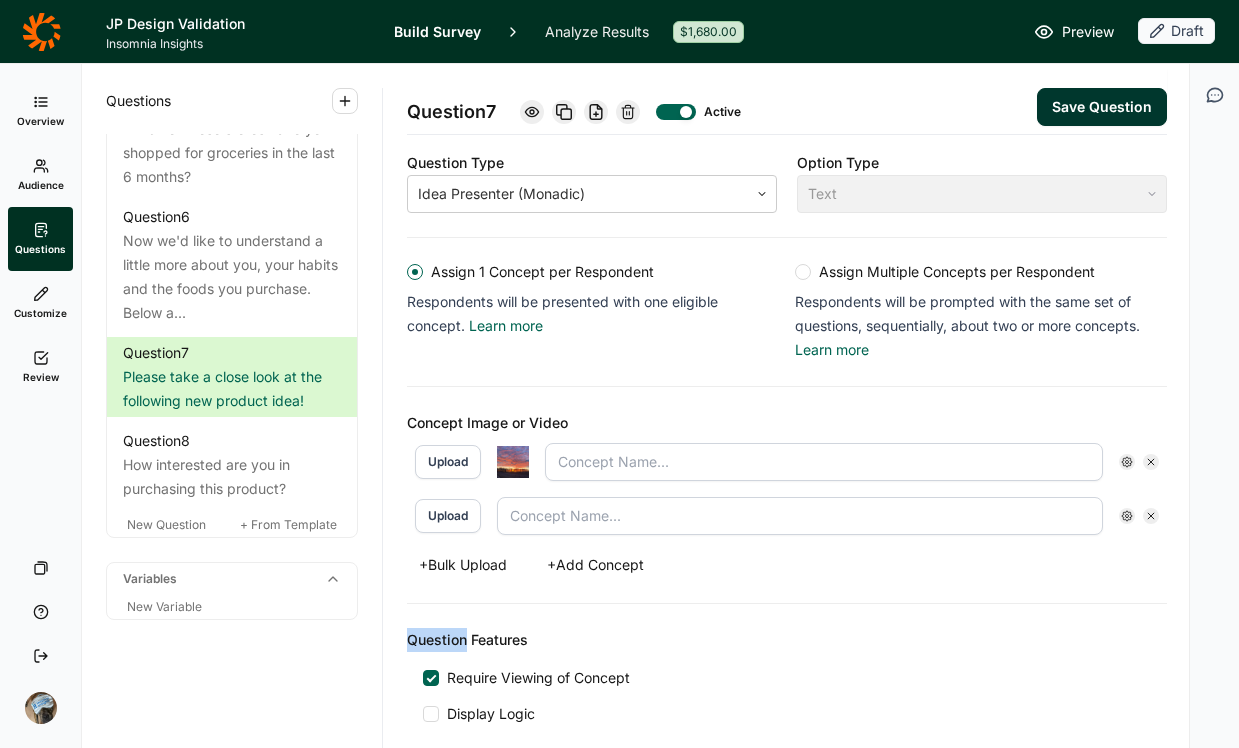 click on "Upload" at bounding box center [448, 516] 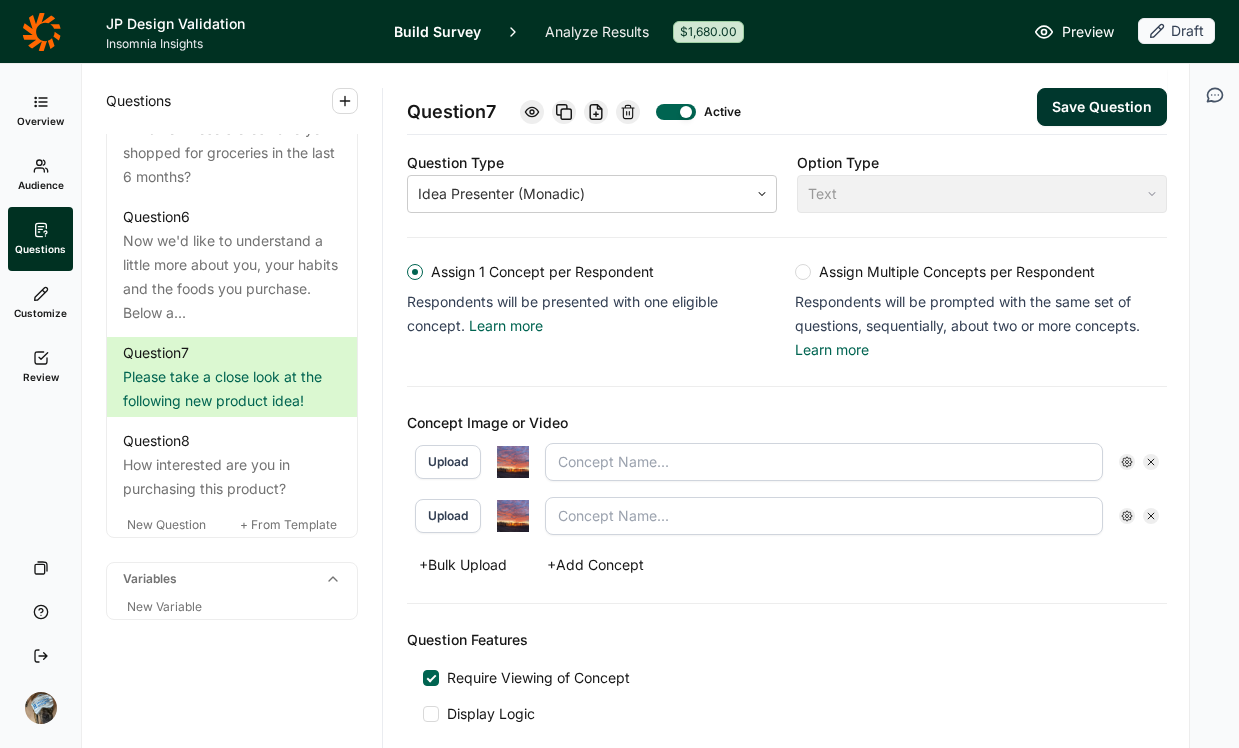 click at bounding box center [824, 462] 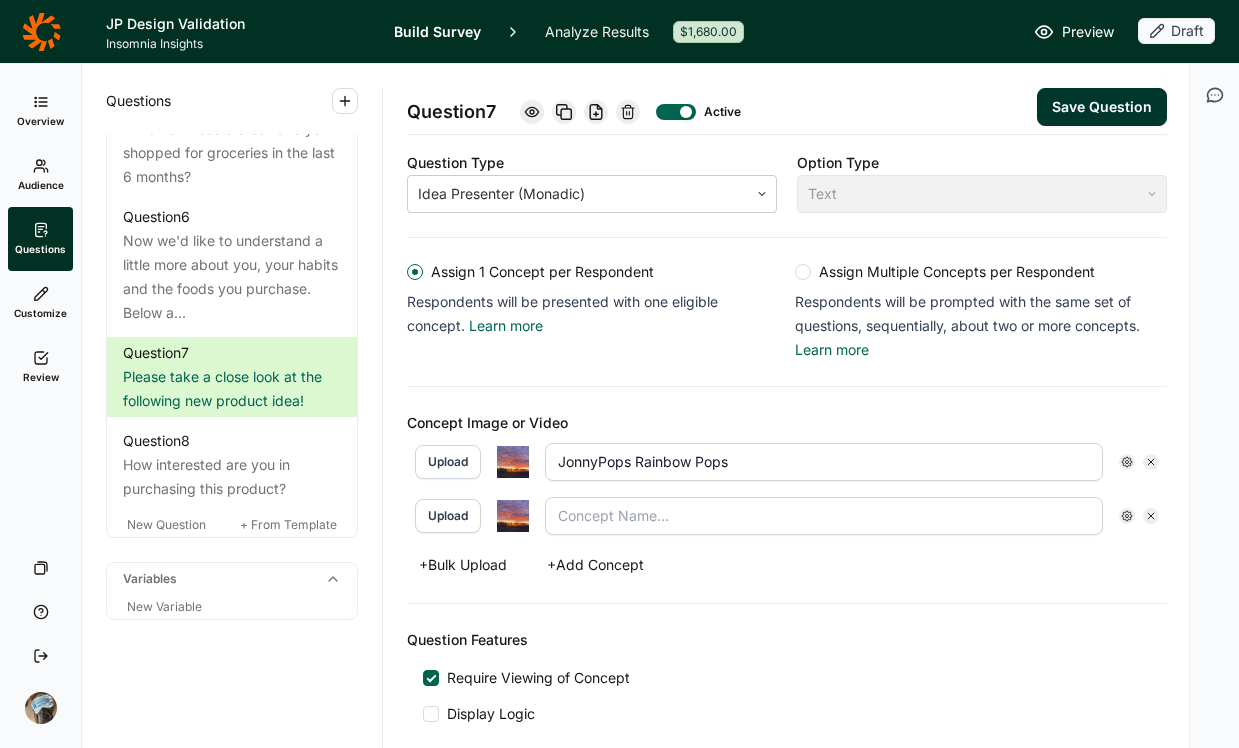type on "JonnyPops Rainbow Pops" 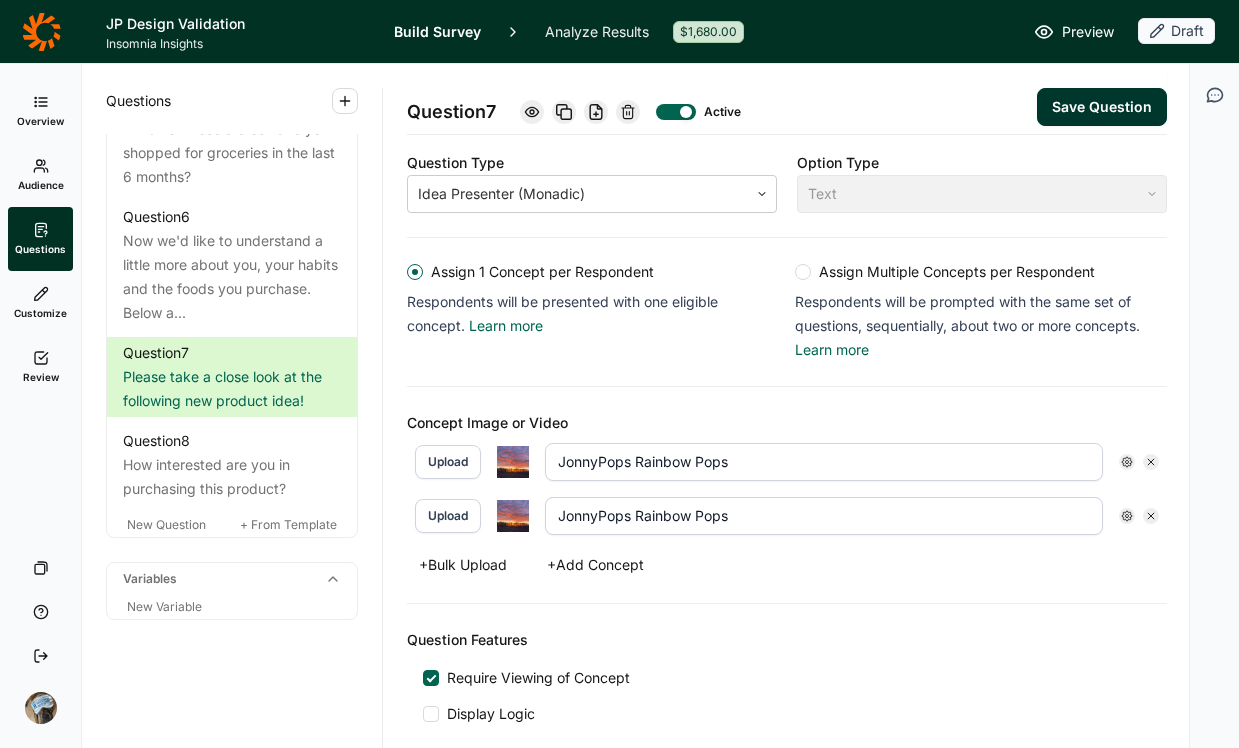 type on "JonnyPops Rainbow Pops" 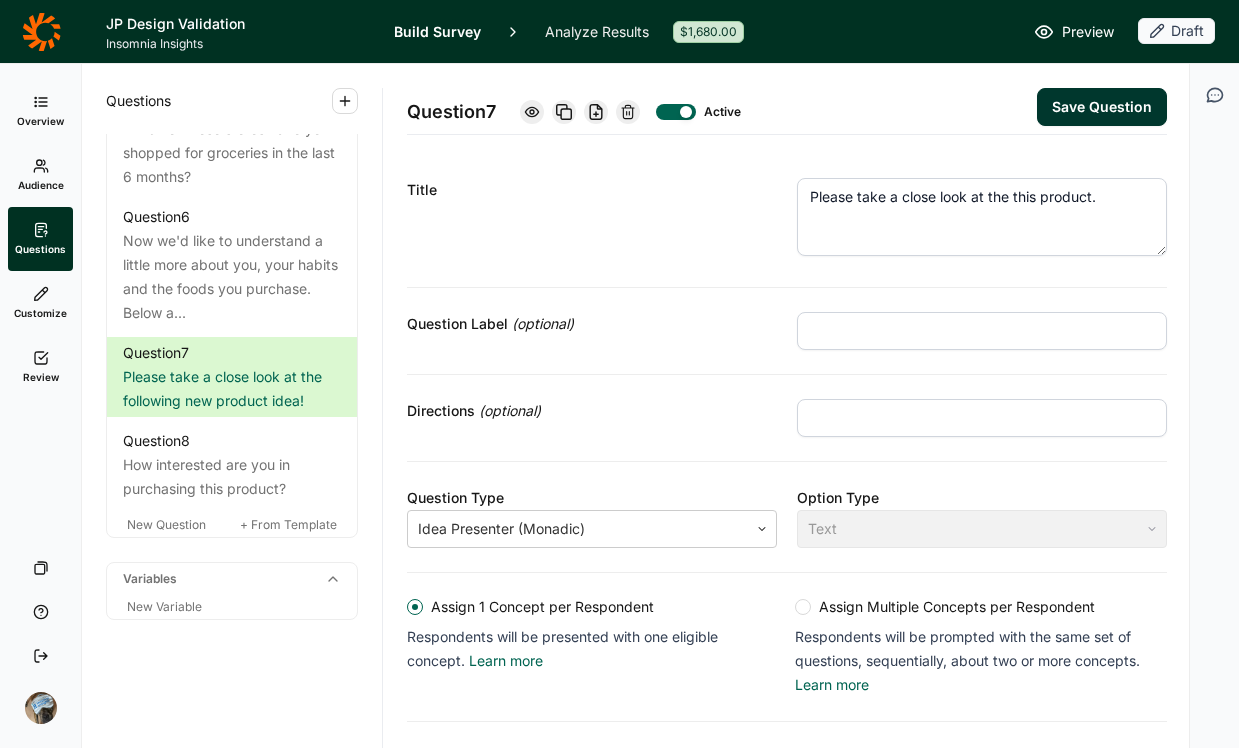 scroll, scrollTop: 0, scrollLeft: 0, axis: both 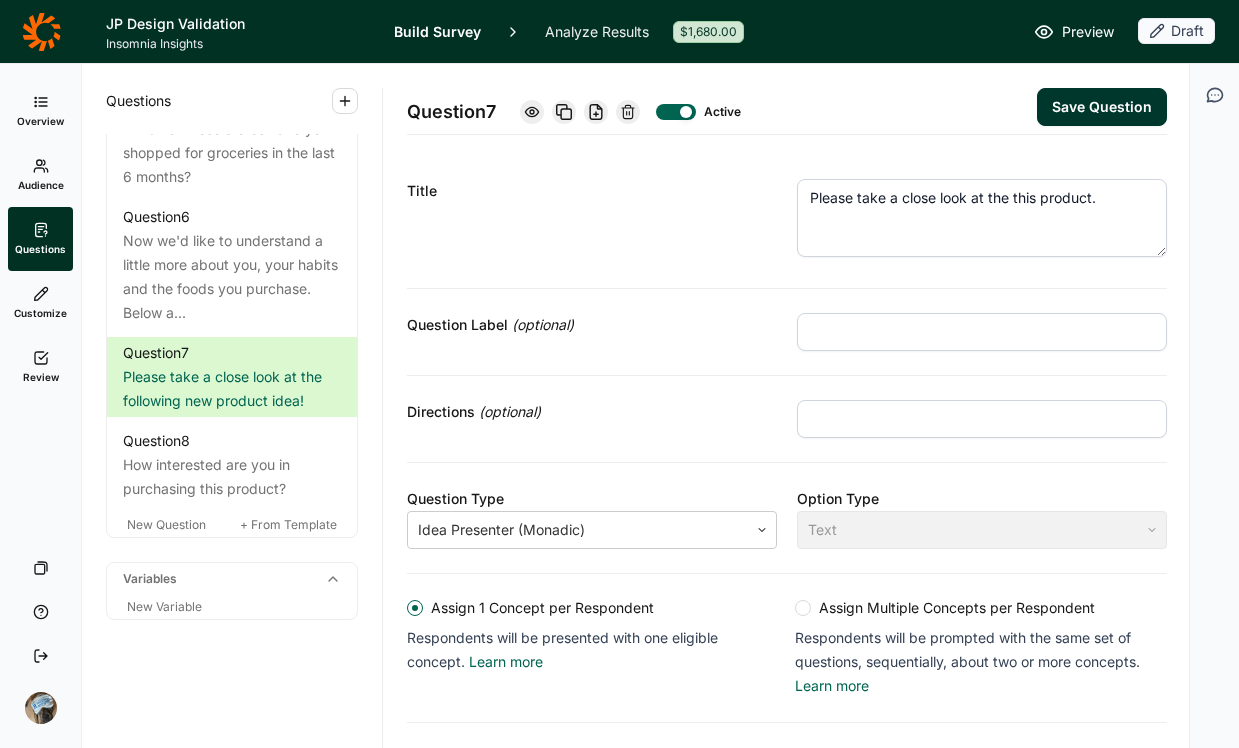 click on "Save Question" at bounding box center [1102, 107] 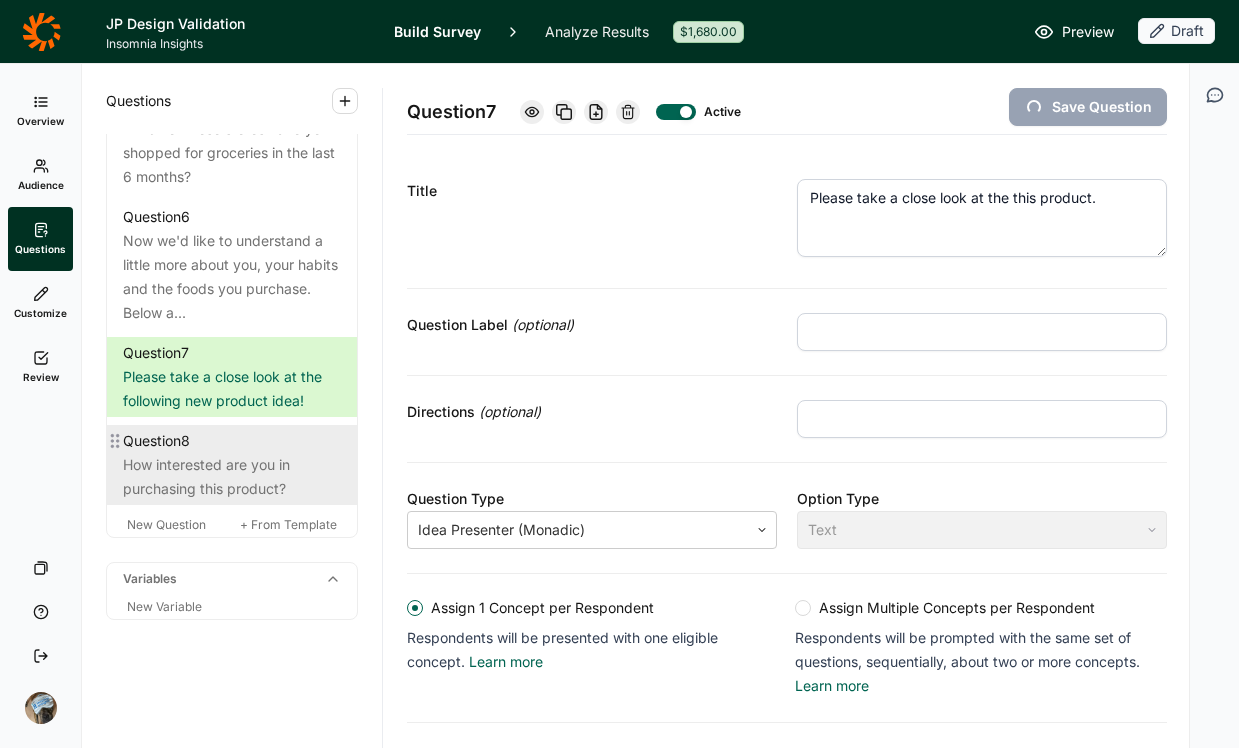 click on "How interested are you in purchasing this product?" at bounding box center (232, 477) 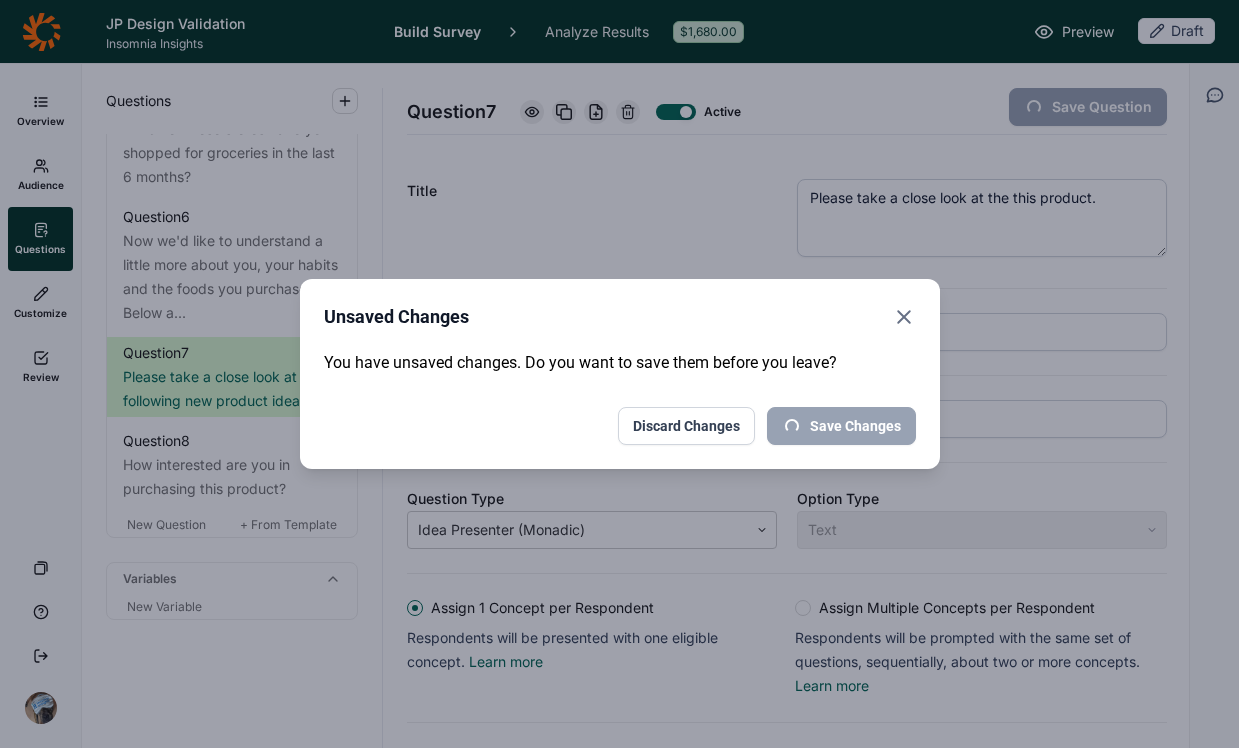 click on "Unsaved Changes You have unsaved changes. Do you want to save them before you leave? Save Changes Discard Changes" at bounding box center [620, 374] 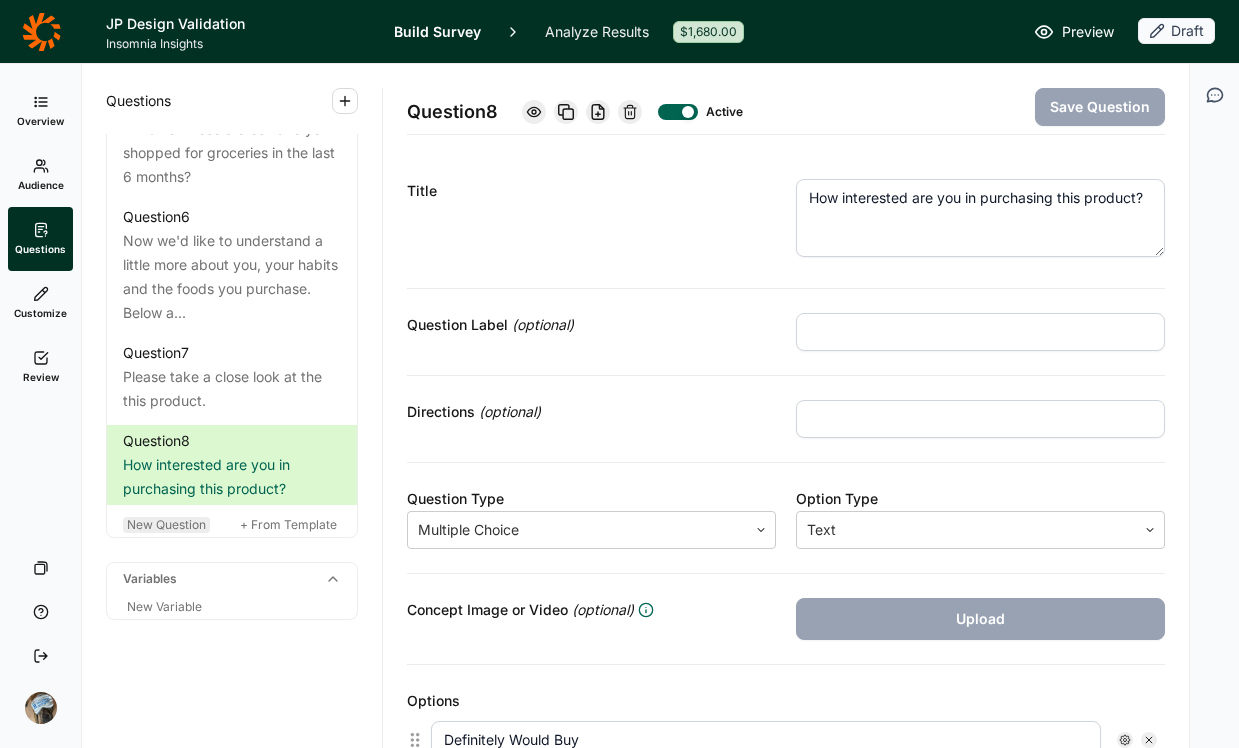 click on "New Question" at bounding box center (166, 524) 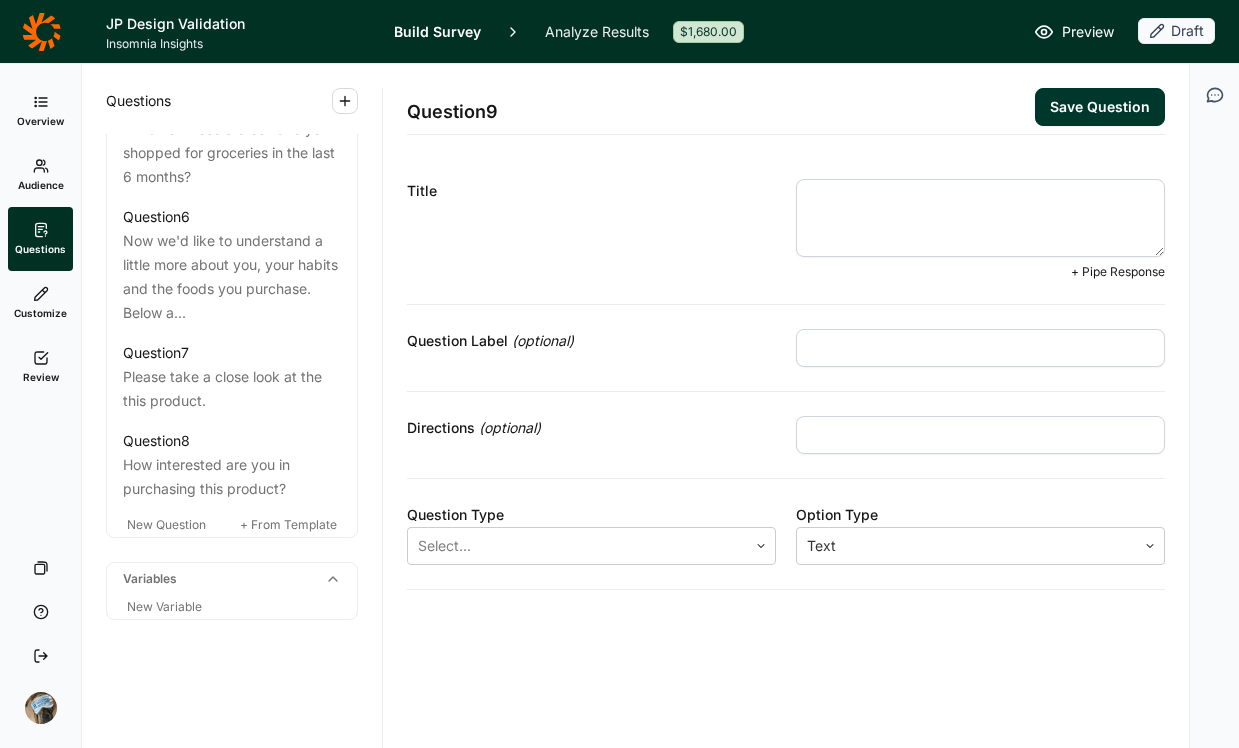 click at bounding box center (980, 218) 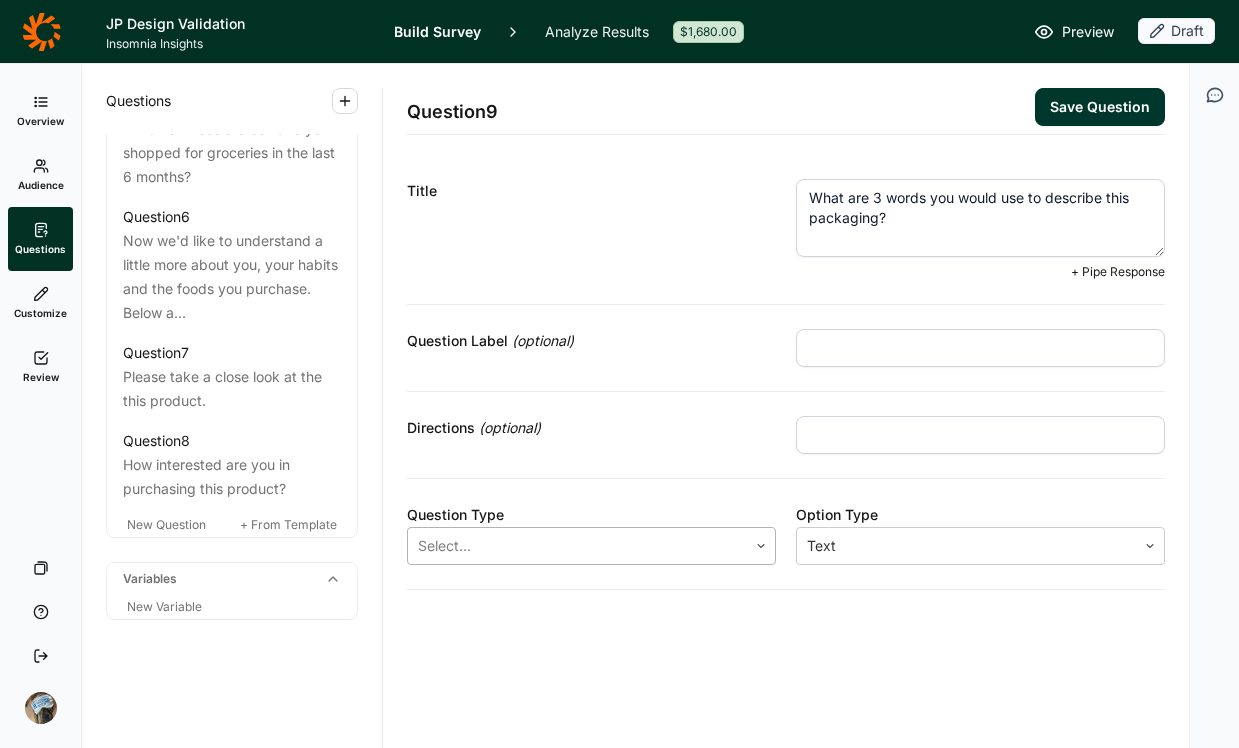 type on "What are 3 words you would use to describe this packaging?" 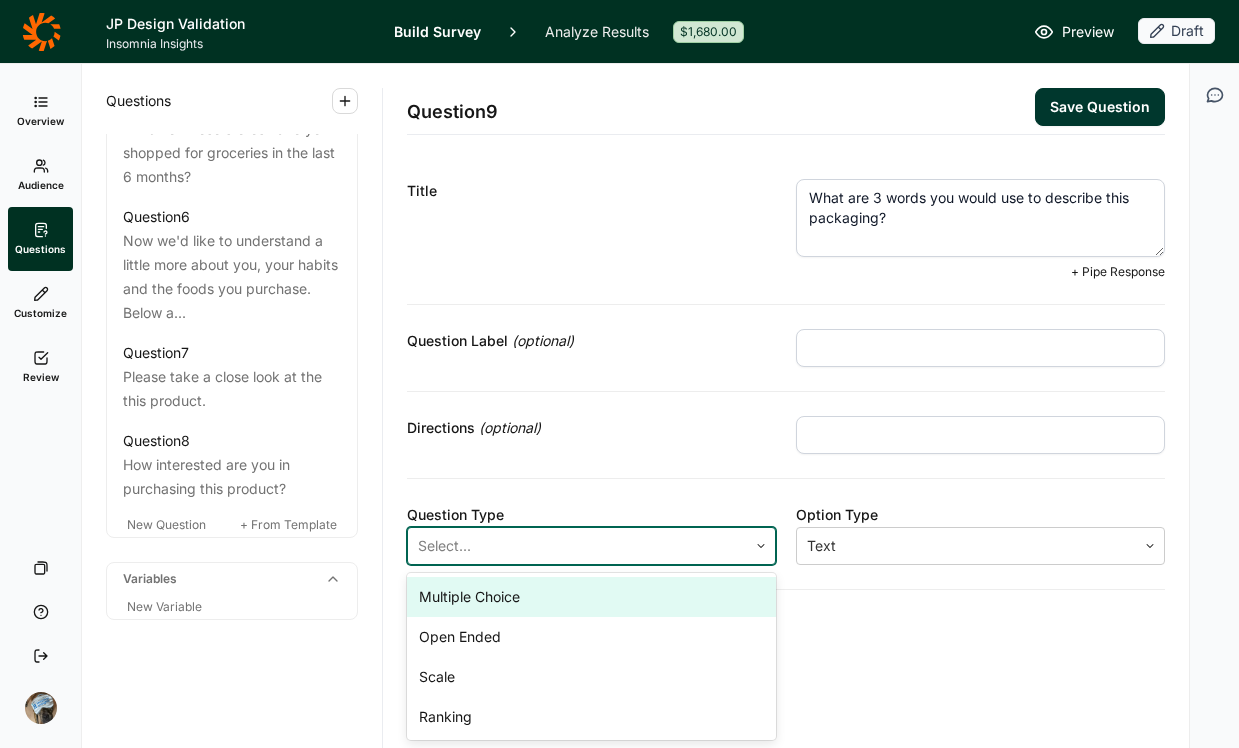 click at bounding box center [577, 546] 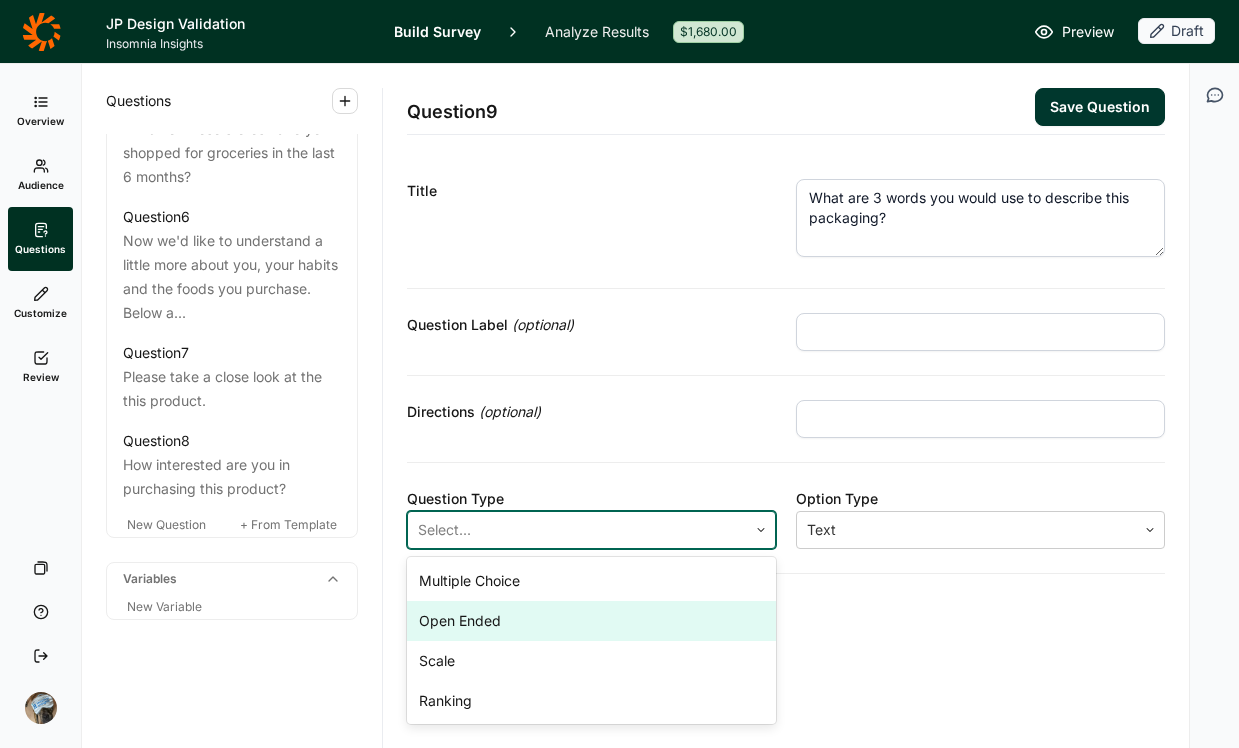 scroll, scrollTop: 4, scrollLeft: 0, axis: vertical 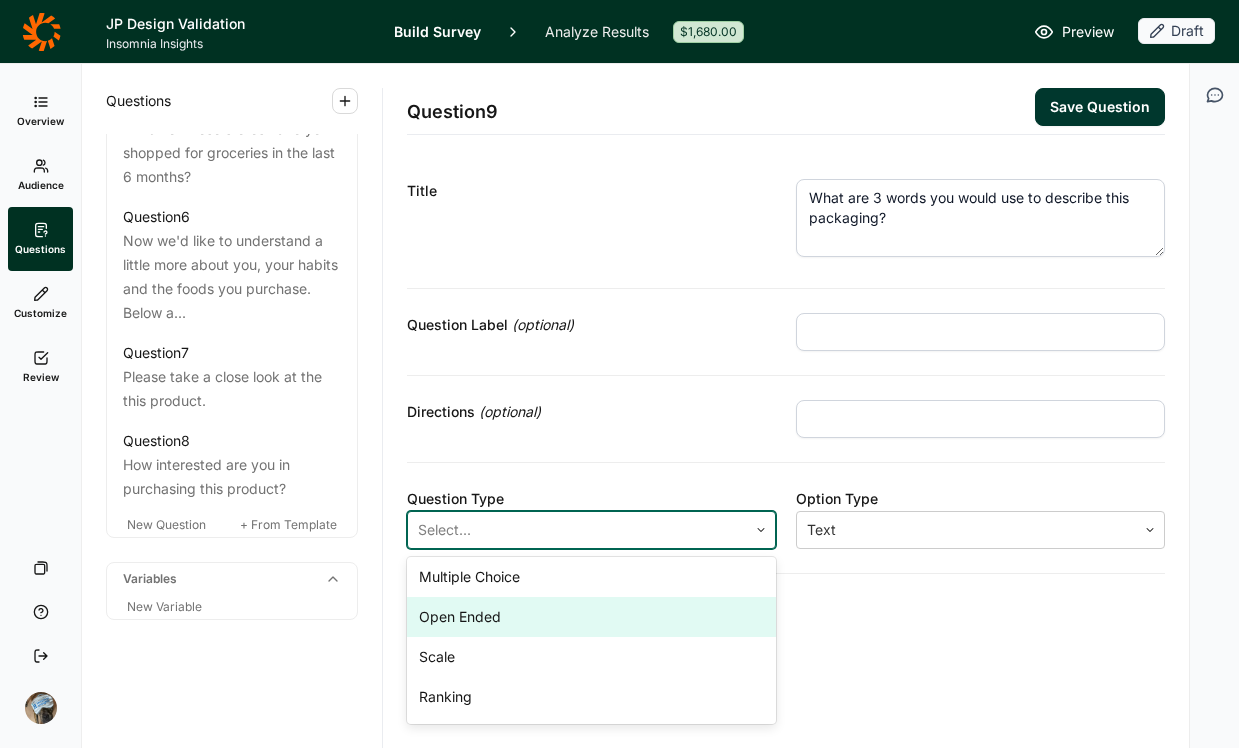 click on "Open Ended" at bounding box center (591, 617) 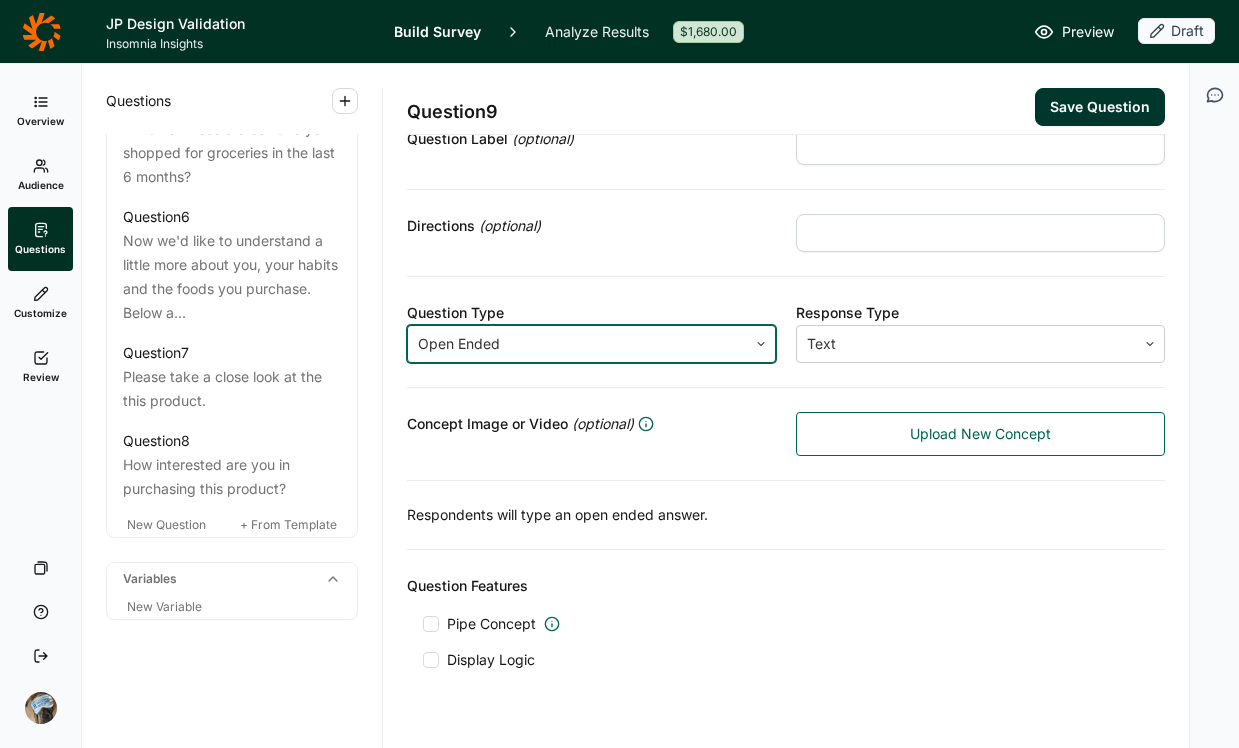 scroll, scrollTop: 228, scrollLeft: 0, axis: vertical 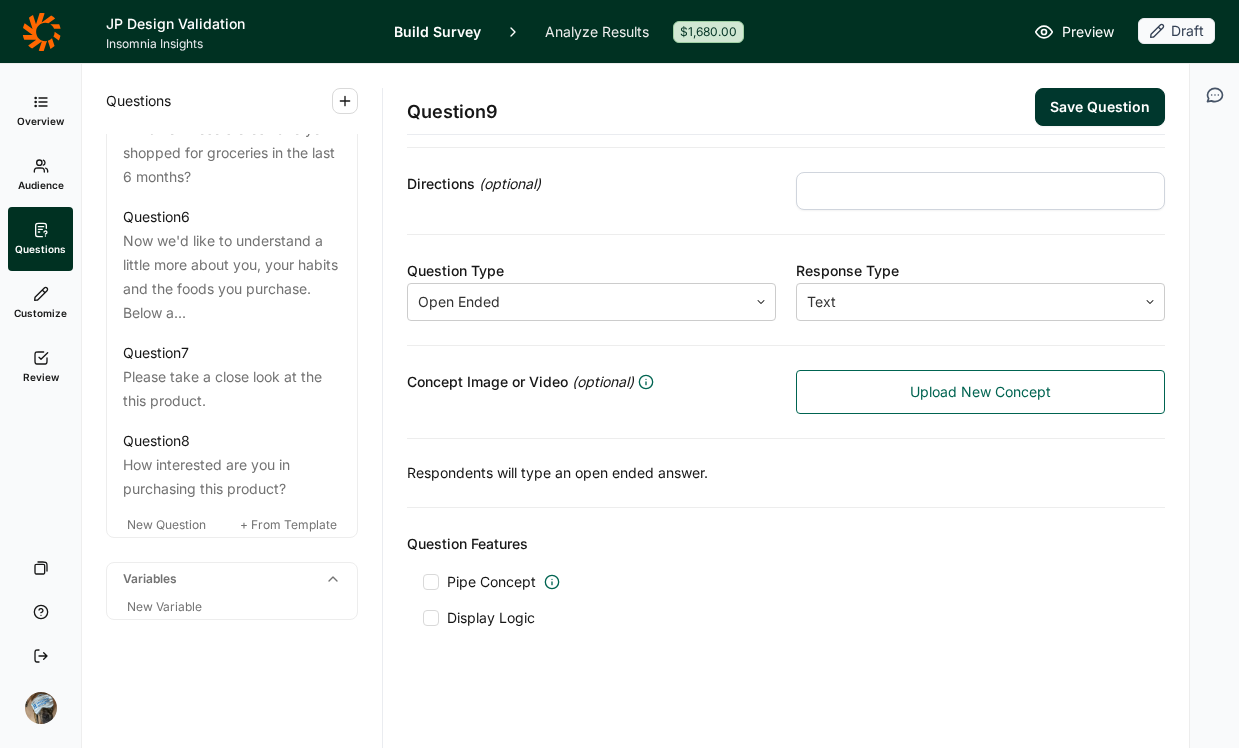 click at bounding box center (431, 582) 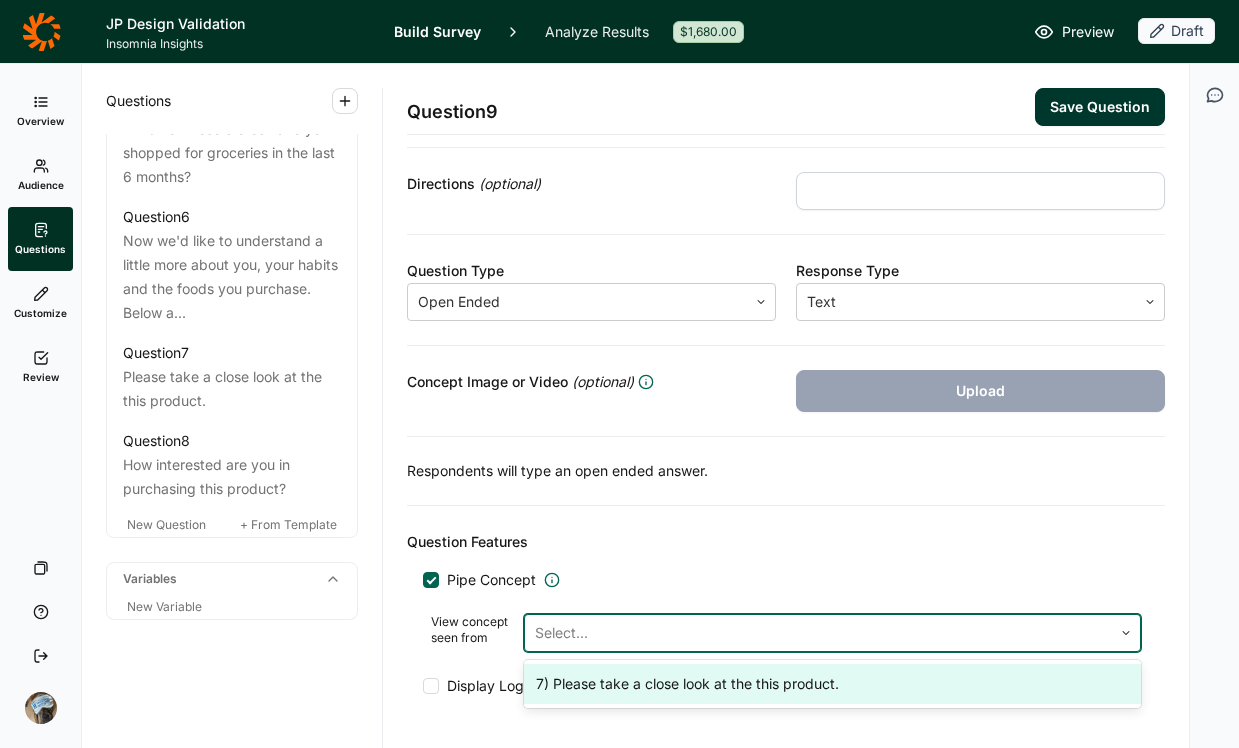 click on "Select..." at bounding box center [818, 633] 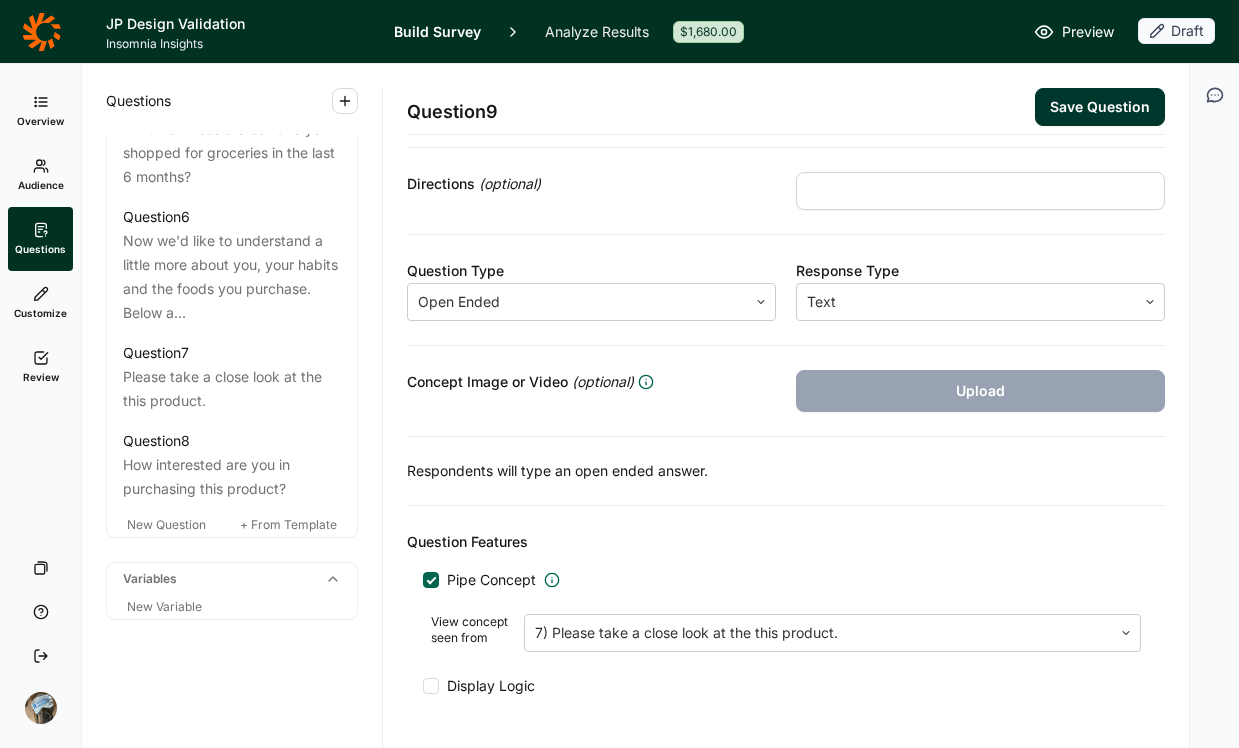 click on "Display Logic" at bounding box center [786, 686] 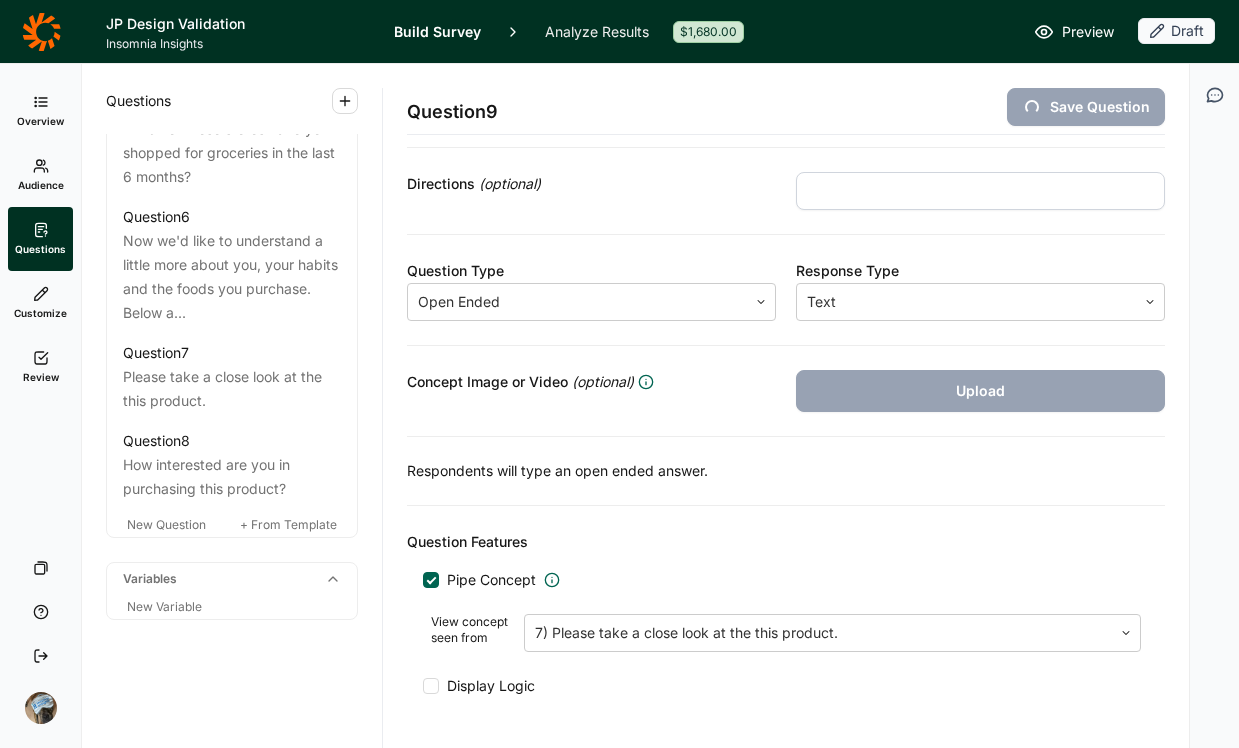 scroll, scrollTop: 0, scrollLeft: 0, axis: both 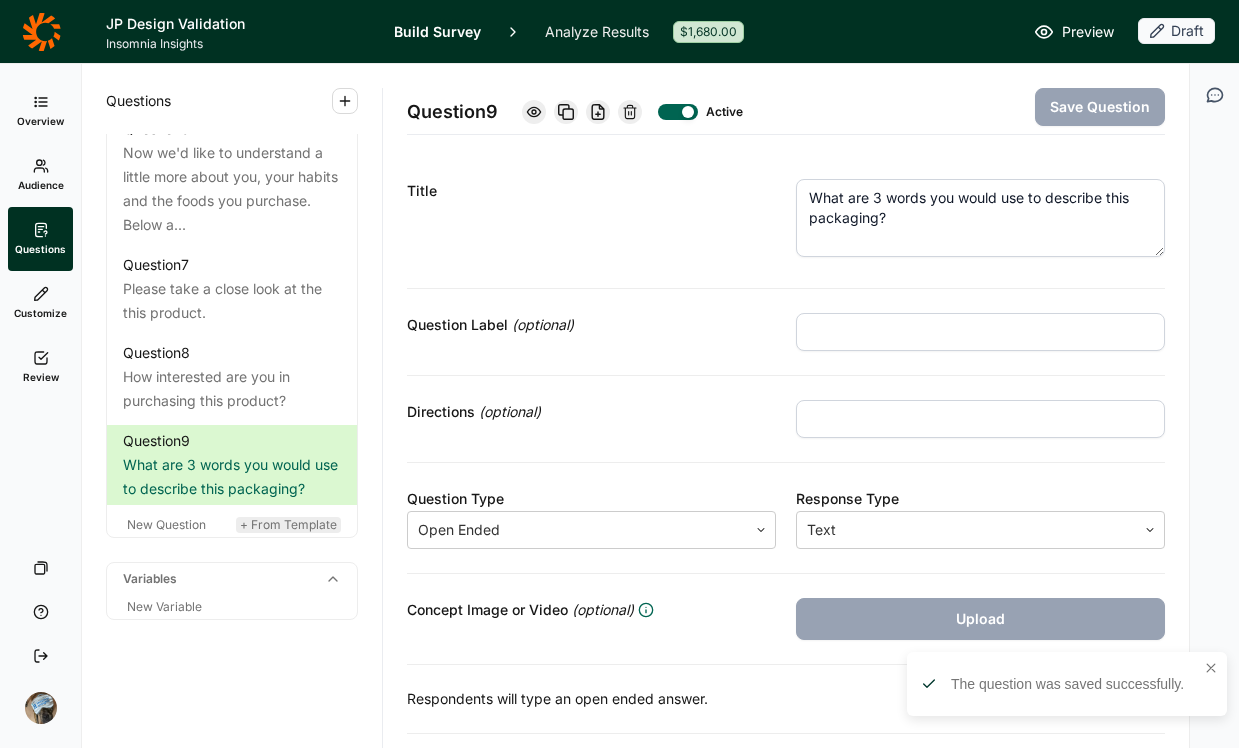 click on "+ From Template" at bounding box center (288, 524) 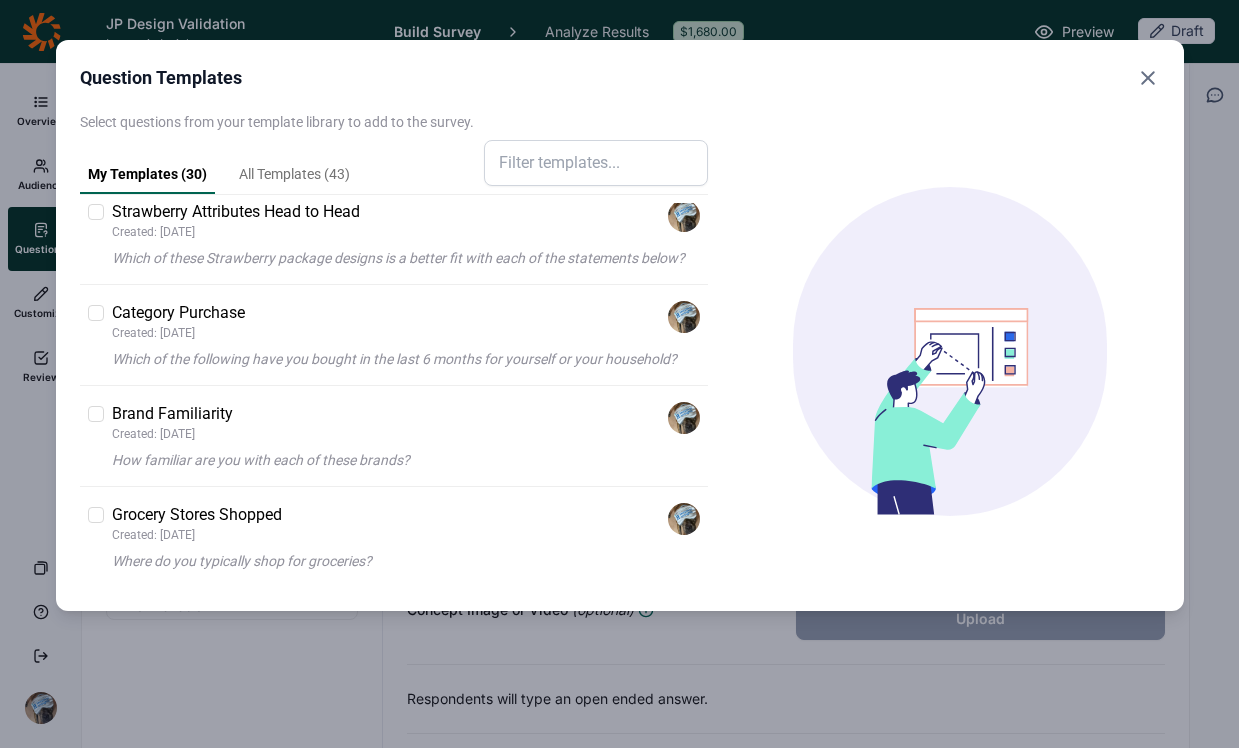 scroll, scrollTop: 2745, scrollLeft: 0, axis: vertical 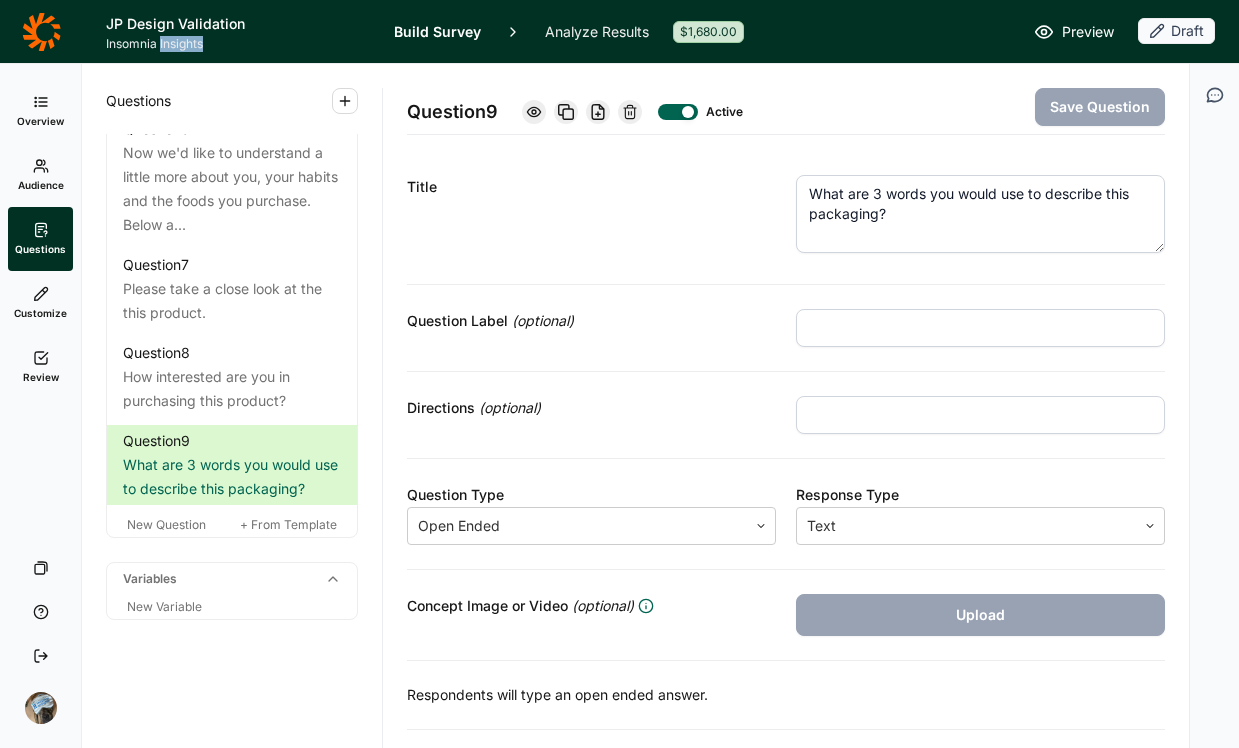 click 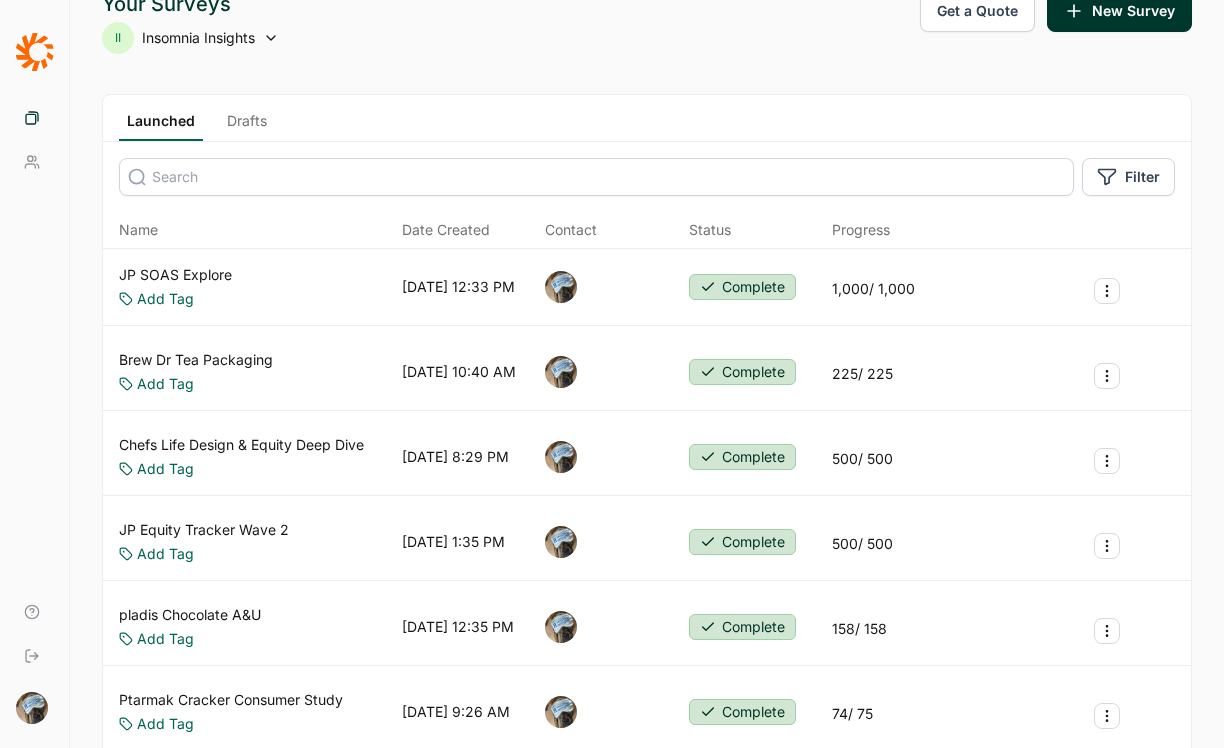 scroll, scrollTop: 34, scrollLeft: 0, axis: vertical 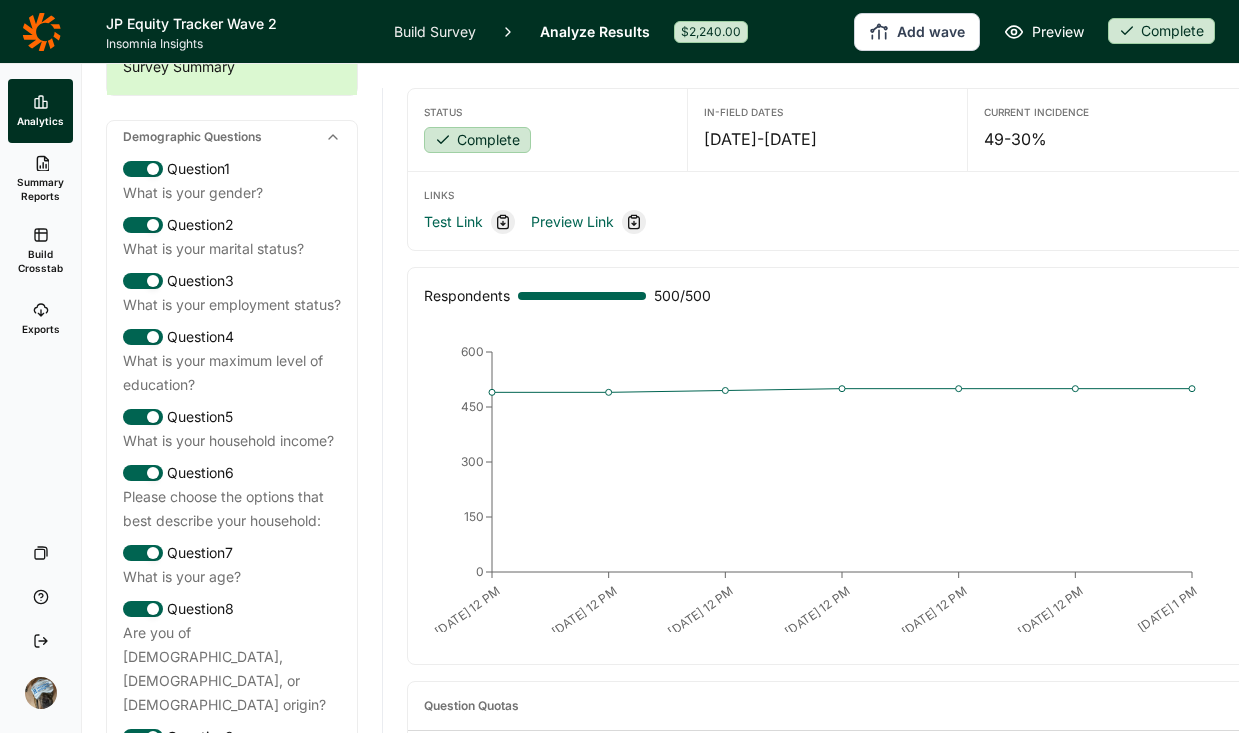 click on "Build Survey" at bounding box center [435, 31] 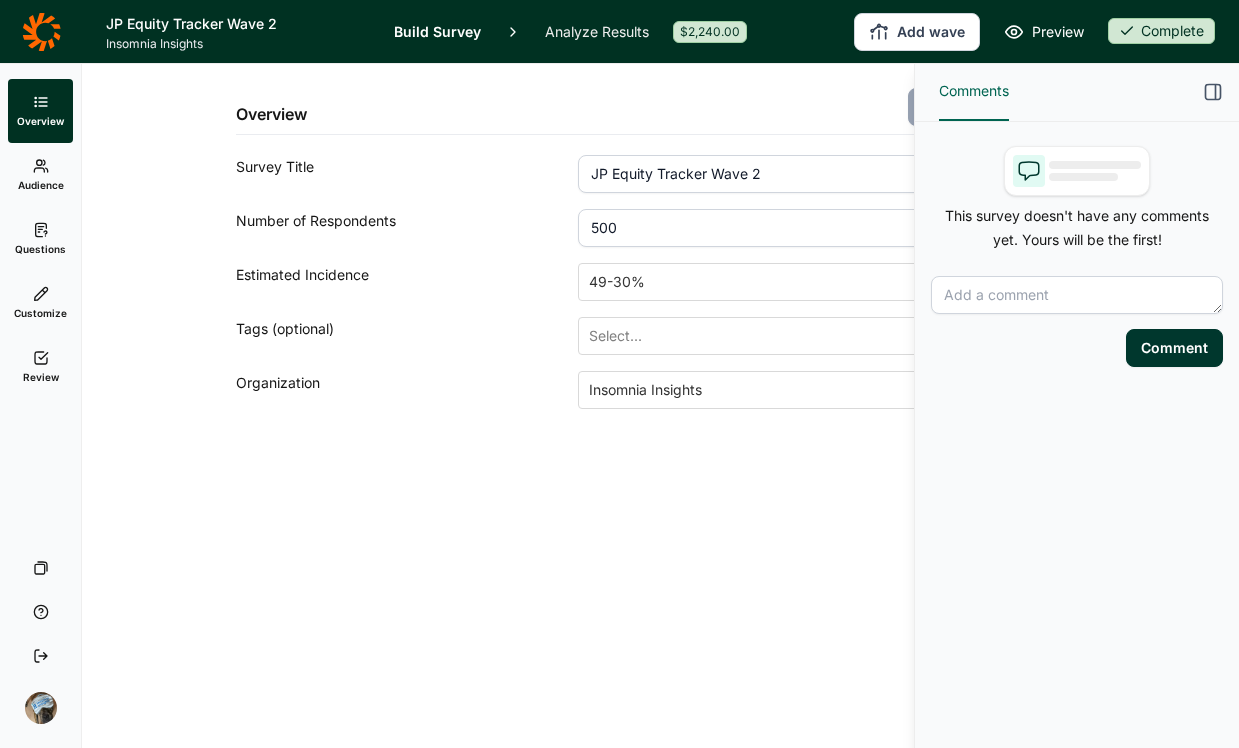 click 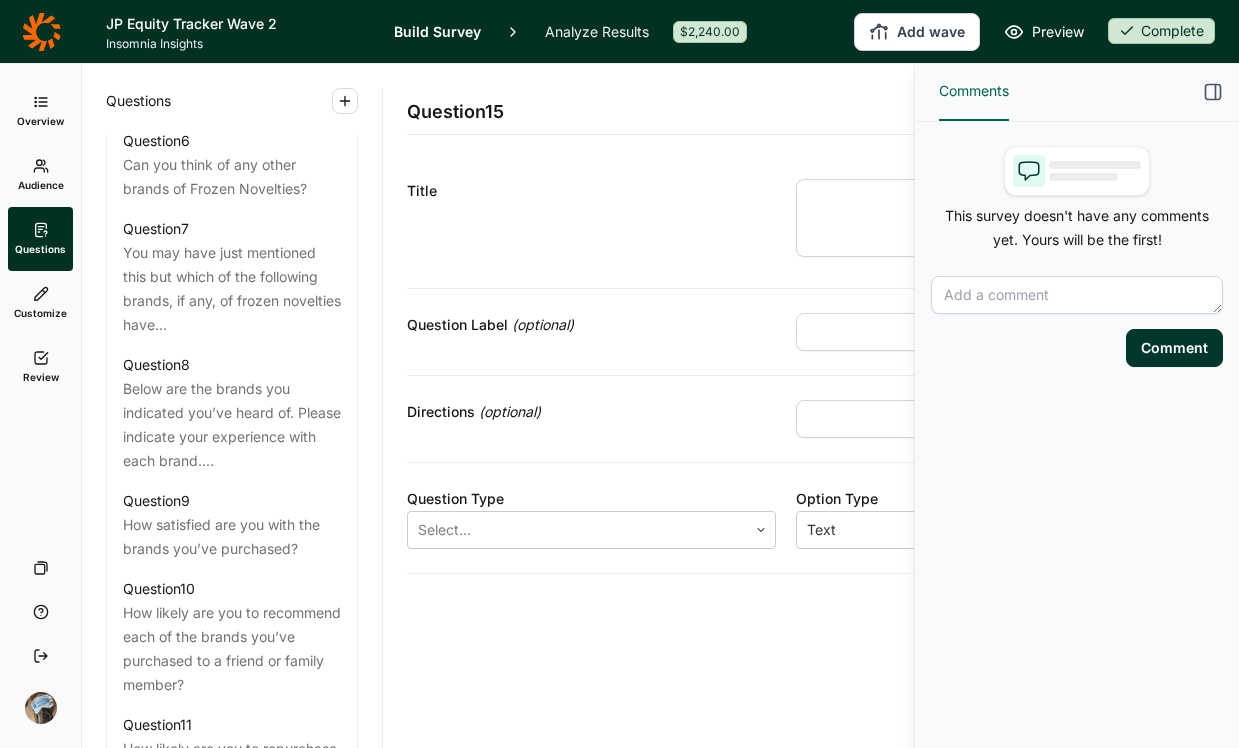 scroll, scrollTop: 1536, scrollLeft: 0, axis: vertical 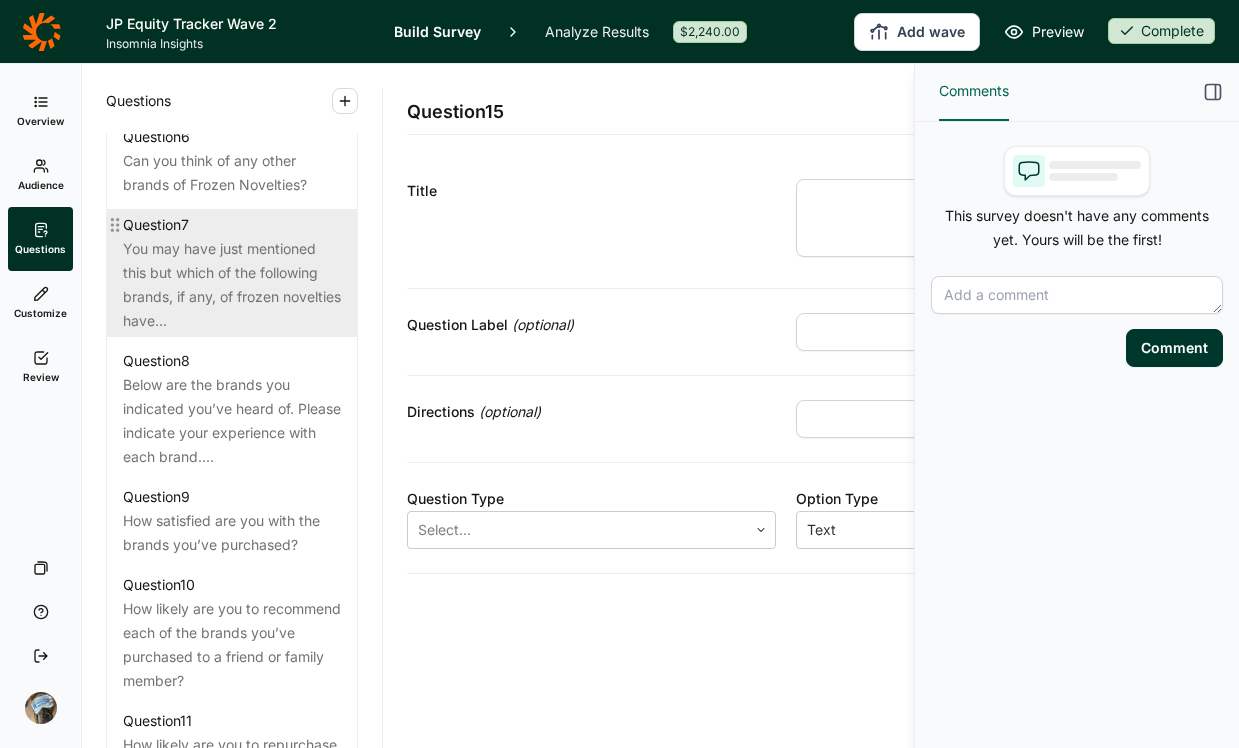 click on "You may have just mentioned this but which of the following brands, if any, of frozen novelties have..." at bounding box center (232, 285) 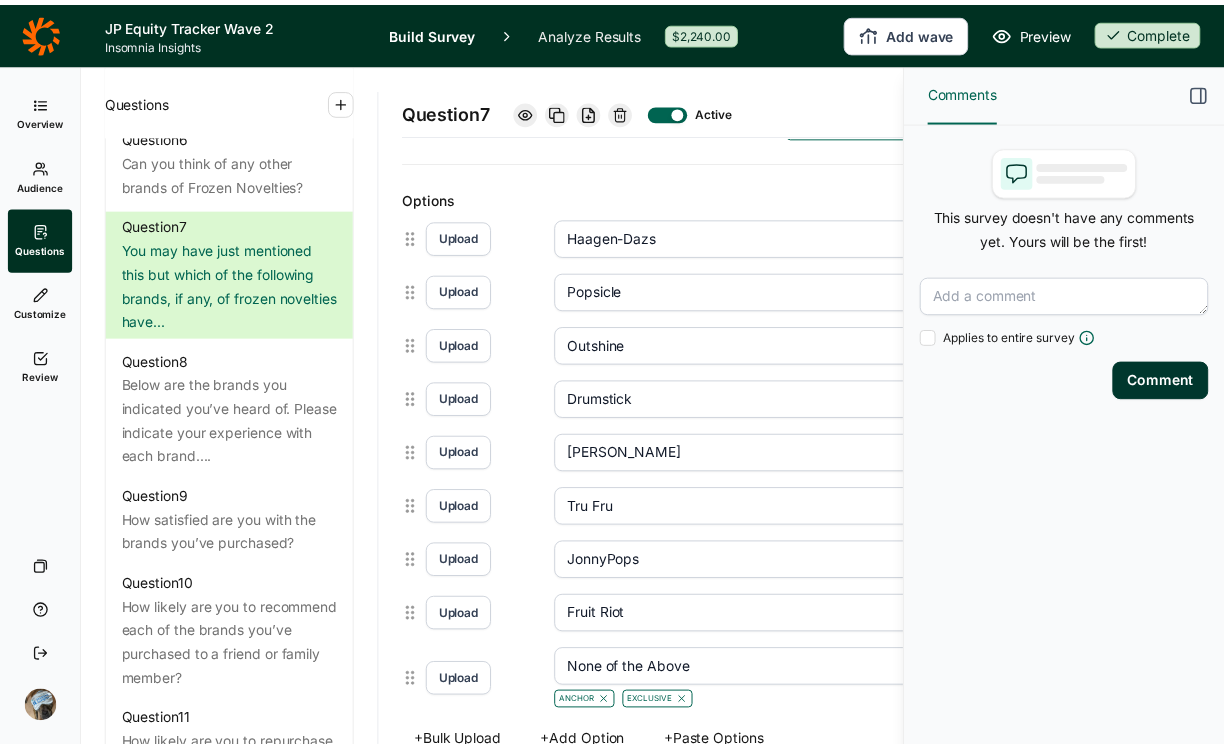 scroll, scrollTop: 501, scrollLeft: 0, axis: vertical 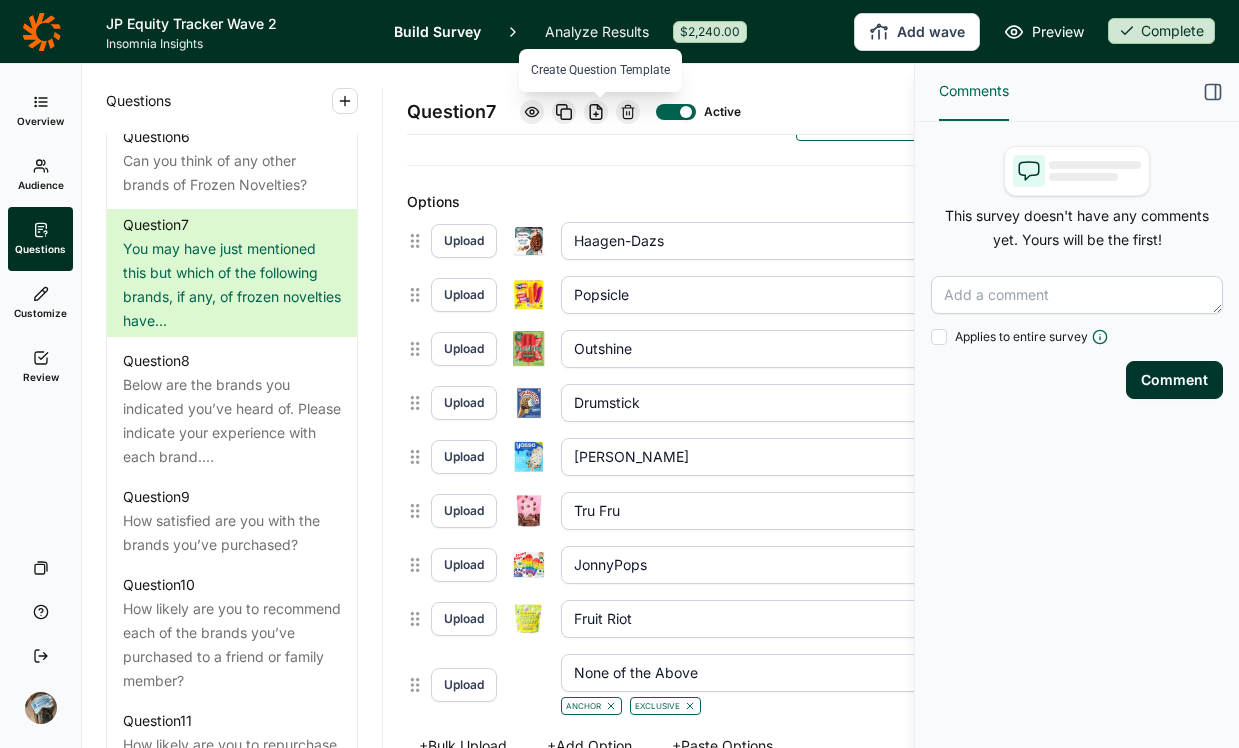 click 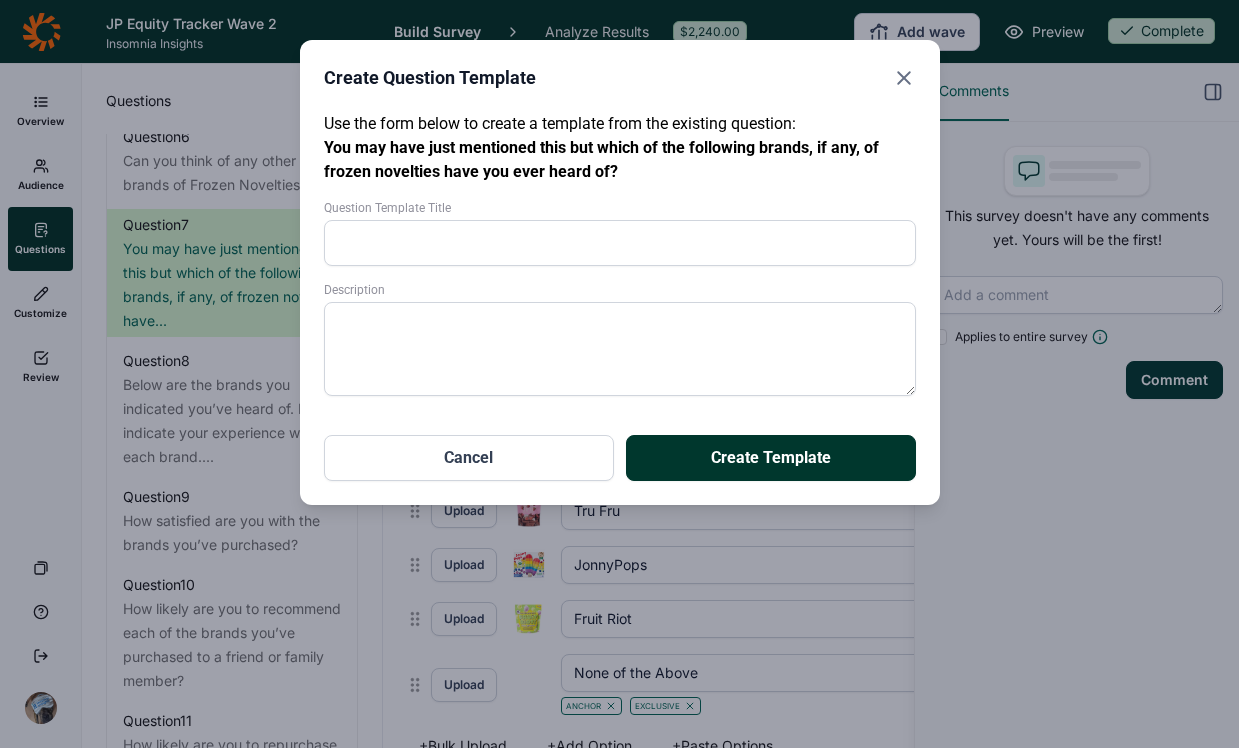 click on "Question Template Title" at bounding box center (620, 243) 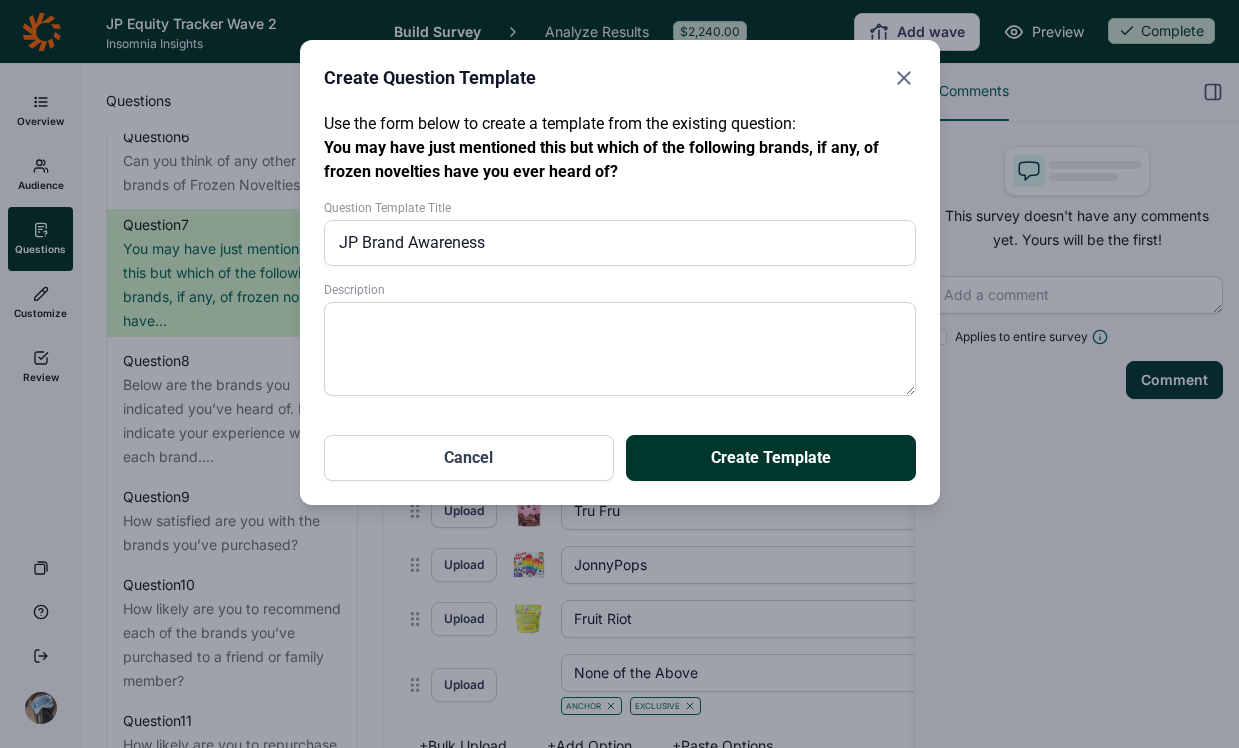 type on "JP Brand Awareness" 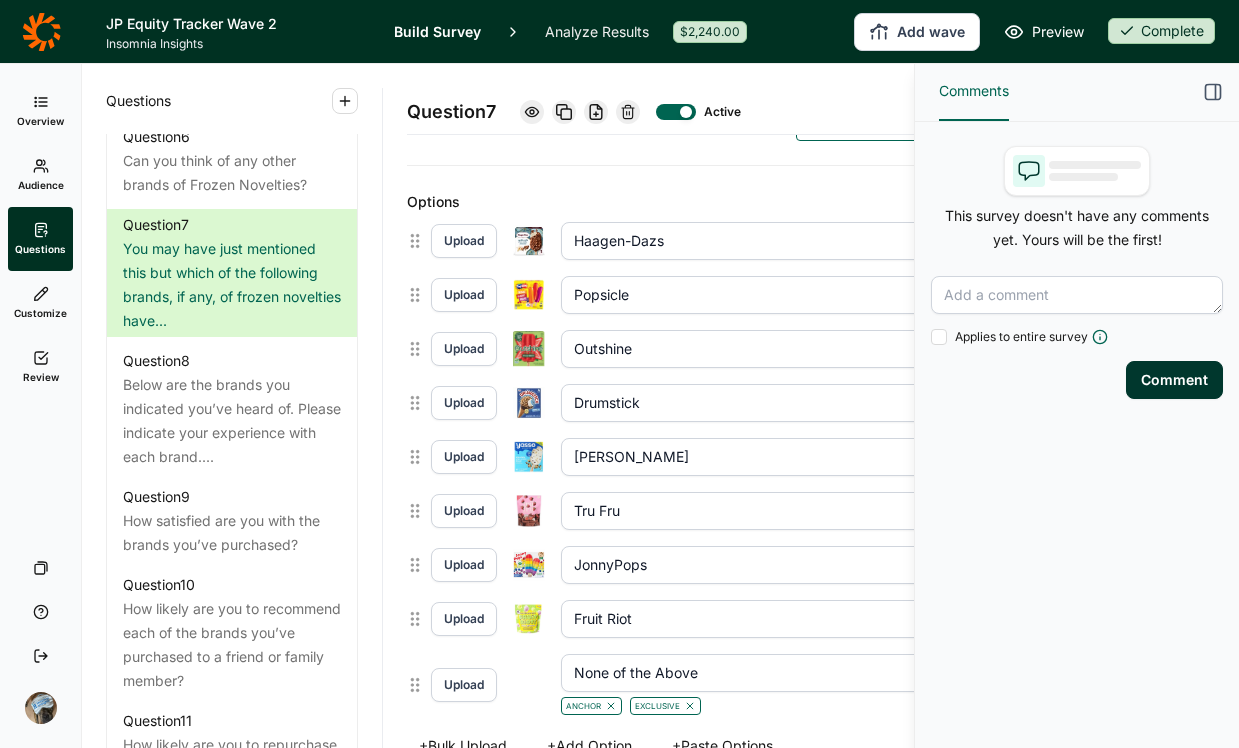 click on "JP Equity Tracker Wave 2 Insomnia Insights Build Survey Analyze Results $2,240.00 Add wave Preview Complete" at bounding box center [619, 31] 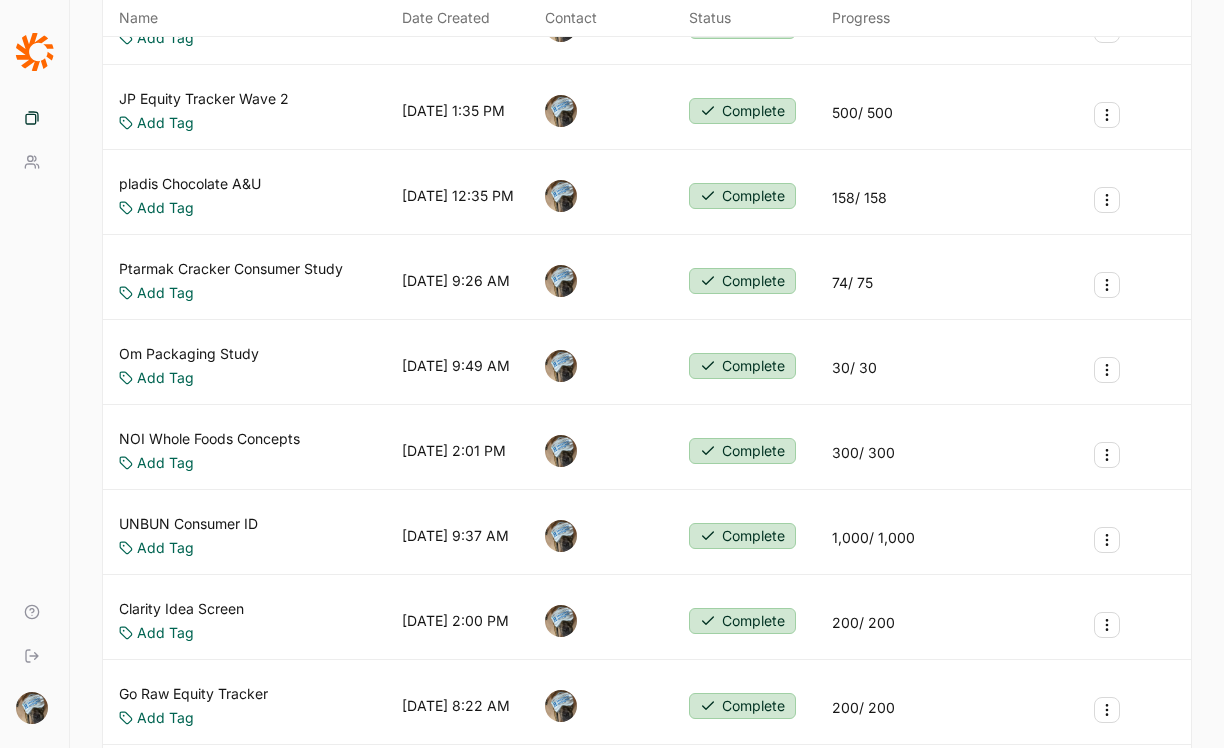 scroll, scrollTop: 469, scrollLeft: 0, axis: vertical 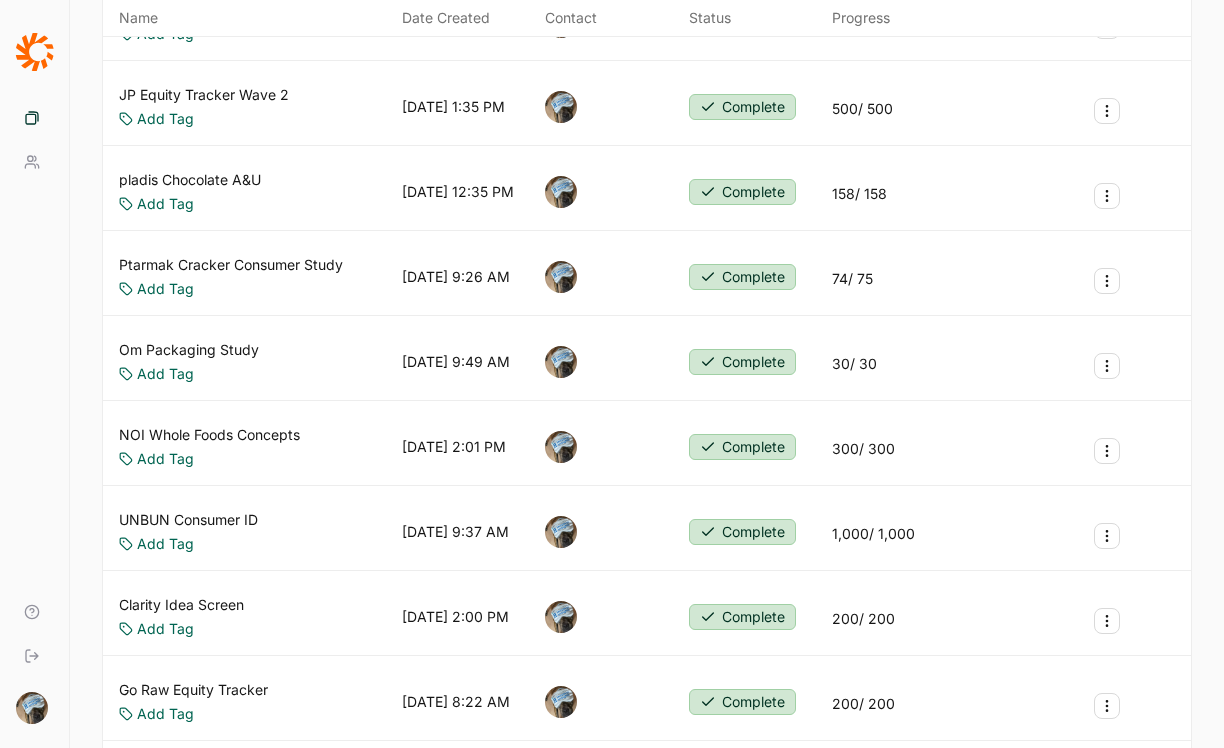 click on "Ptarmak Cracker Consumer Study" at bounding box center [231, 265] 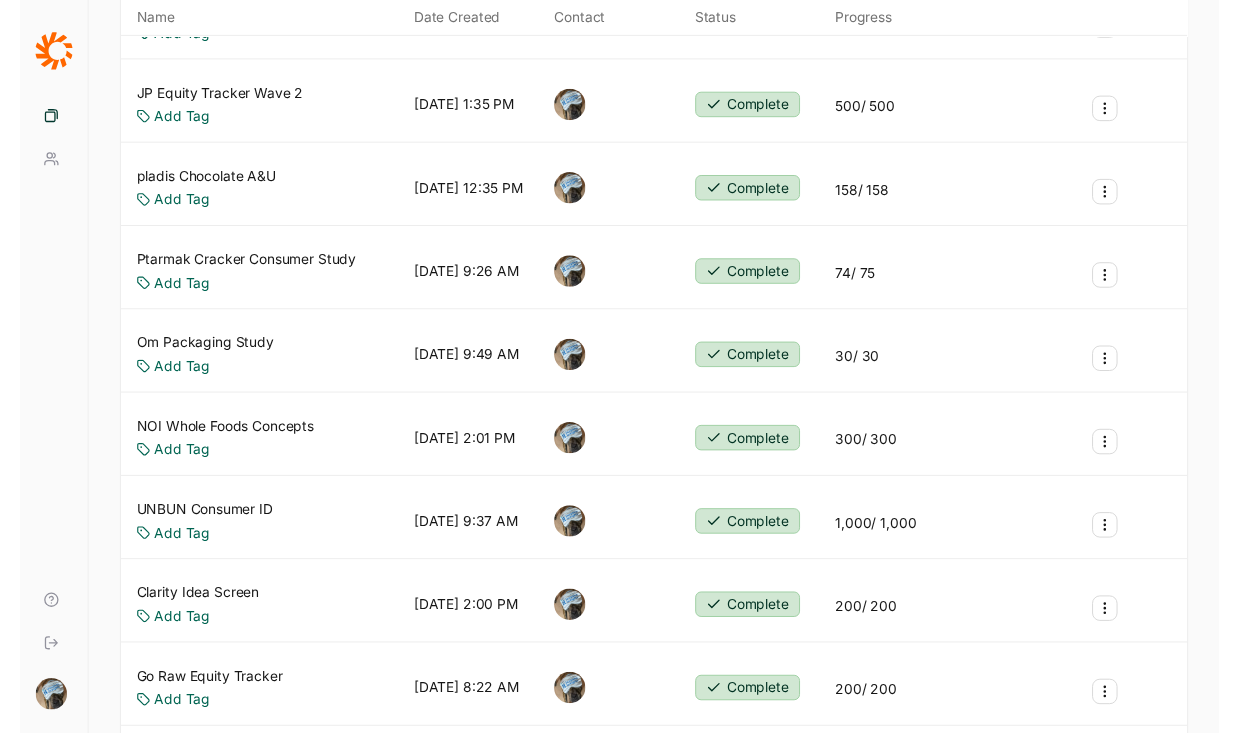 scroll, scrollTop: 0, scrollLeft: 0, axis: both 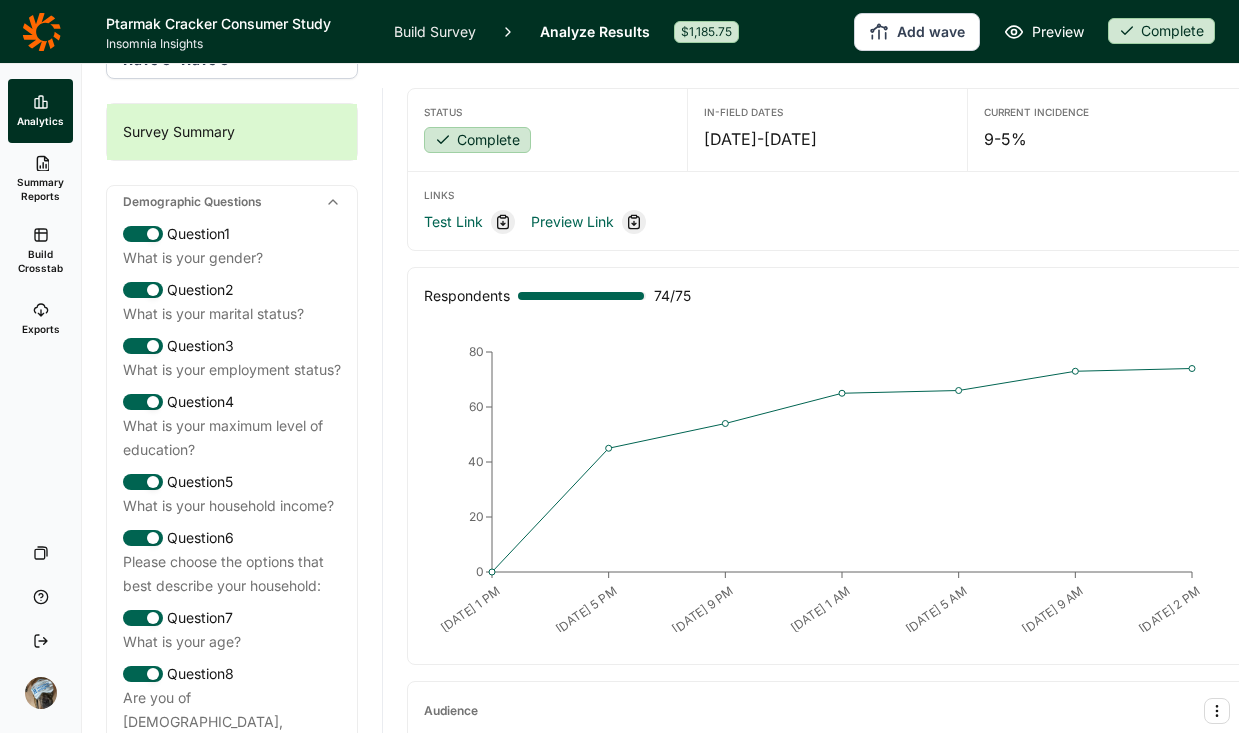 click on "Summary Reports" at bounding box center [40, 189] 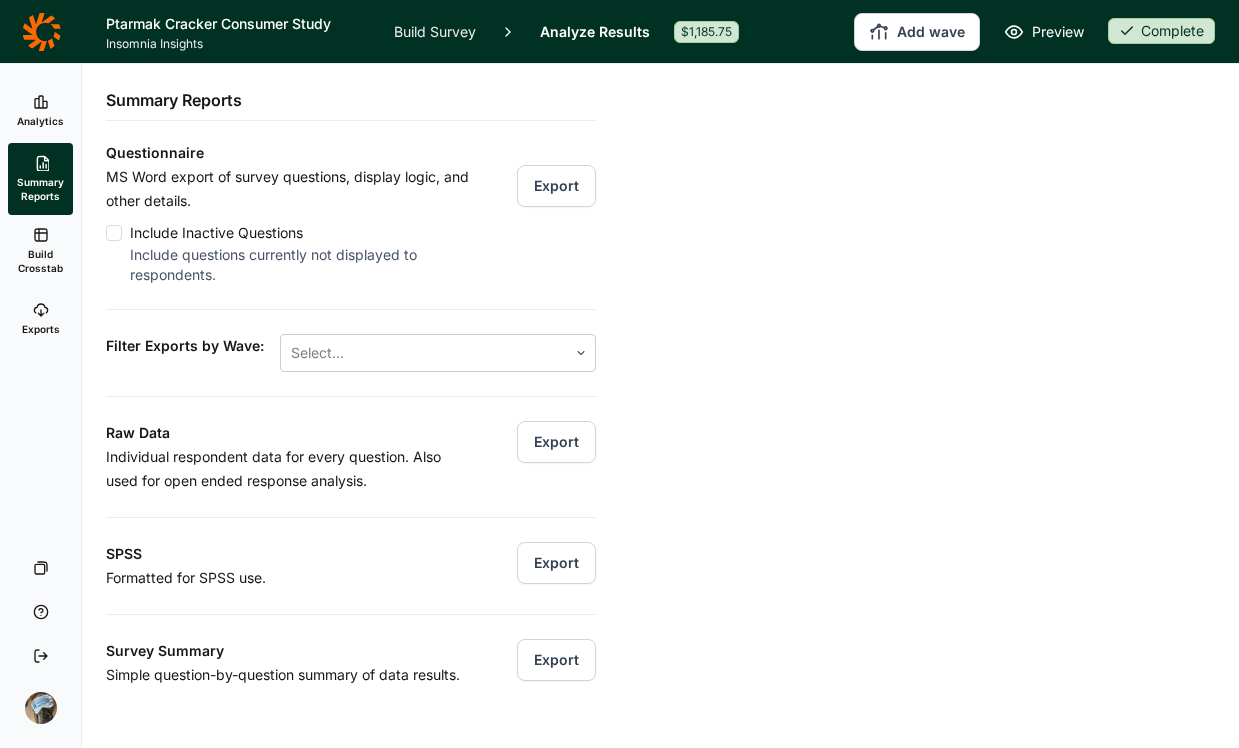 click on "Build Survey" at bounding box center (435, 31) 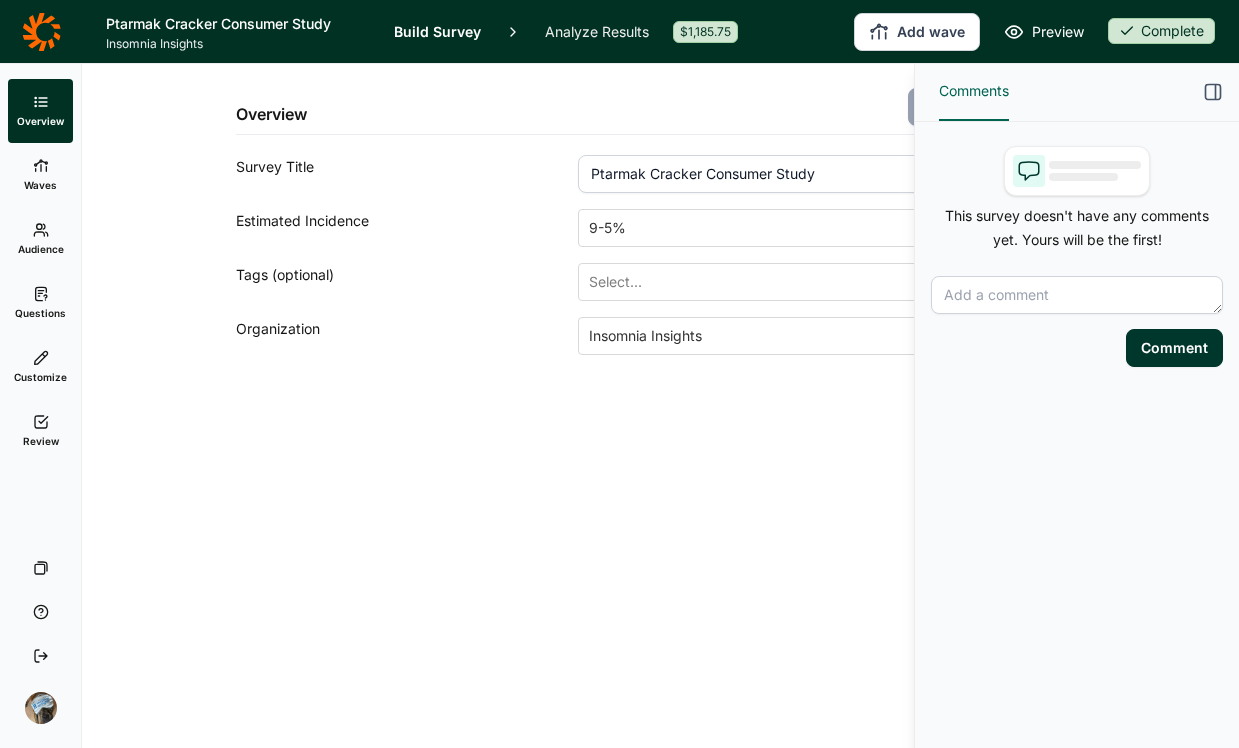 click on "Questions" at bounding box center (40, 303) 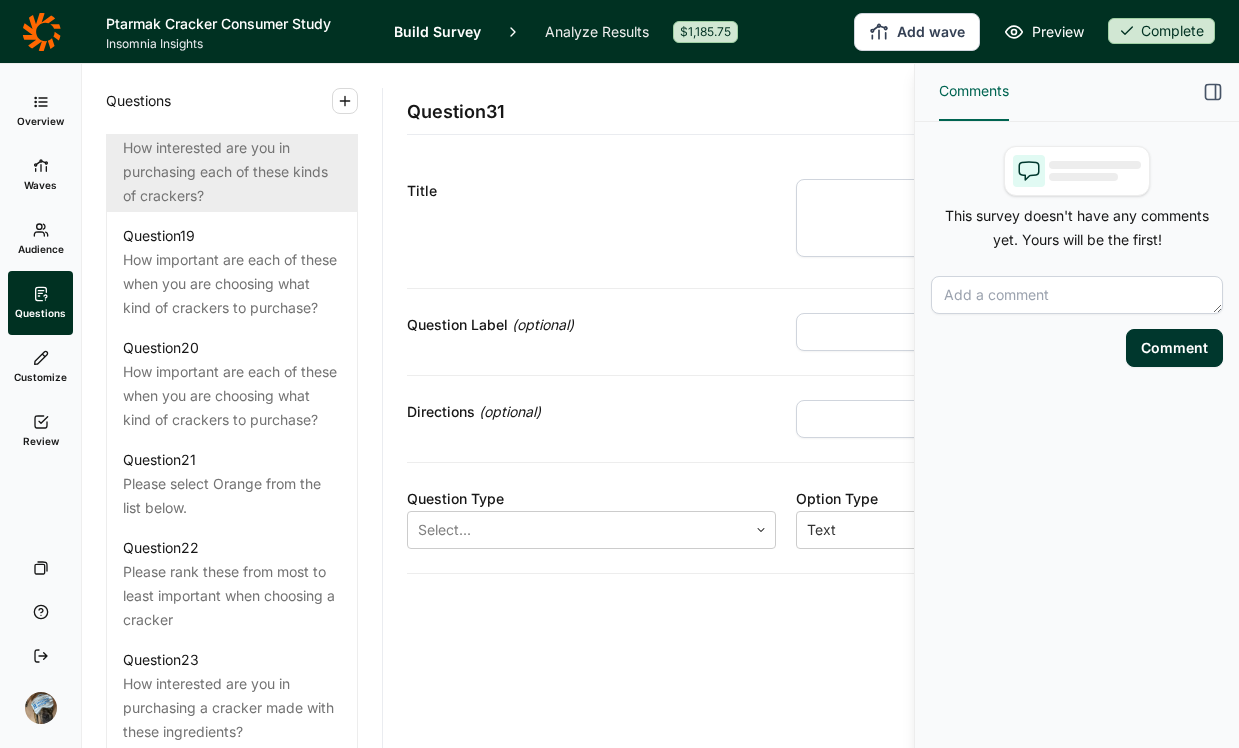 scroll, scrollTop: 2758, scrollLeft: 0, axis: vertical 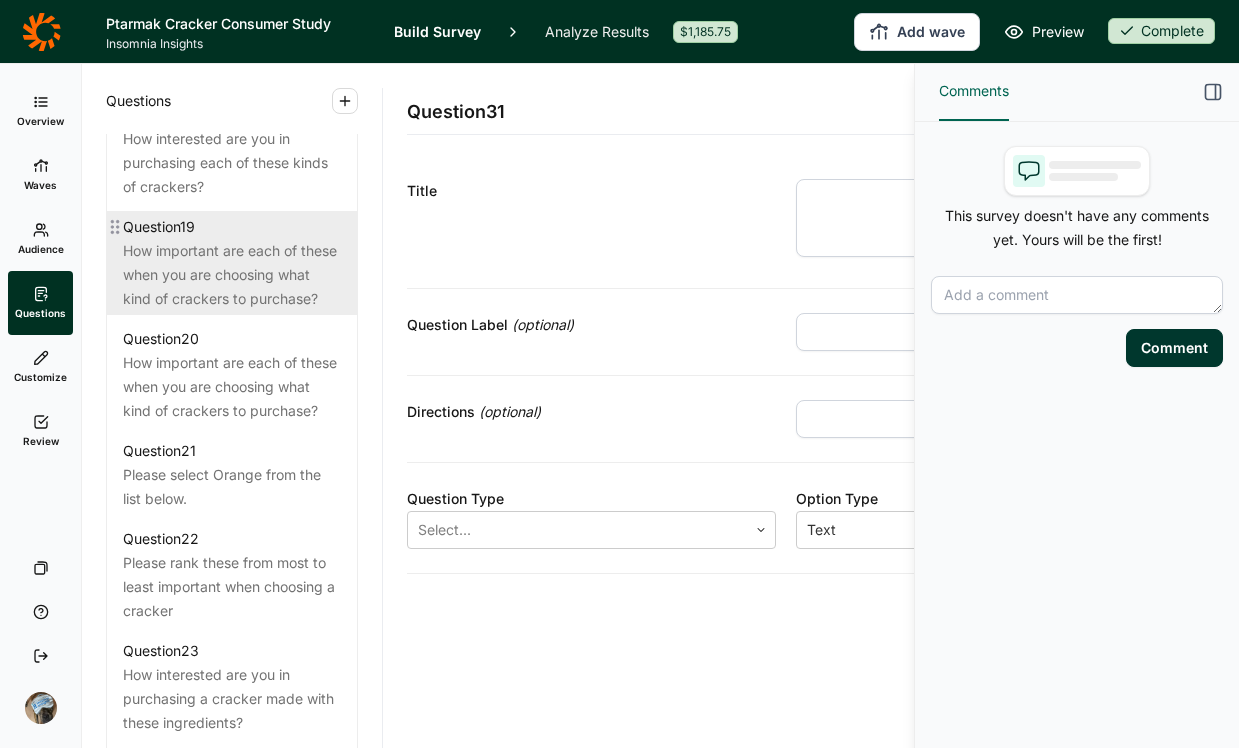 click on "How important are each of these when you are choosing what kind of crackers to purchase?" at bounding box center [232, 275] 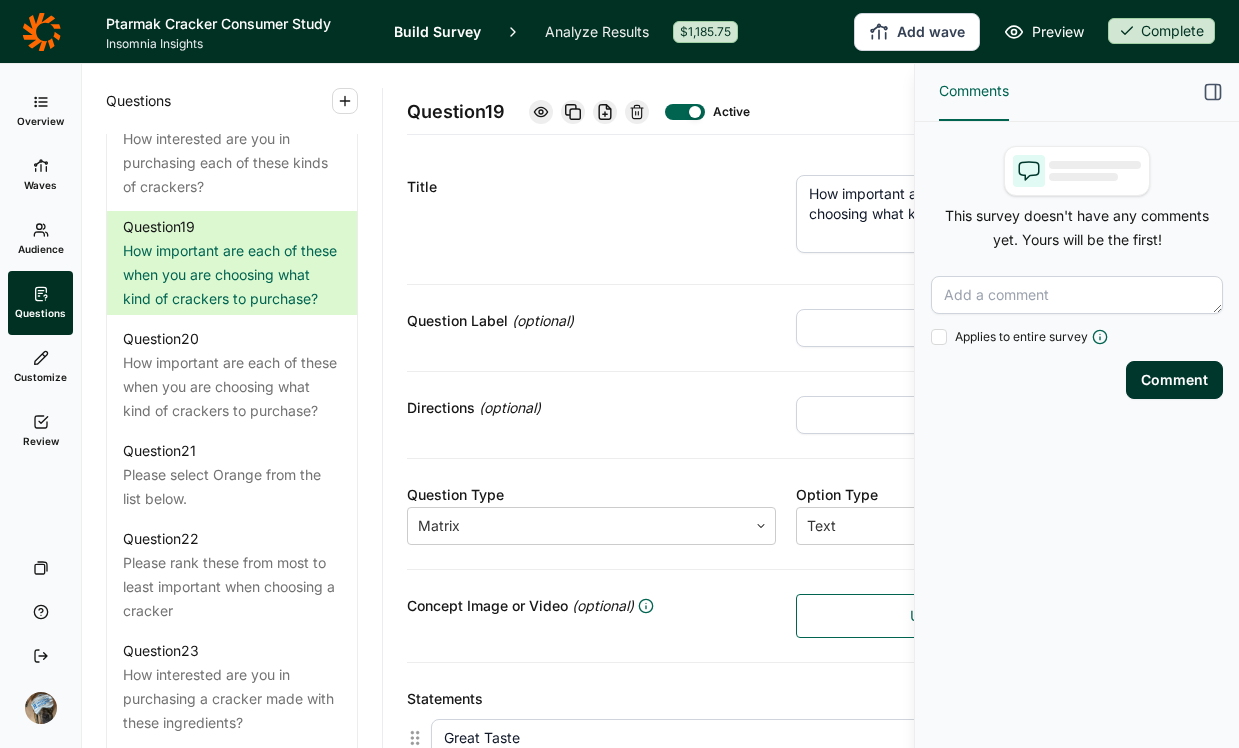 scroll, scrollTop: 0, scrollLeft: 0, axis: both 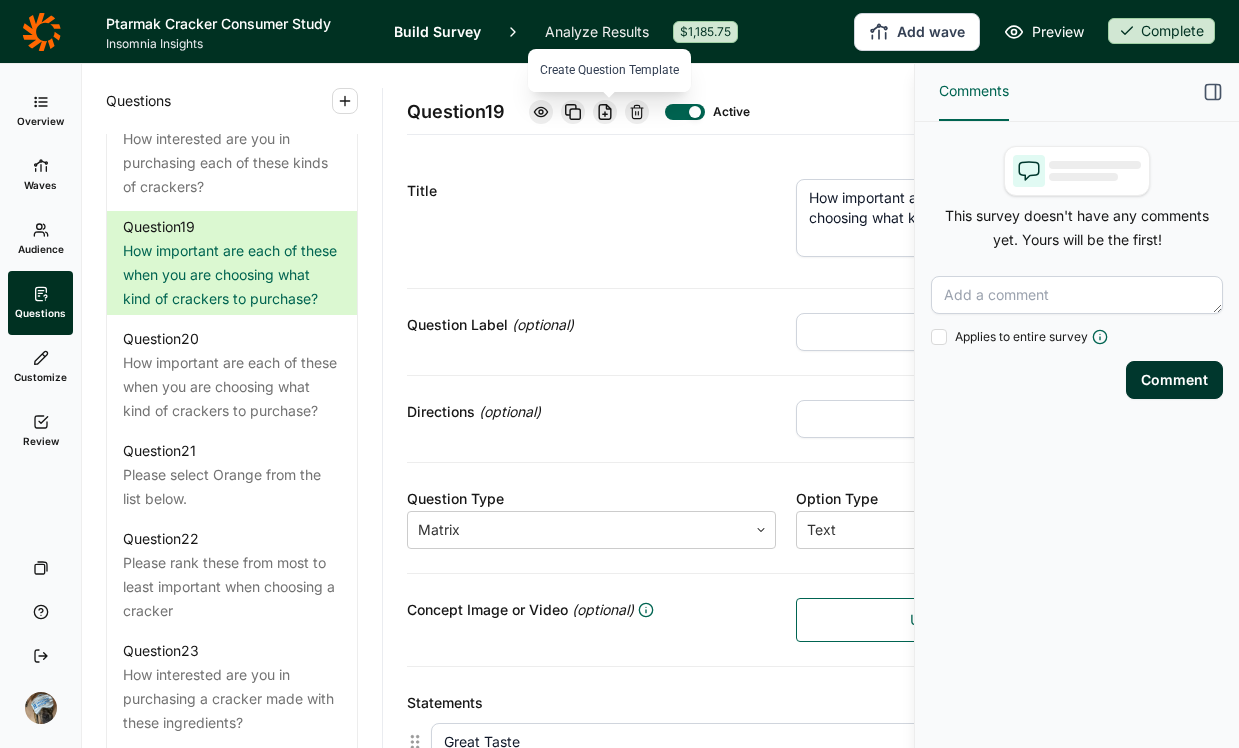 click 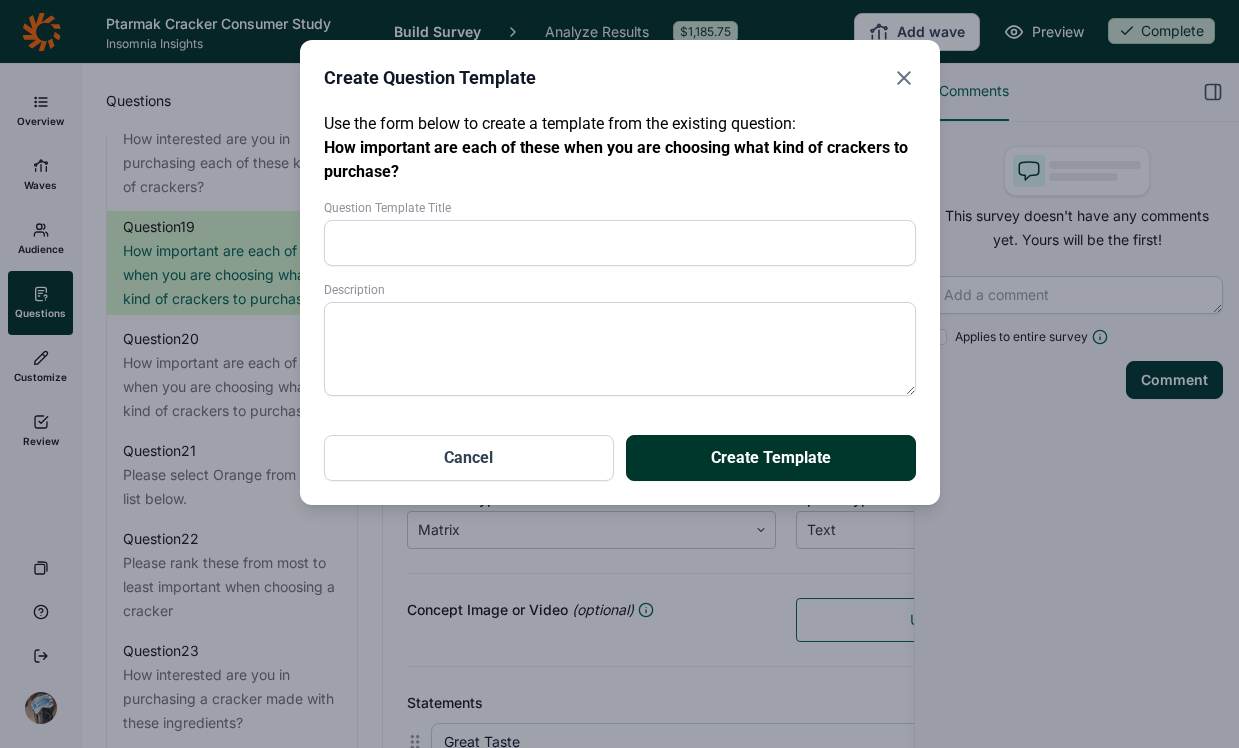 click on "Question Template Title" at bounding box center [620, 243] 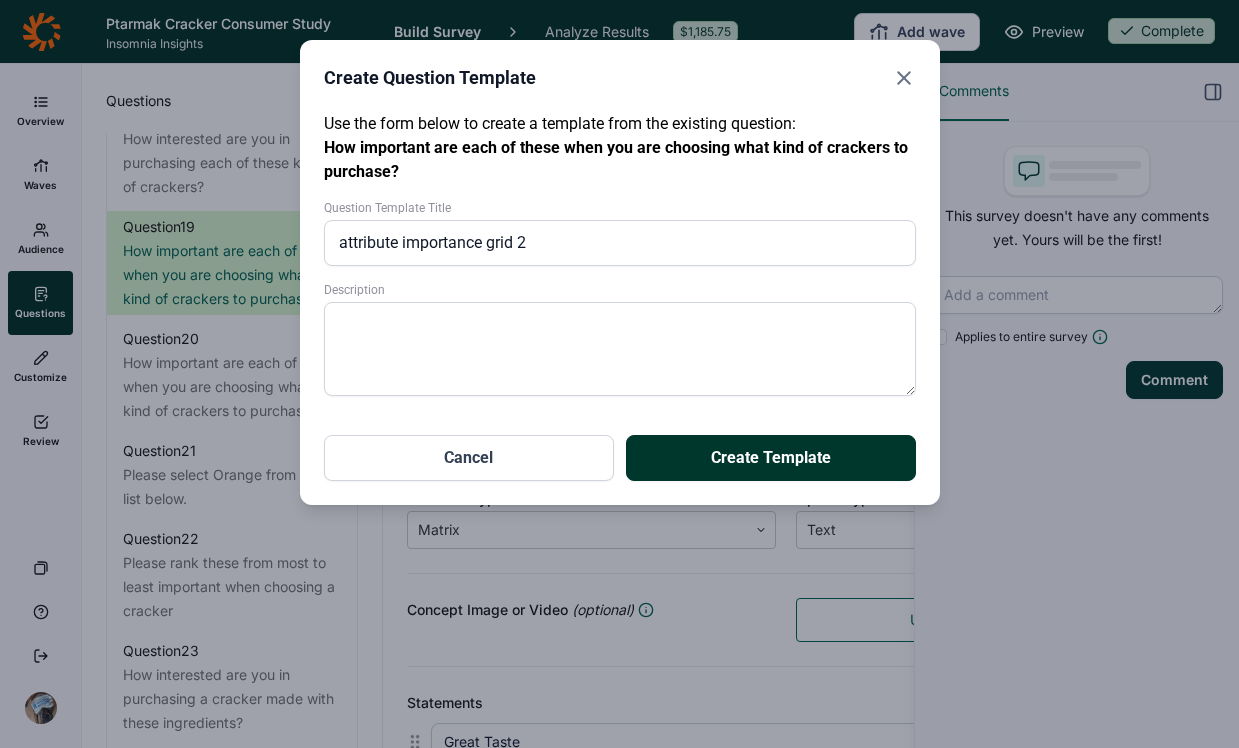 type on "attribute importance grid 2" 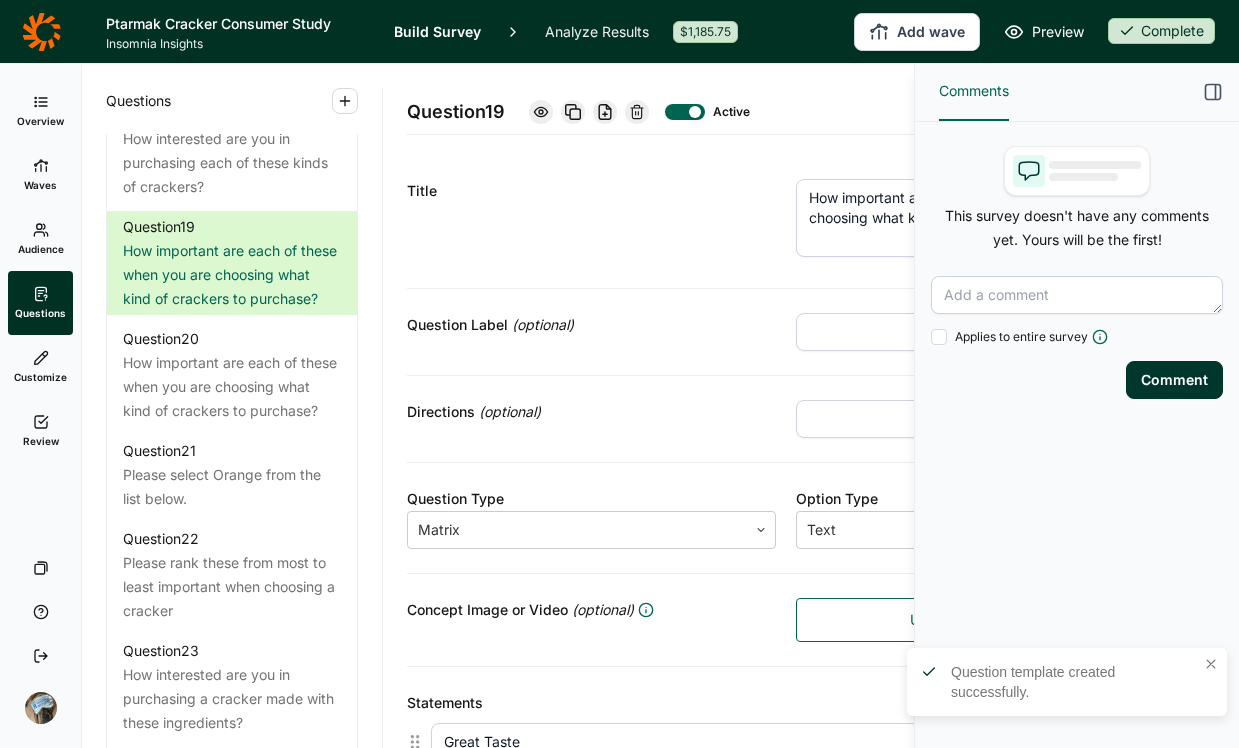 click 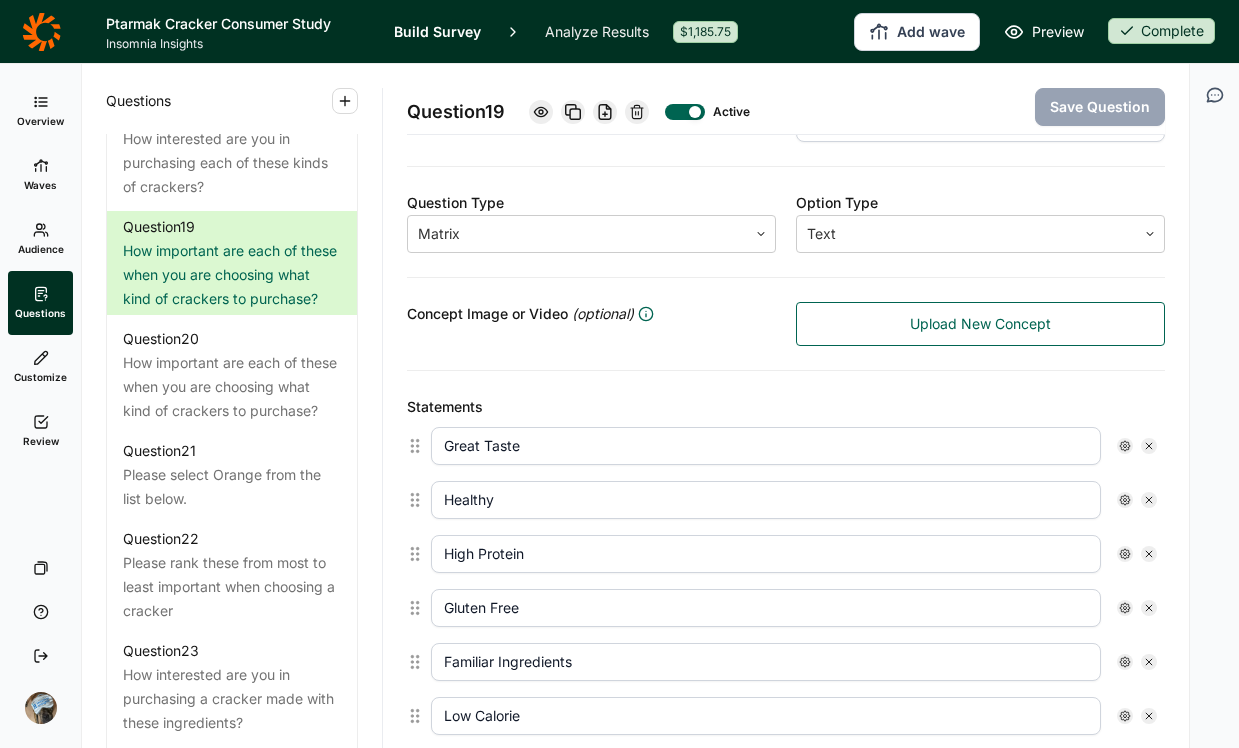scroll, scrollTop: 0, scrollLeft: 0, axis: both 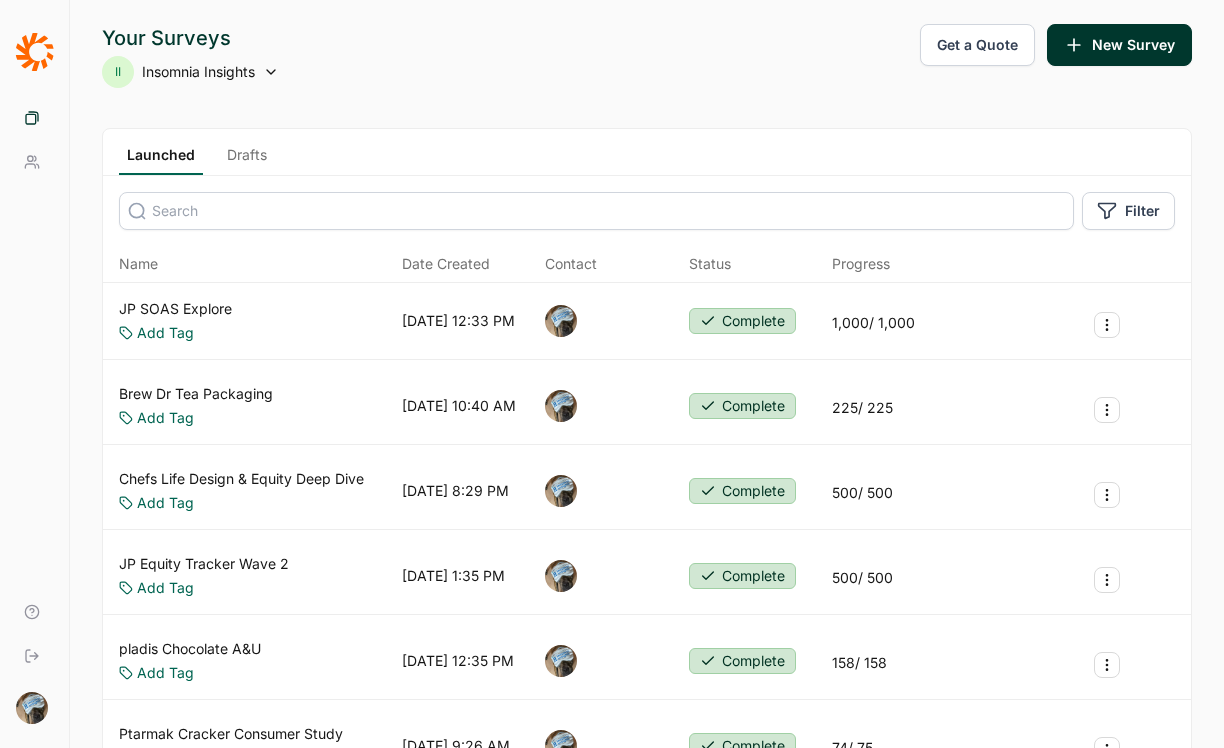 click on "Brew Dr Tea Packaging" at bounding box center (196, 394) 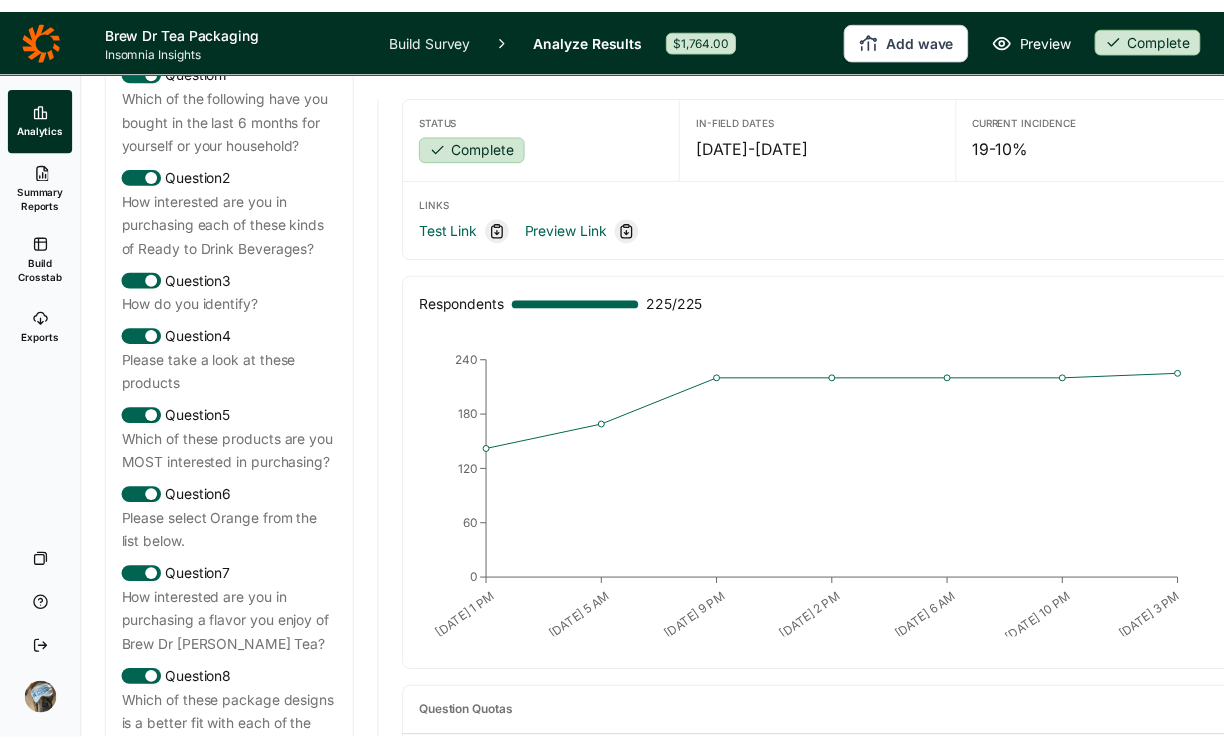 scroll, scrollTop: 1025, scrollLeft: 0, axis: vertical 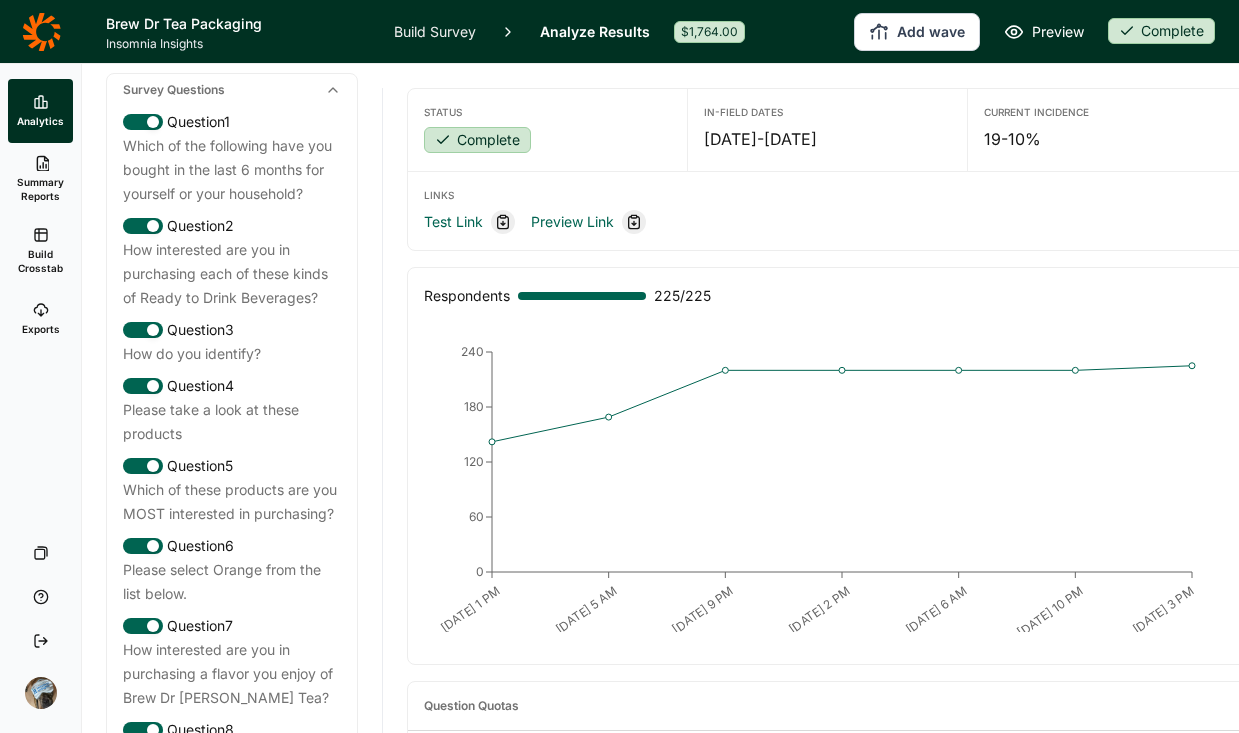 click 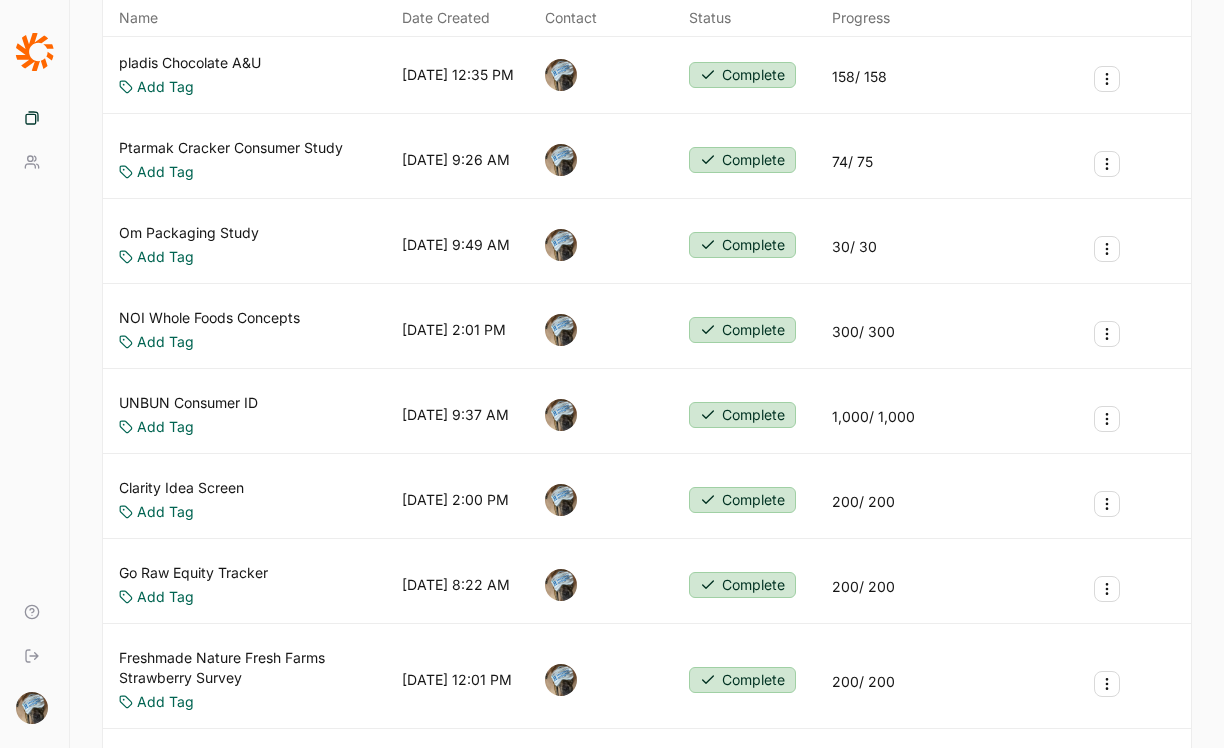 scroll, scrollTop: 588, scrollLeft: 0, axis: vertical 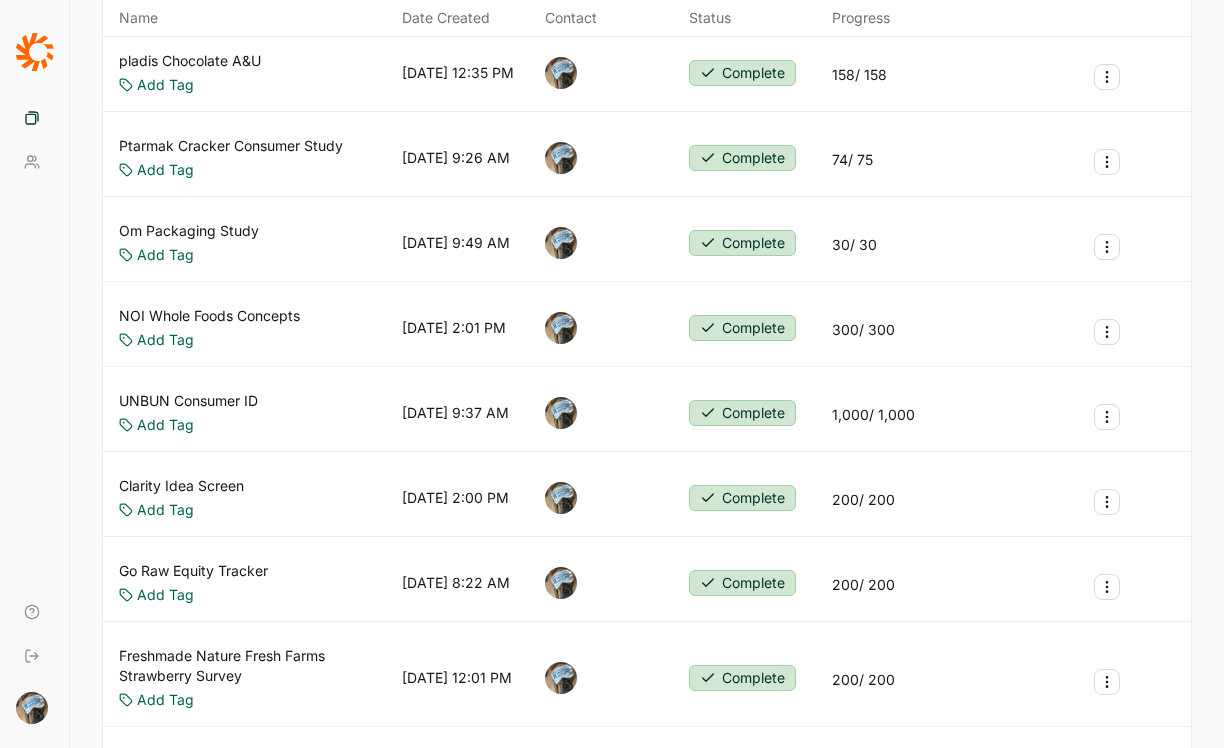 click on "Om Packaging Study" at bounding box center (189, 231) 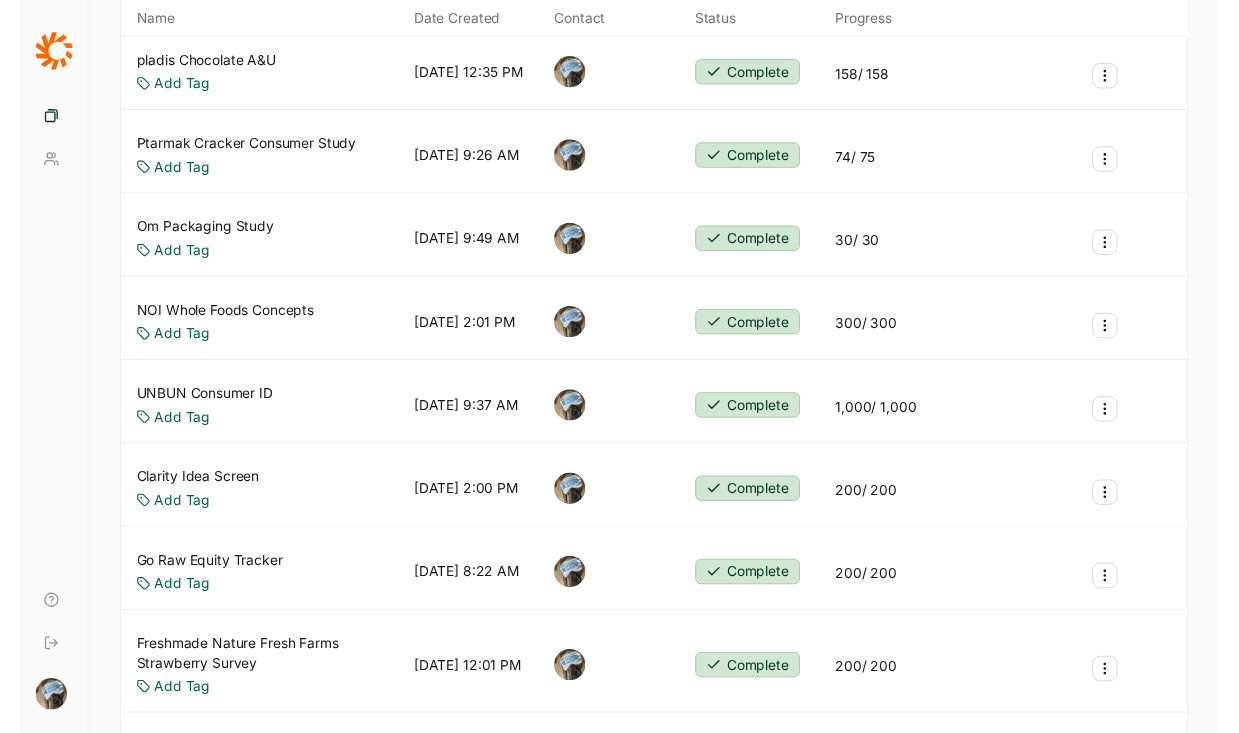 scroll, scrollTop: 0, scrollLeft: 0, axis: both 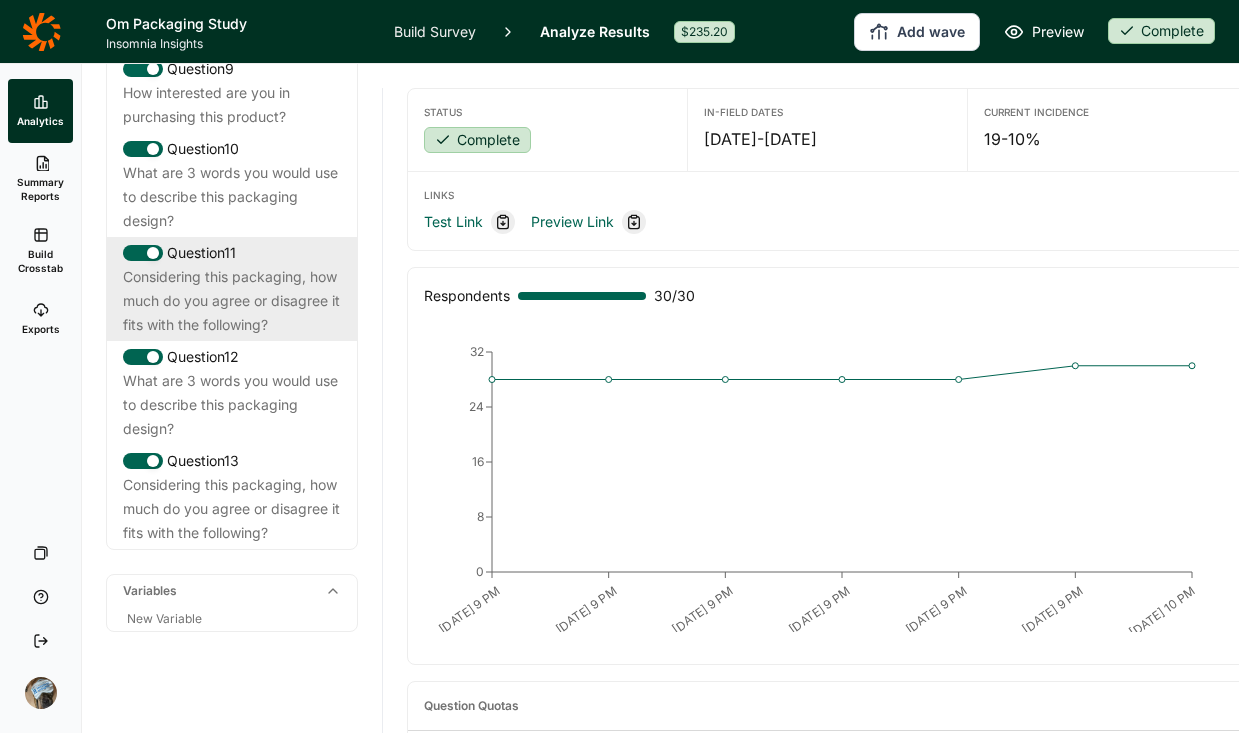 click on "Considering this packaging, how much do you agree or disagree it fits with the following?" at bounding box center (232, 301) 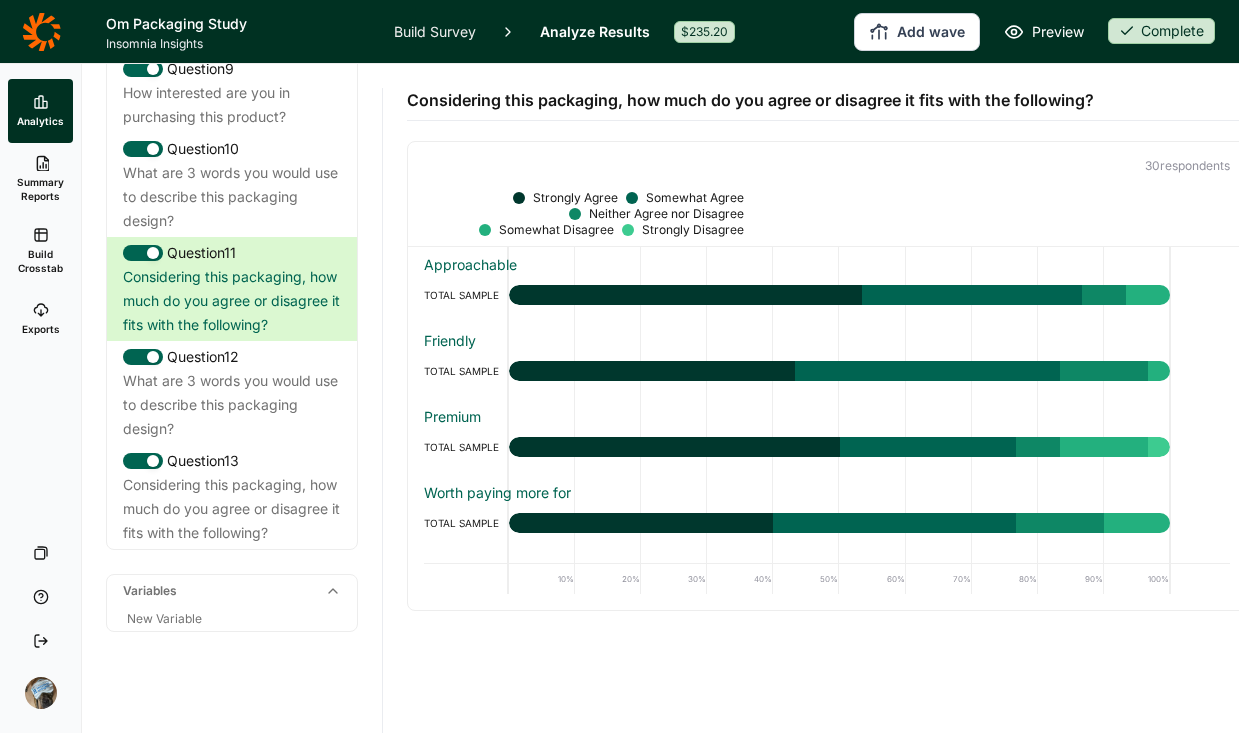 click on "Build Survey" at bounding box center (435, 31) 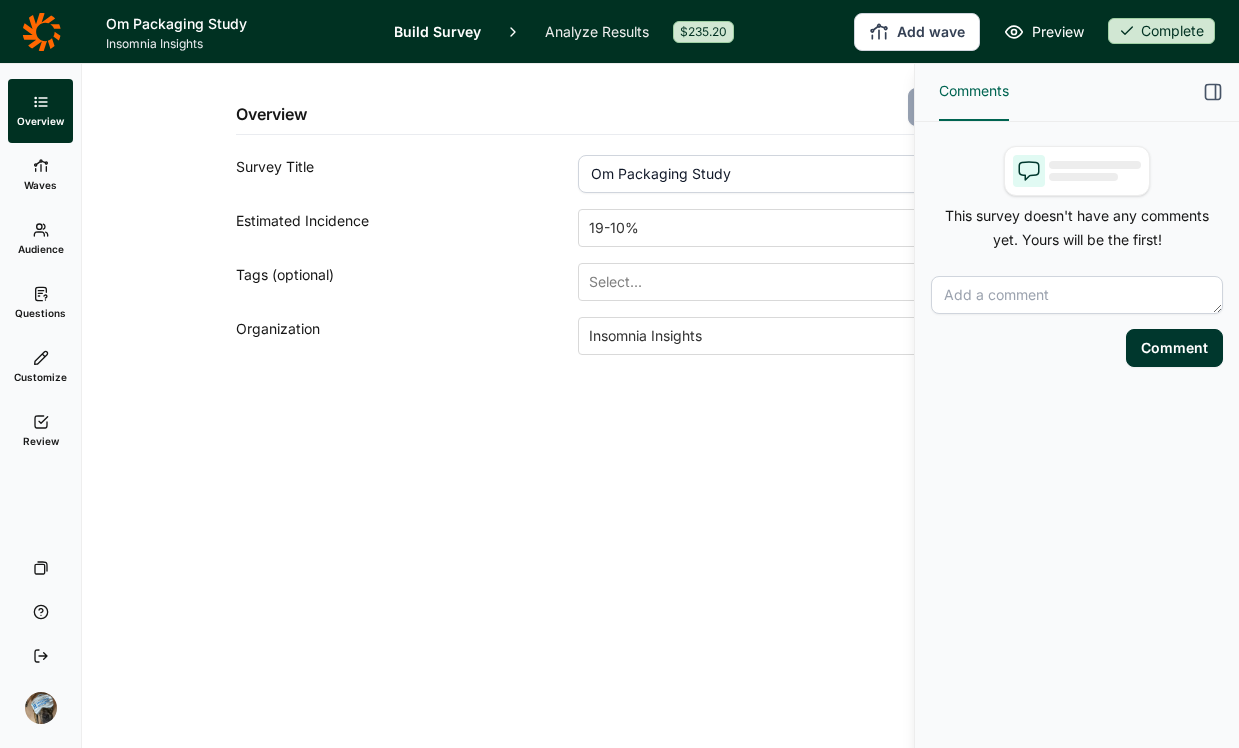 click on "Questions" at bounding box center [40, 313] 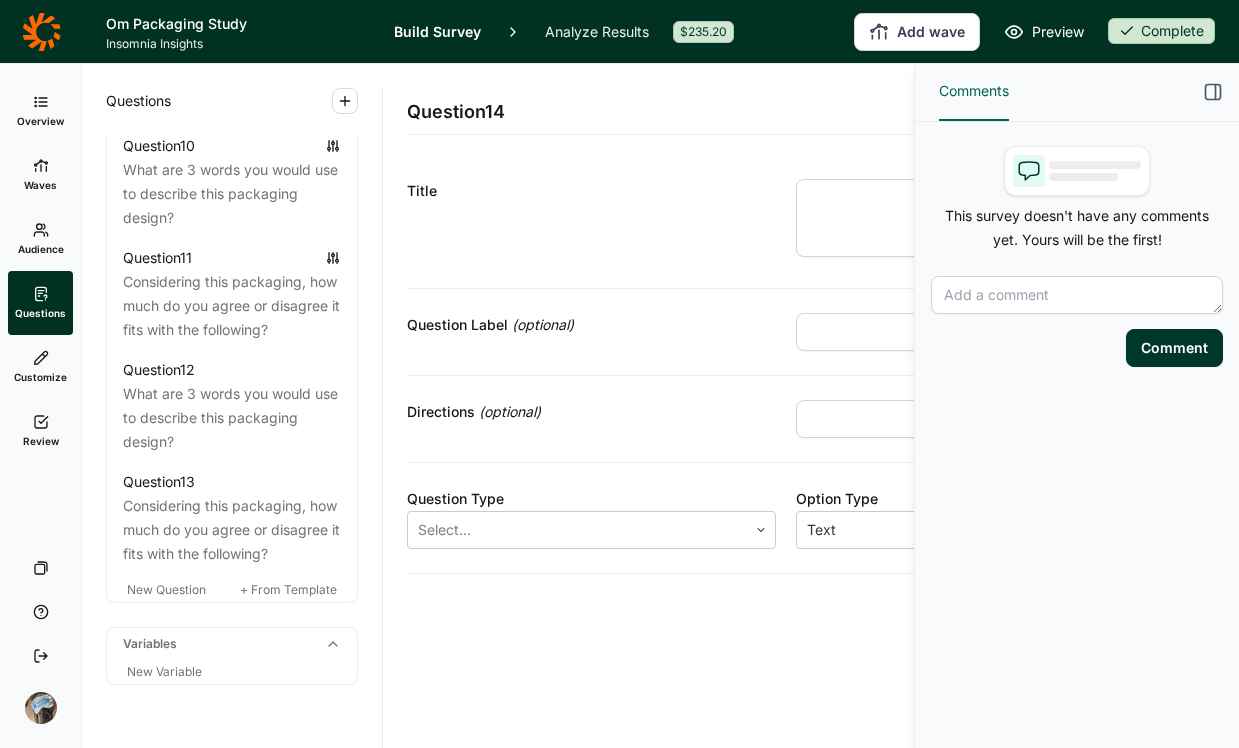 scroll, scrollTop: 1809, scrollLeft: 0, axis: vertical 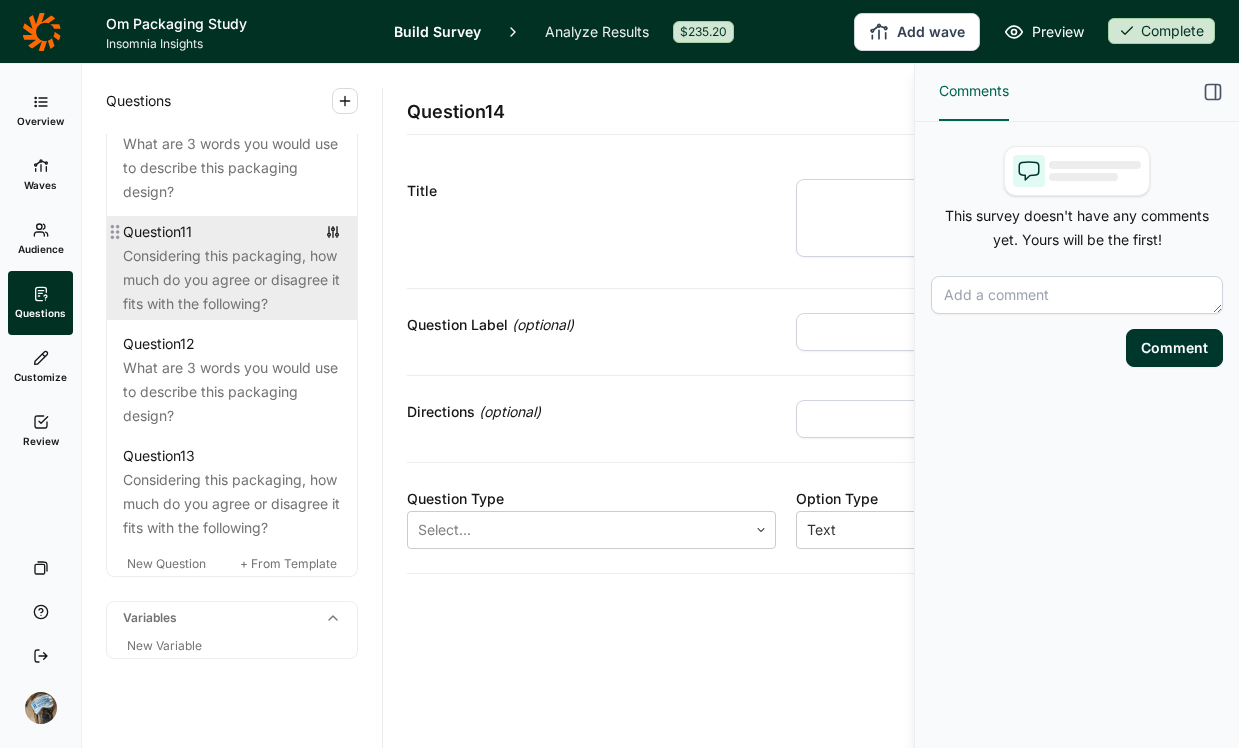 click on "Considering this packaging, how much do you agree or disagree it fits with the following?" at bounding box center [232, 280] 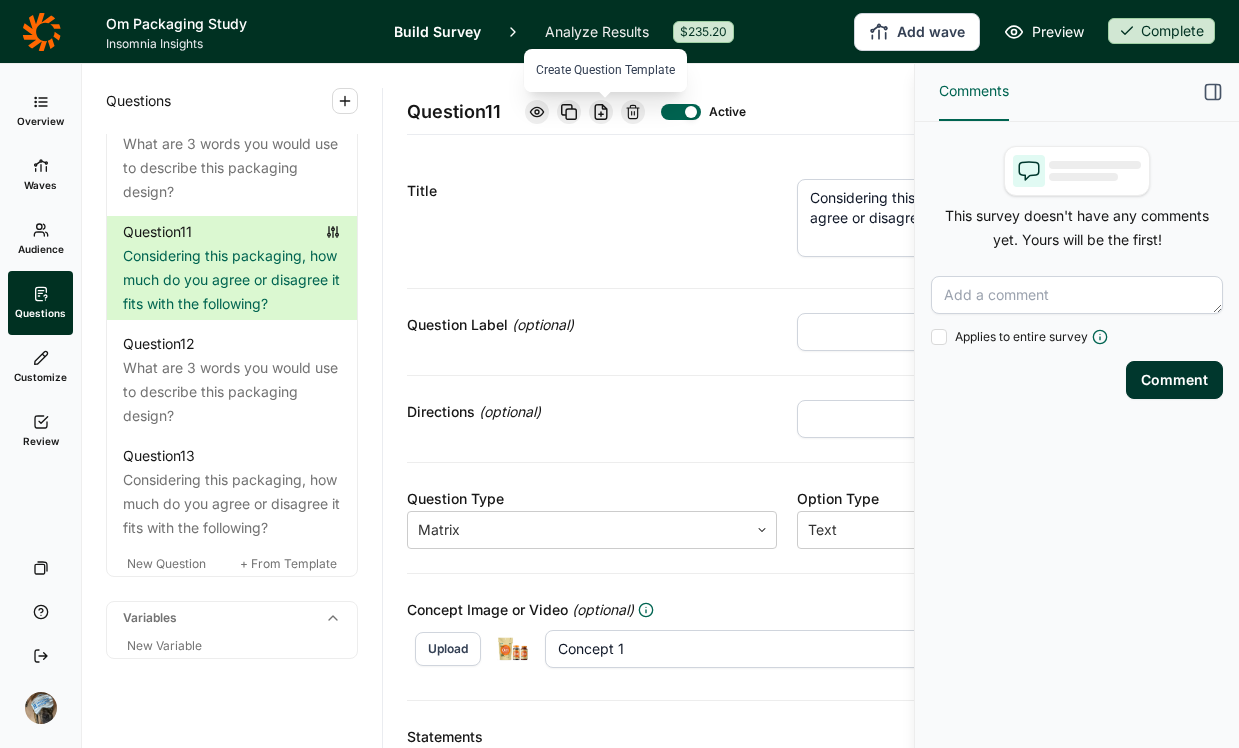 click 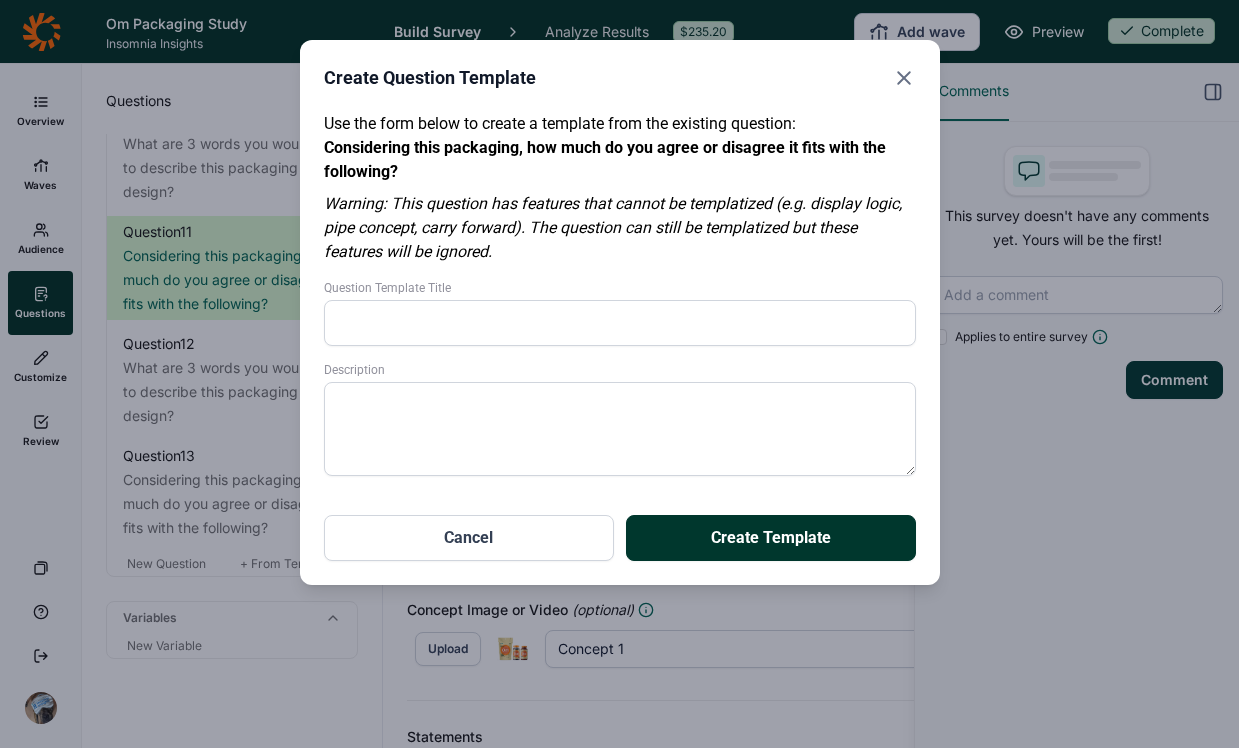 click on "Question Template Title" at bounding box center [620, 323] 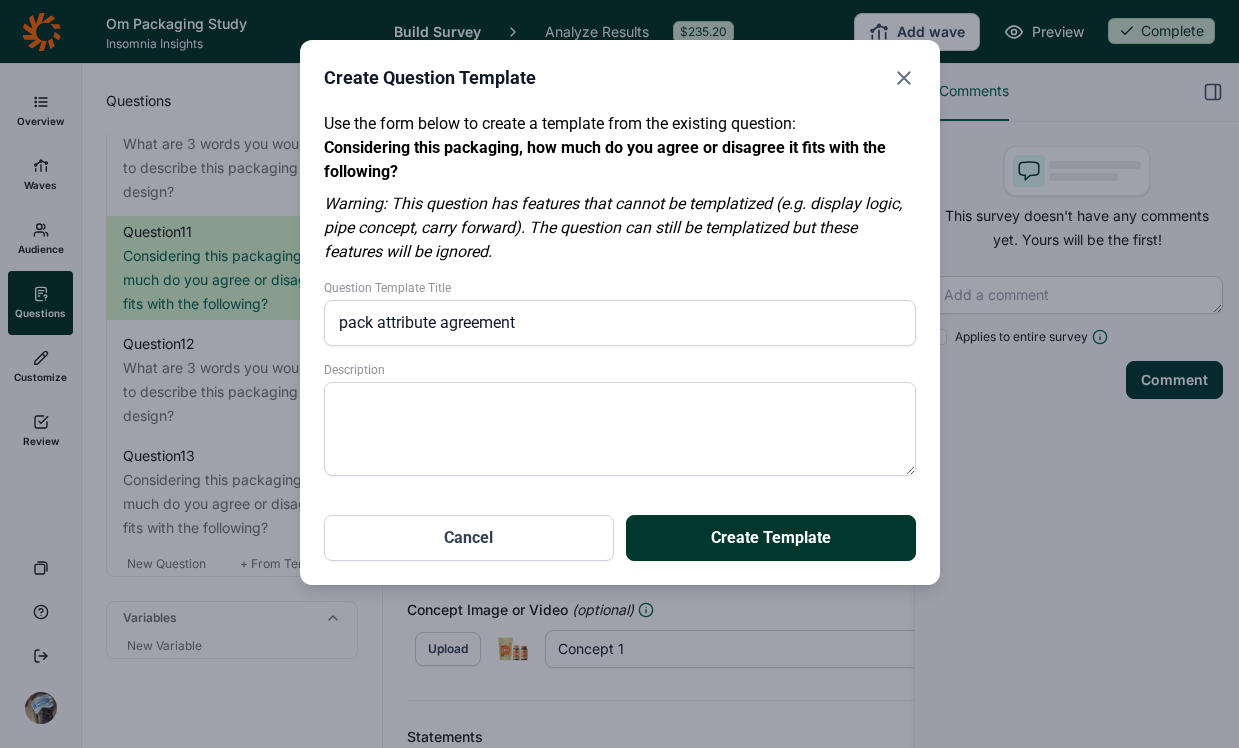 type on "pack attribute agreement" 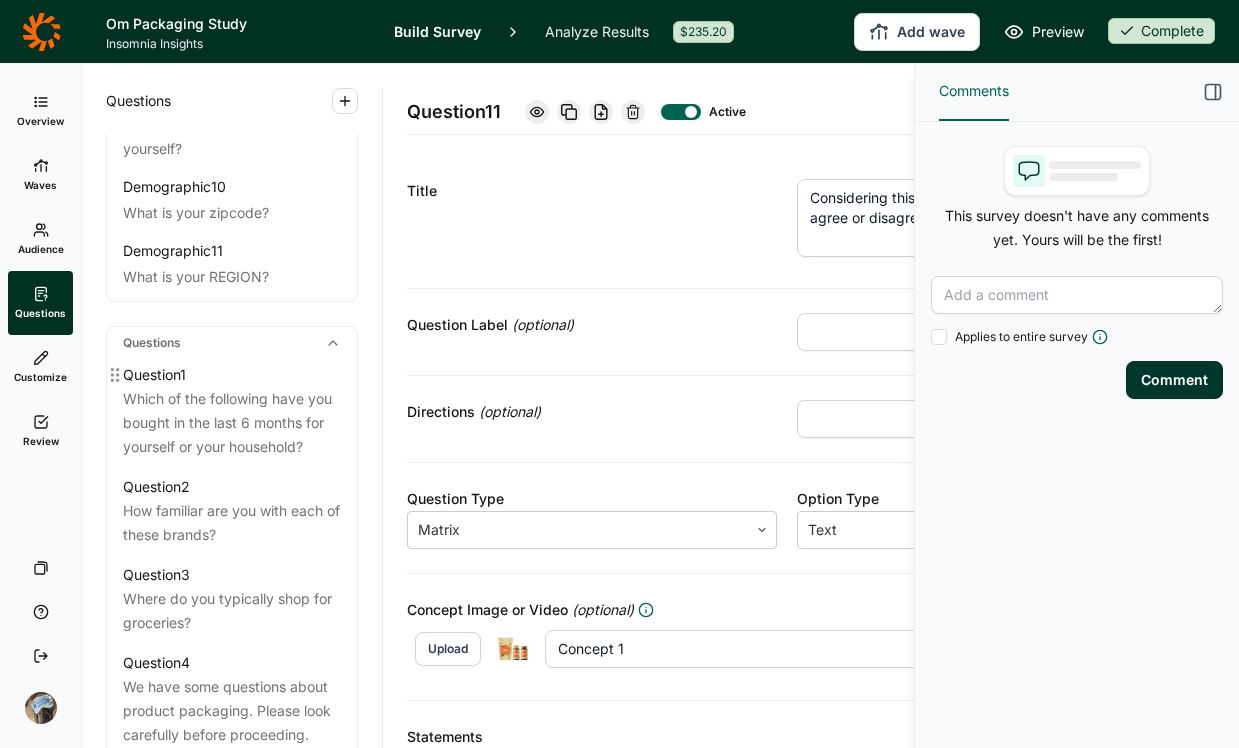 scroll, scrollTop: 767, scrollLeft: 0, axis: vertical 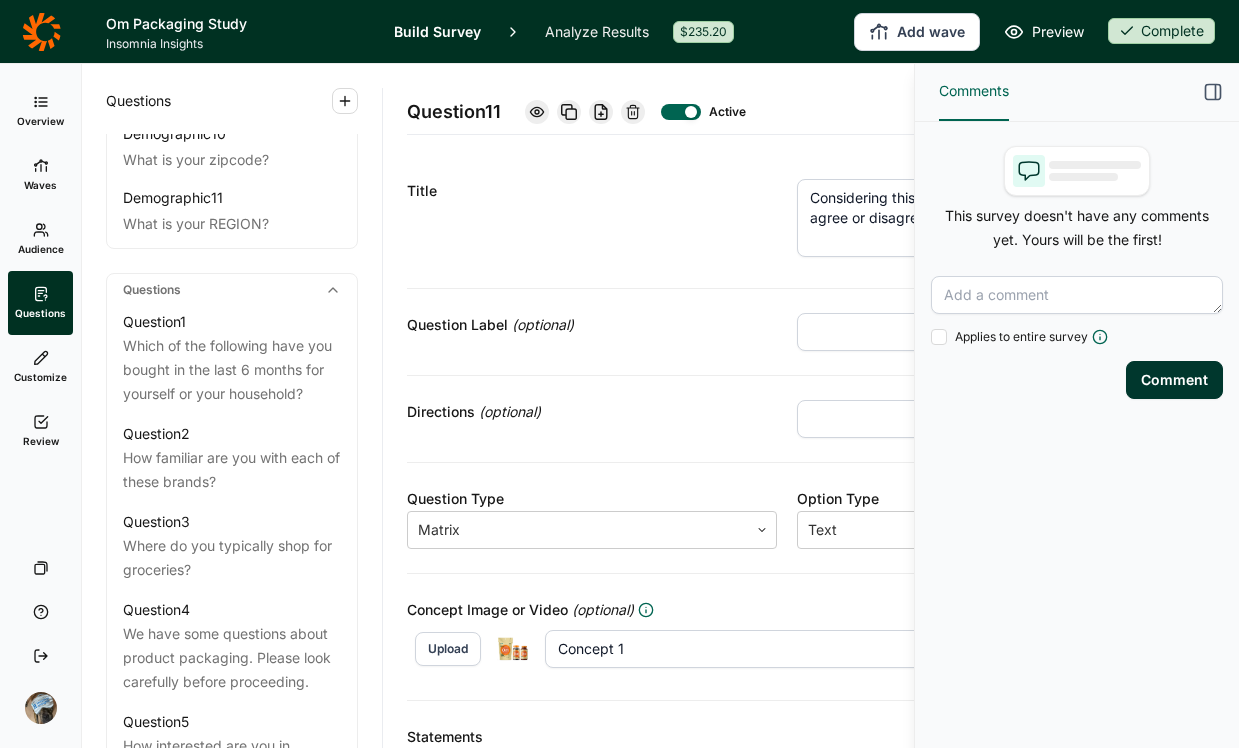 click 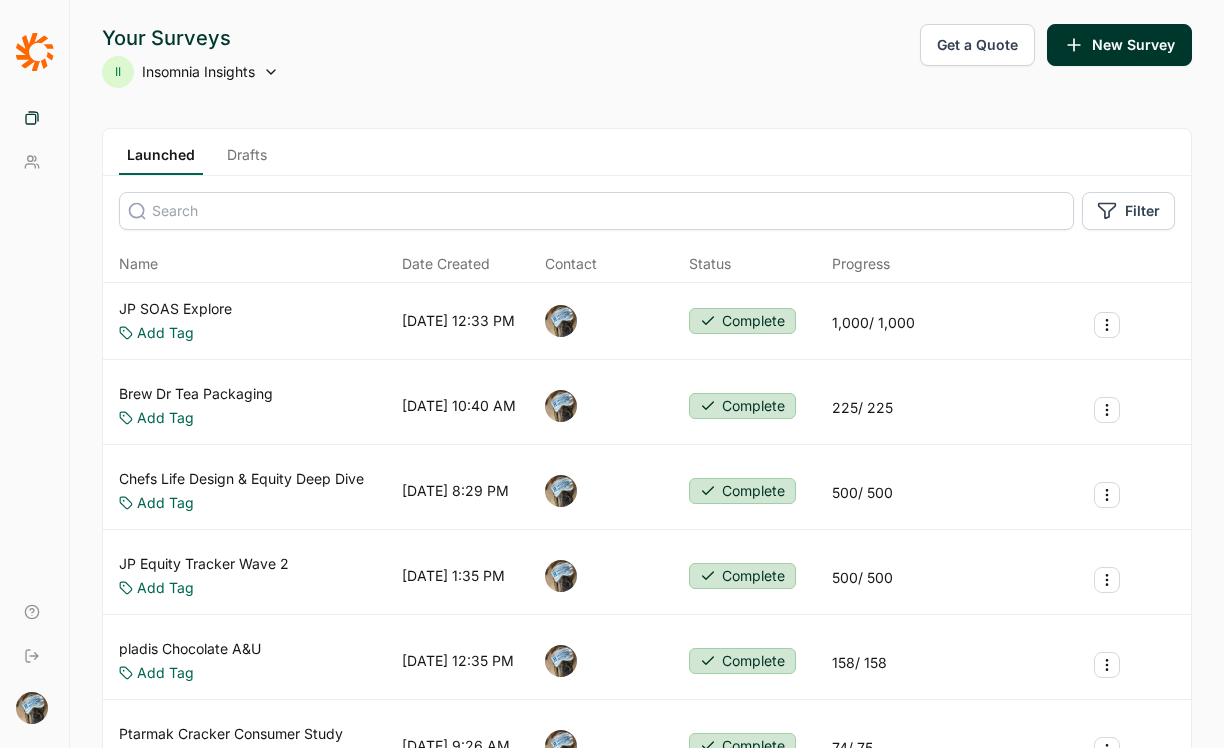 click on "Drafts" at bounding box center [247, 160] 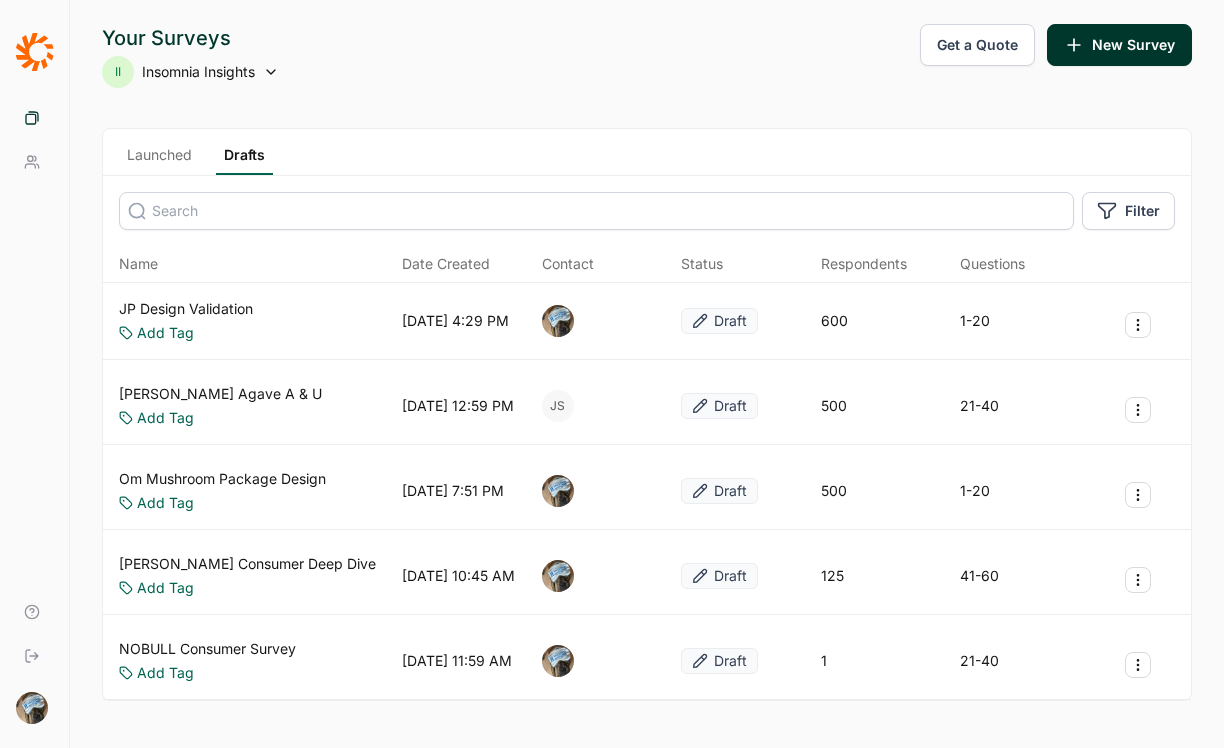 click on "JP Design Validation" at bounding box center [186, 309] 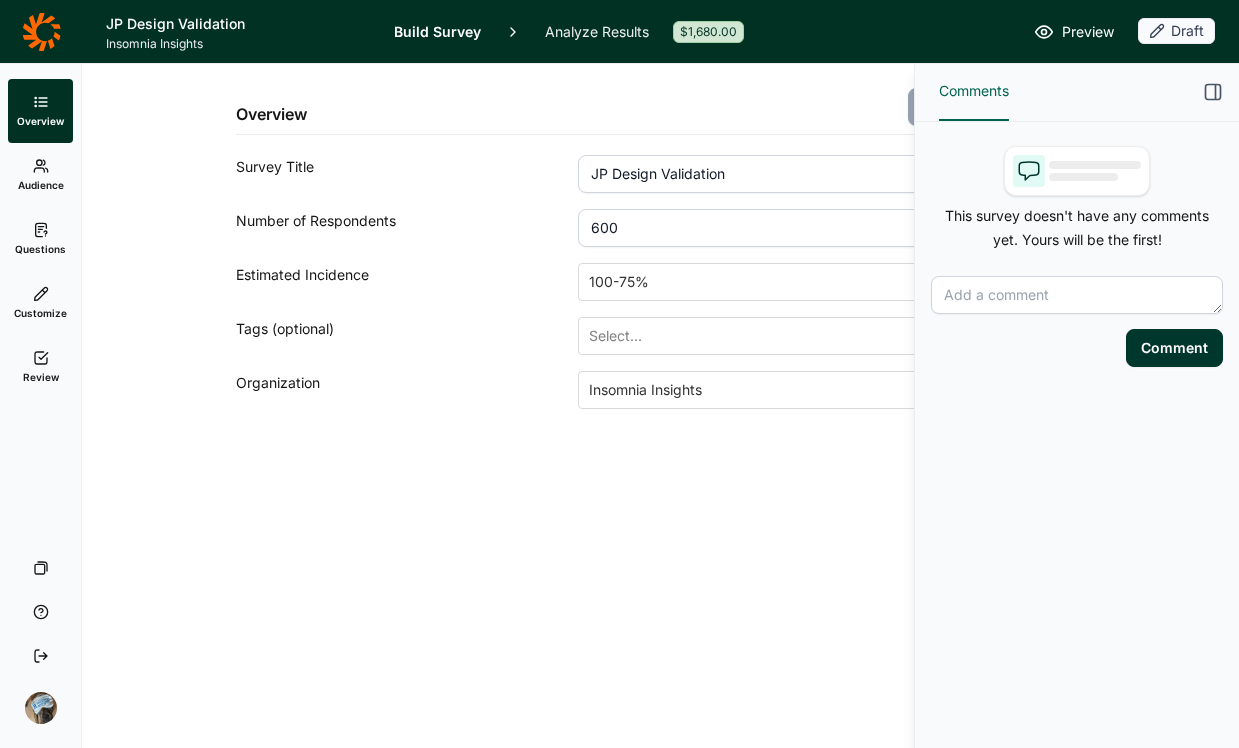 click 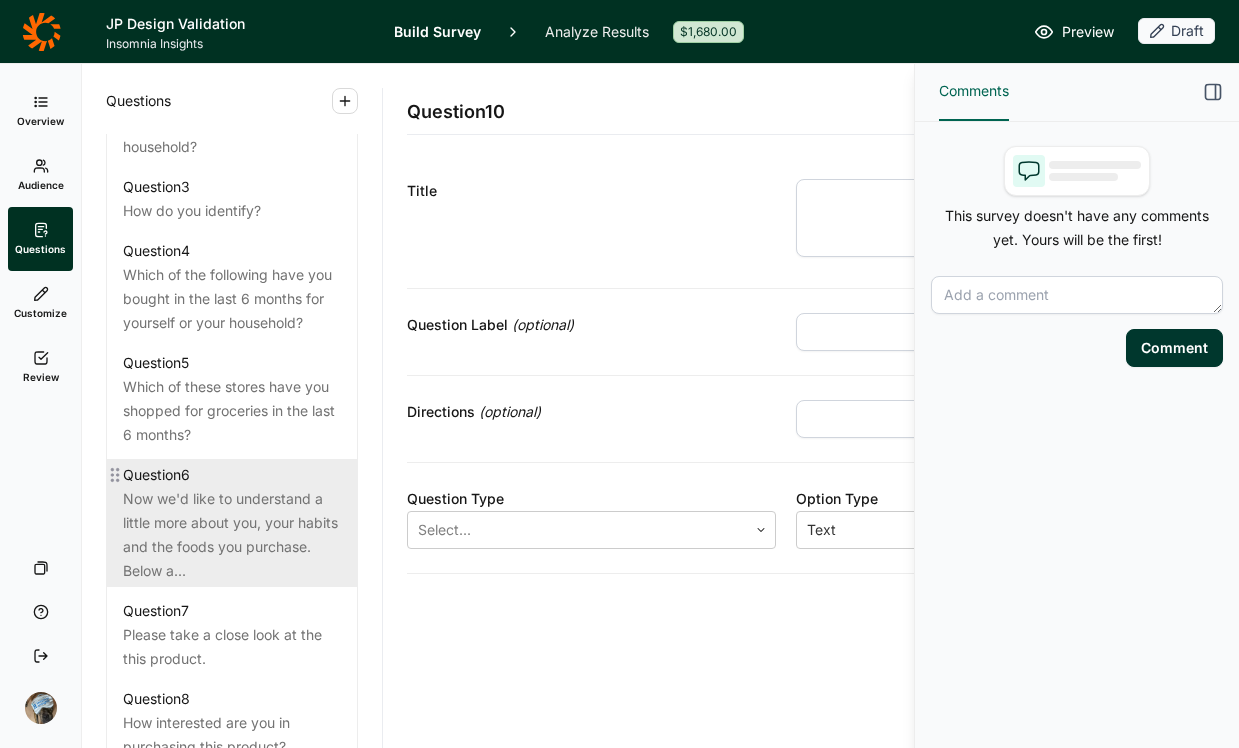 scroll, scrollTop: 1544, scrollLeft: 0, axis: vertical 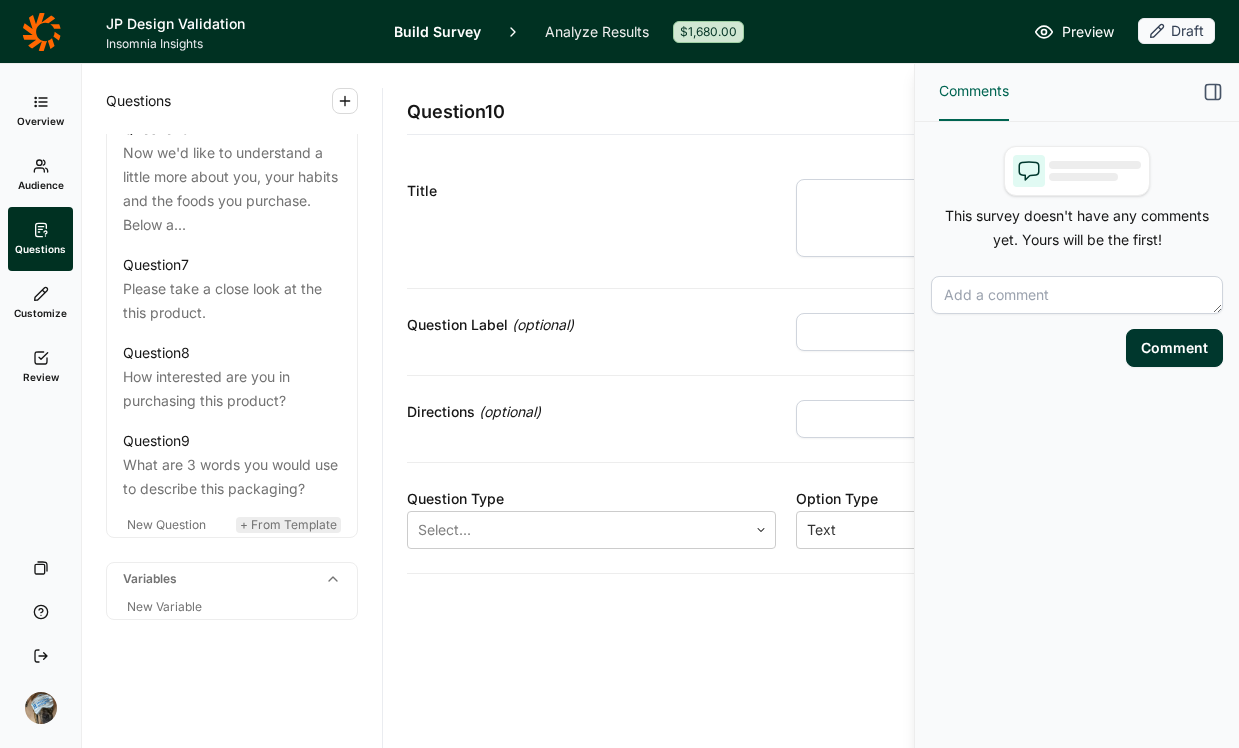 click on "+ From Template" at bounding box center [288, 524] 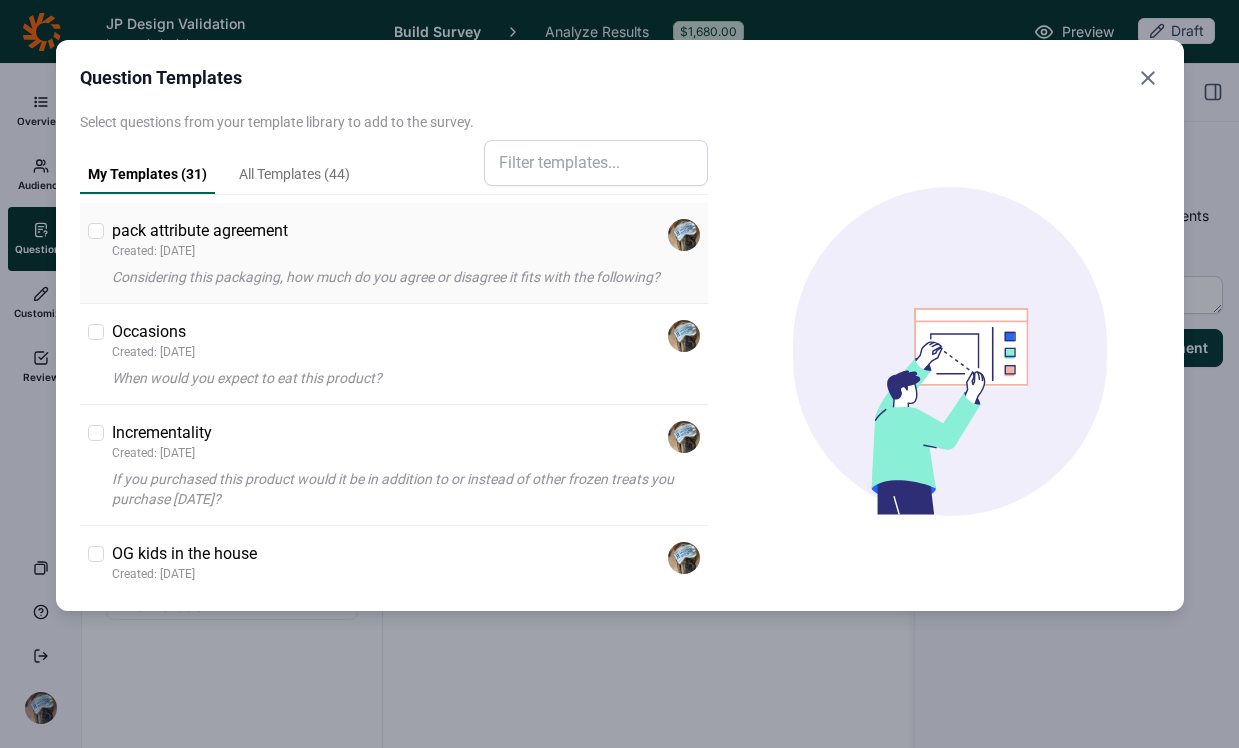 click on "pack attribute agreement" at bounding box center (200, 231) 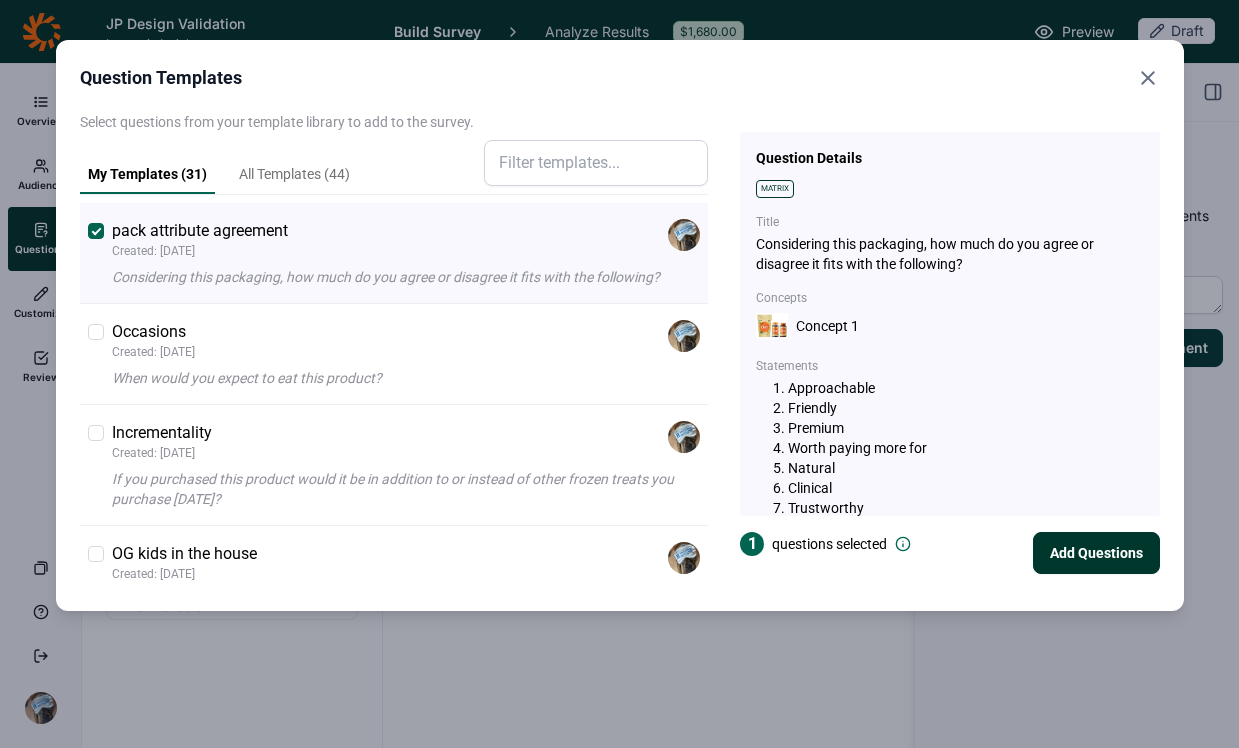 click on "Add Questions" at bounding box center (1096, 553) 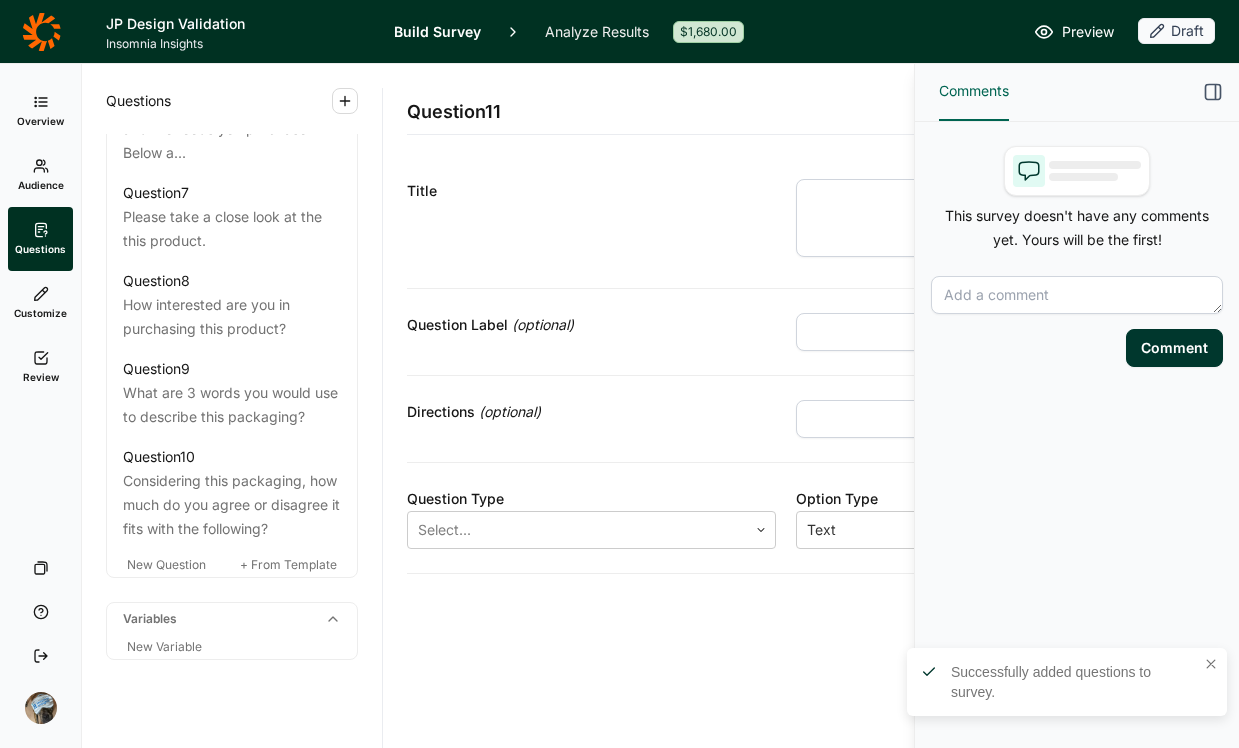 click 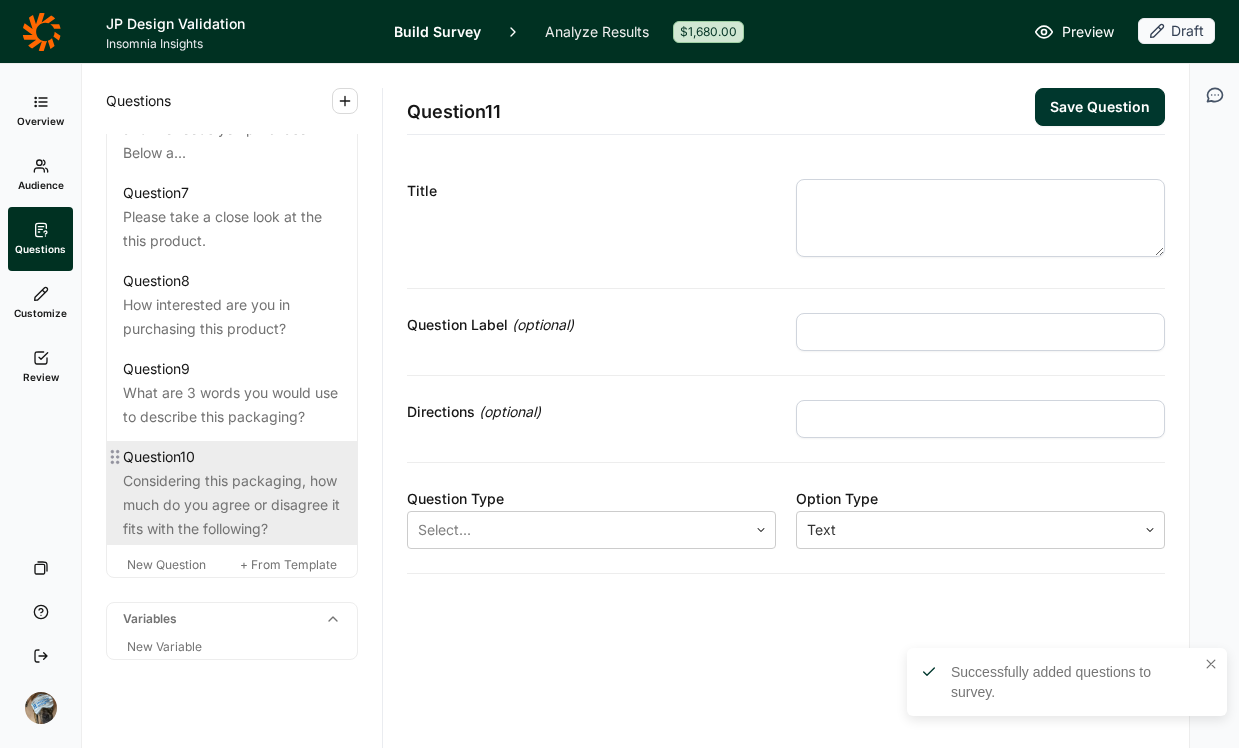 click on "Considering this packaging, how much do you agree or disagree it fits with the following?" at bounding box center [232, 505] 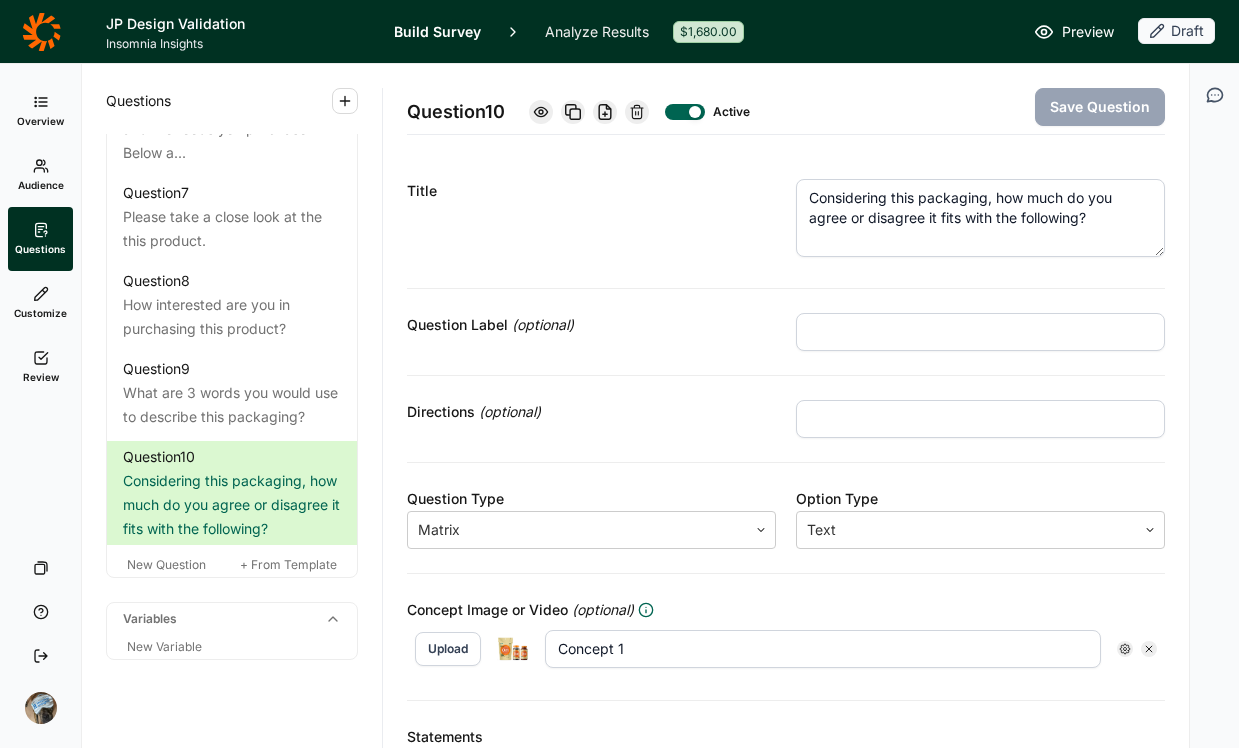 click 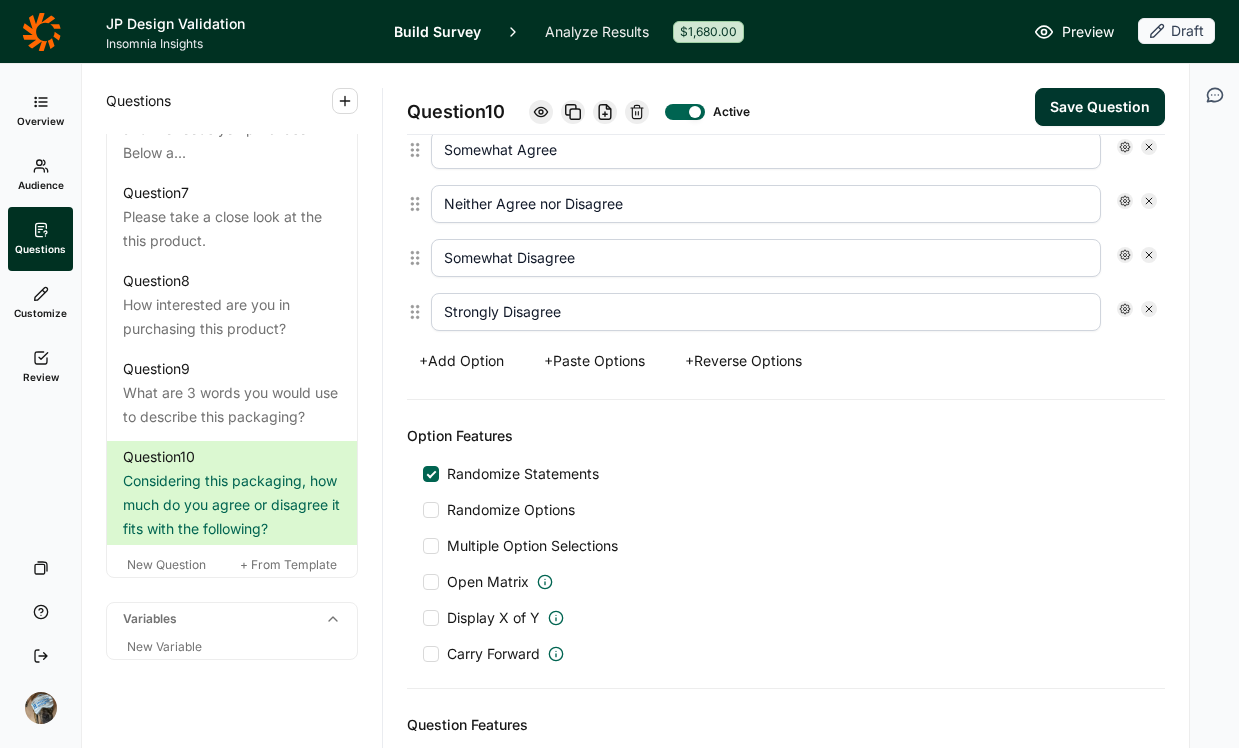 scroll, scrollTop: 1638, scrollLeft: 0, axis: vertical 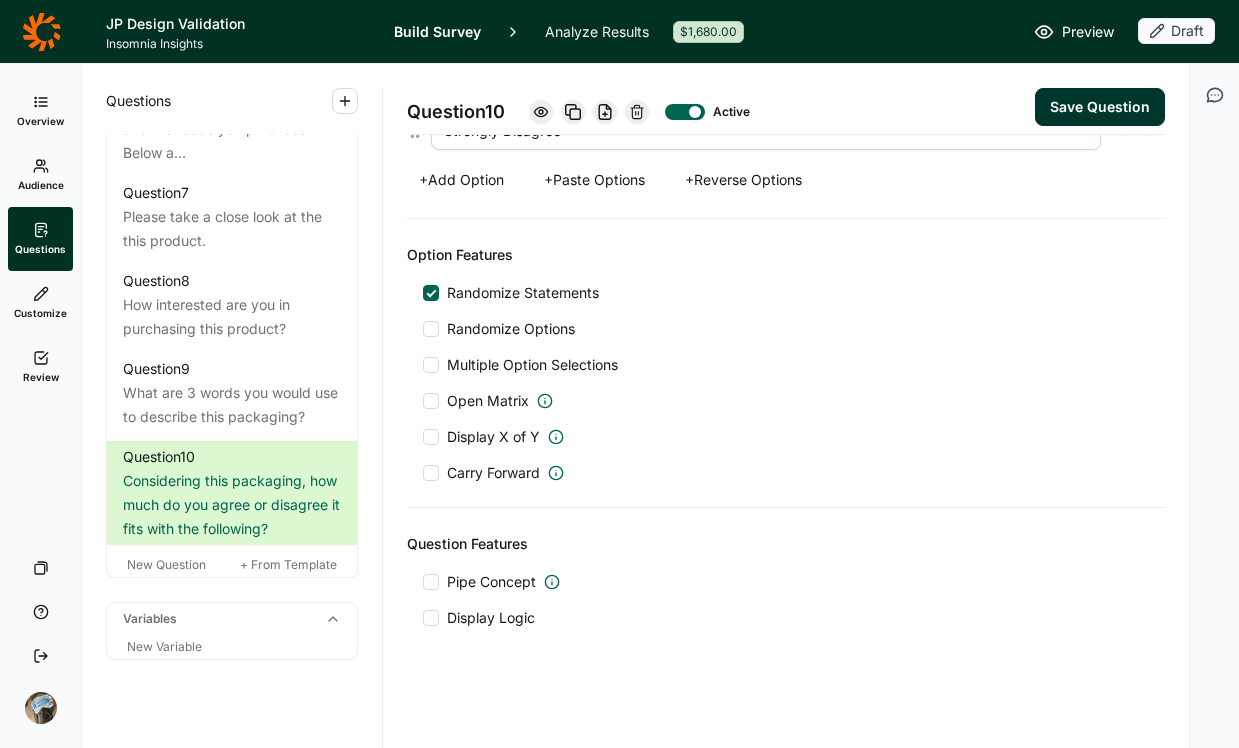 click on "Pipe Concept" at bounding box center [491, 582] 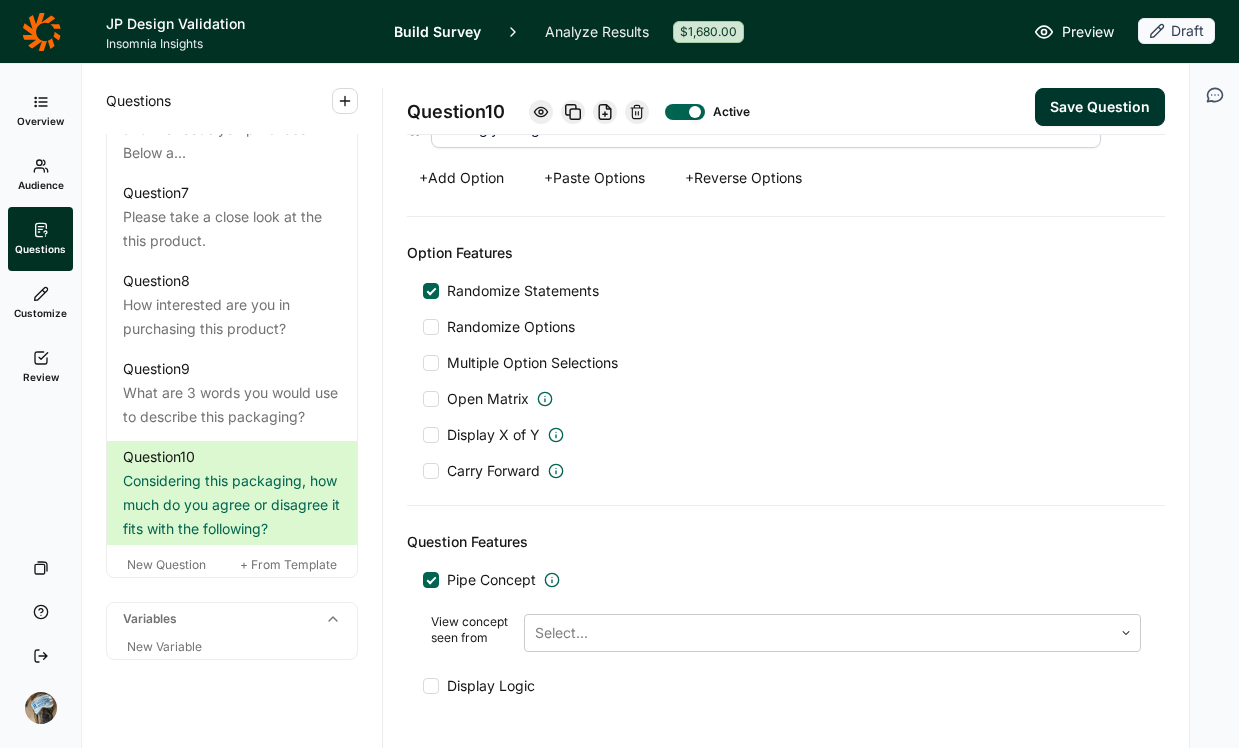 scroll, scrollTop: 1636, scrollLeft: 0, axis: vertical 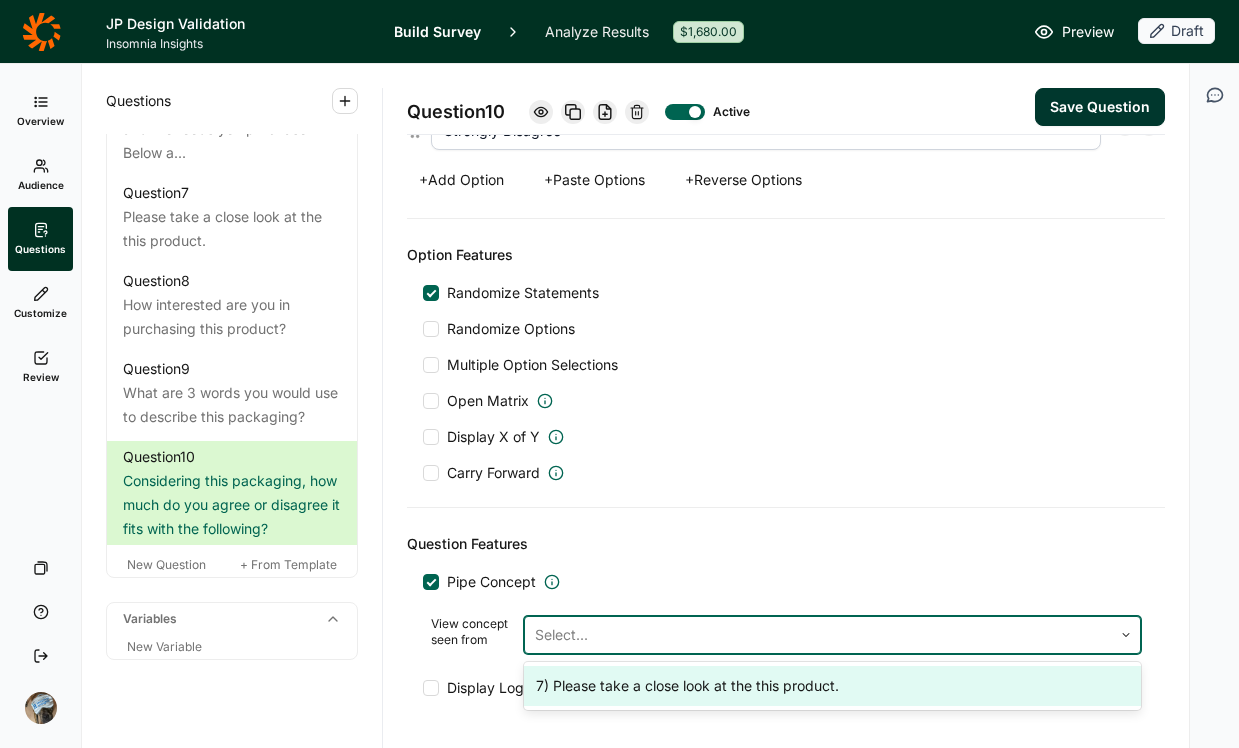 click at bounding box center [818, 635] 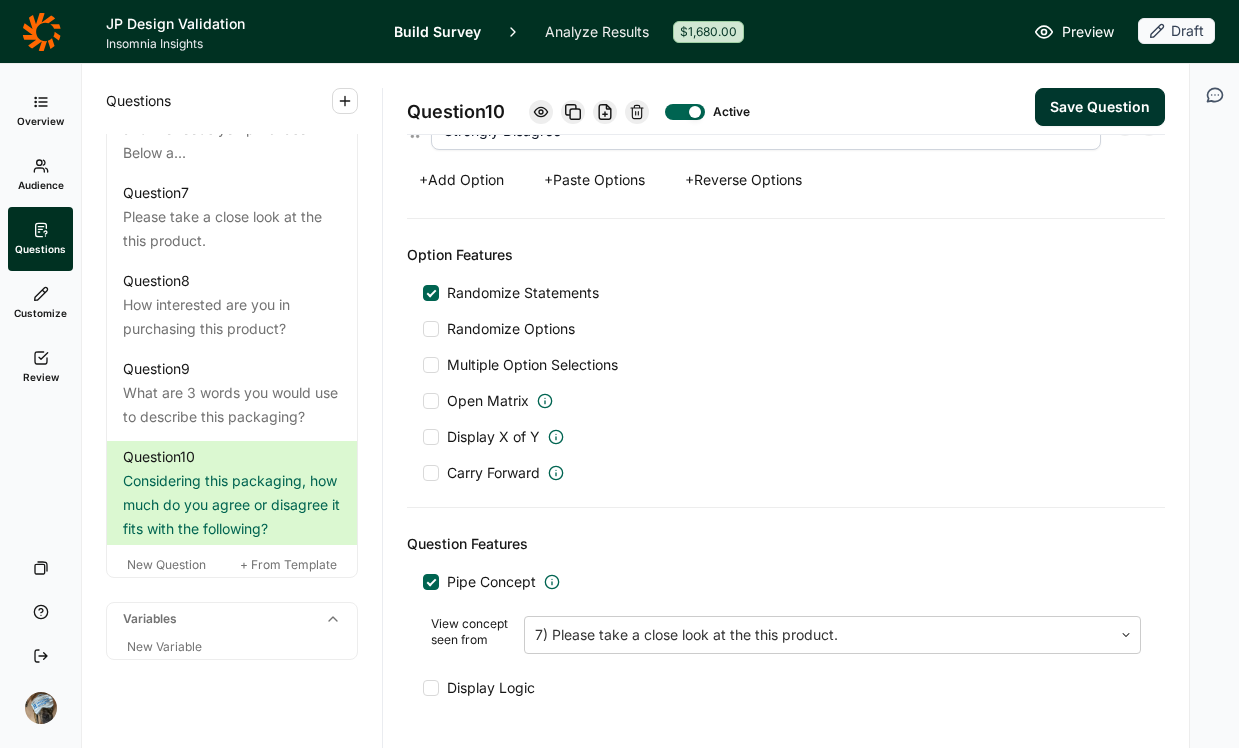 click on "Question Features" at bounding box center (786, 544) 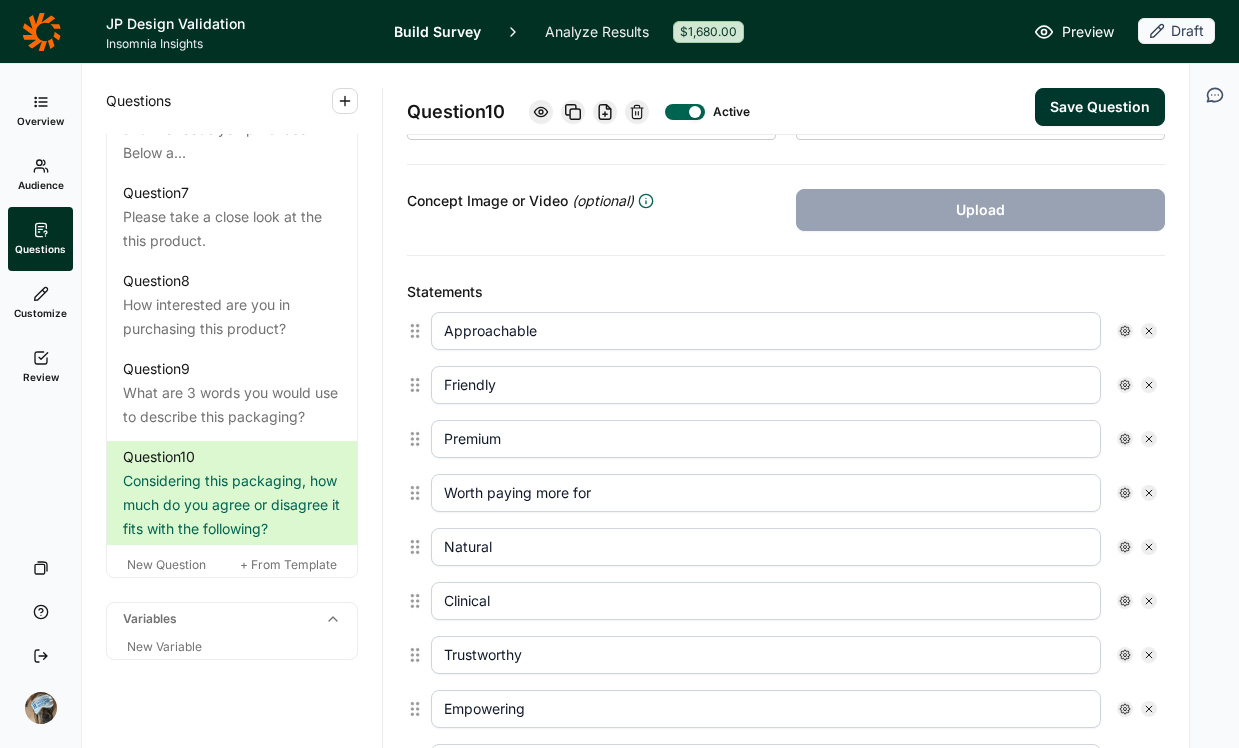 scroll, scrollTop: 552, scrollLeft: 0, axis: vertical 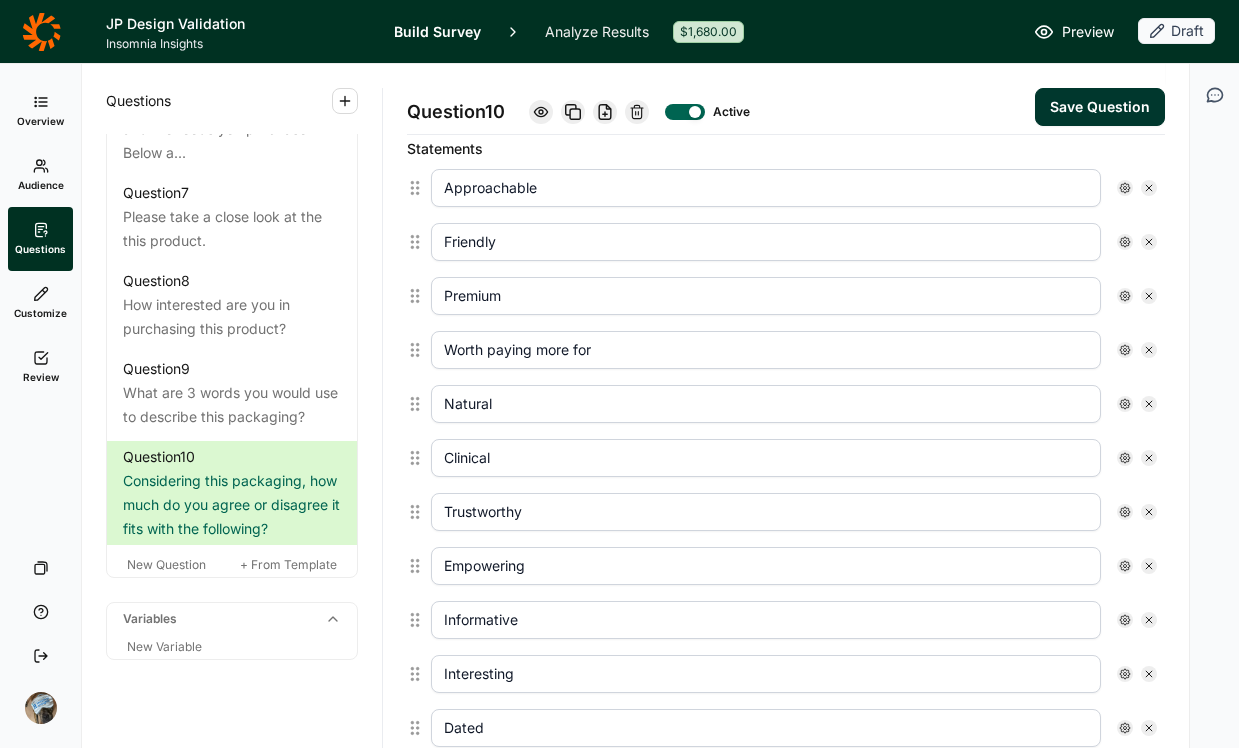 click on "Clinical" at bounding box center (766, 458) 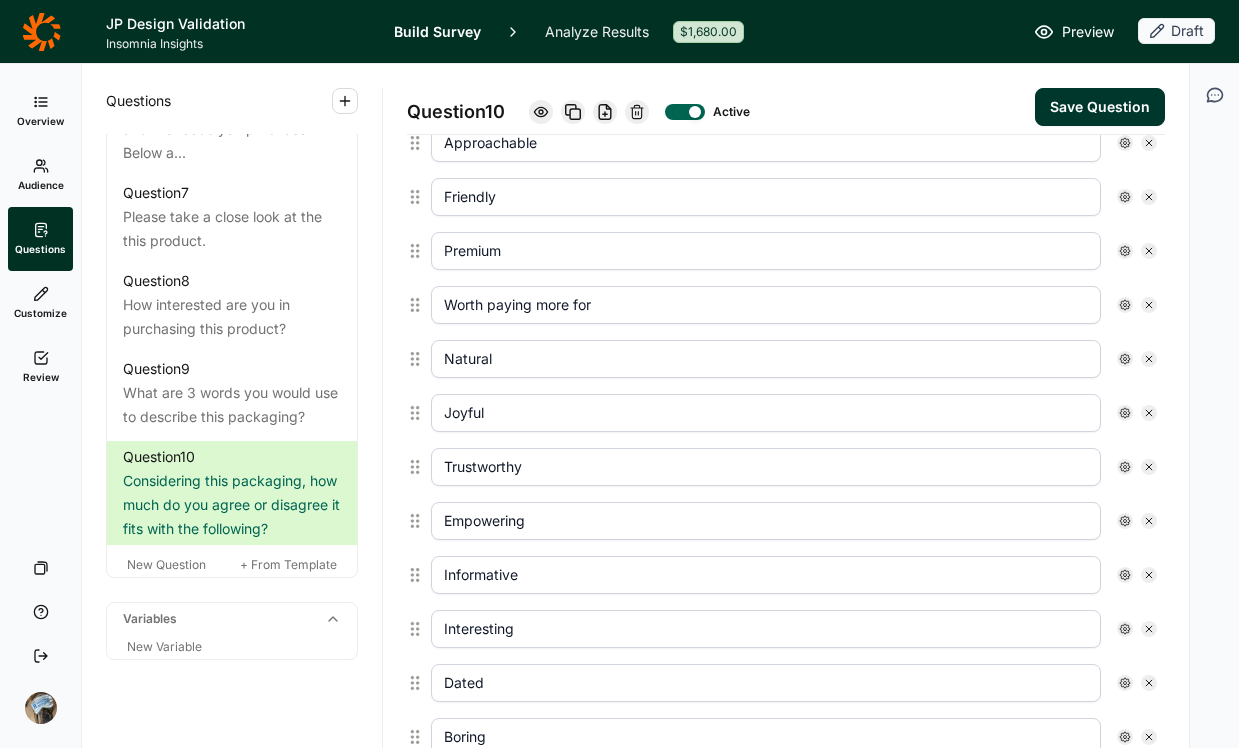 scroll, scrollTop: 609, scrollLeft: 0, axis: vertical 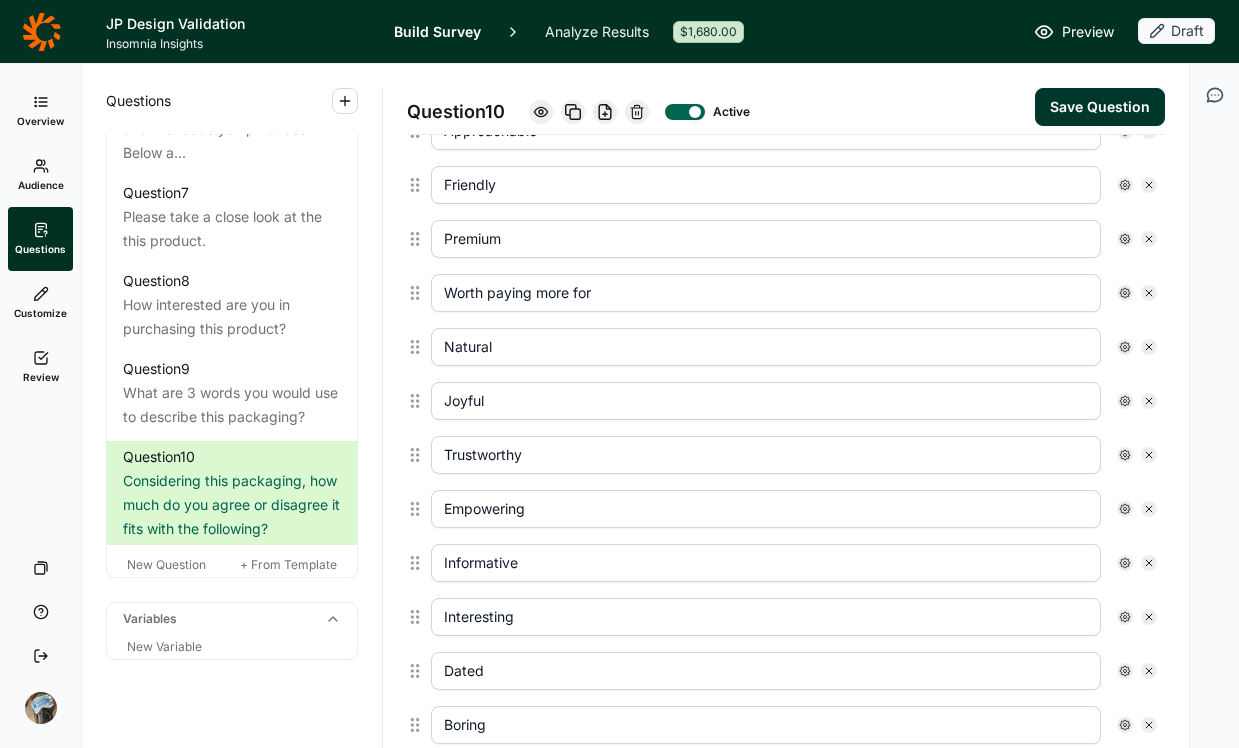type on "Joyful" 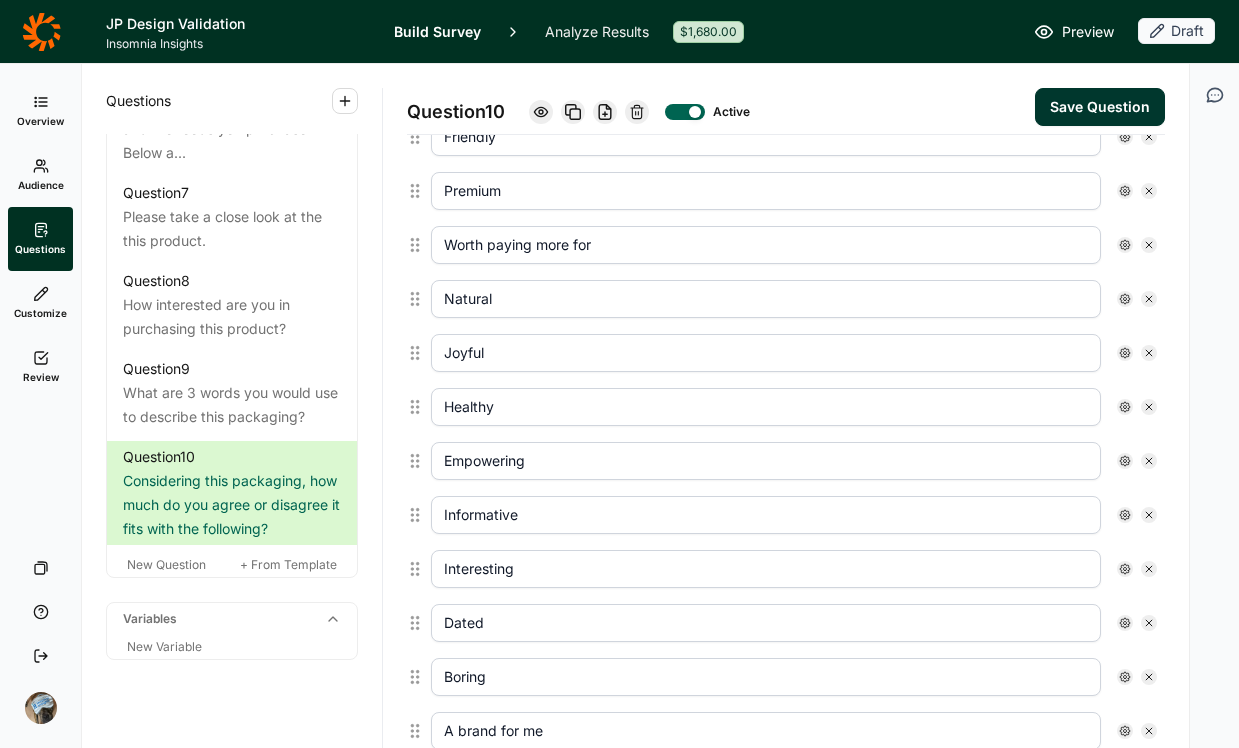 scroll, scrollTop: 706, scrollLeft: 0, axis: vertical 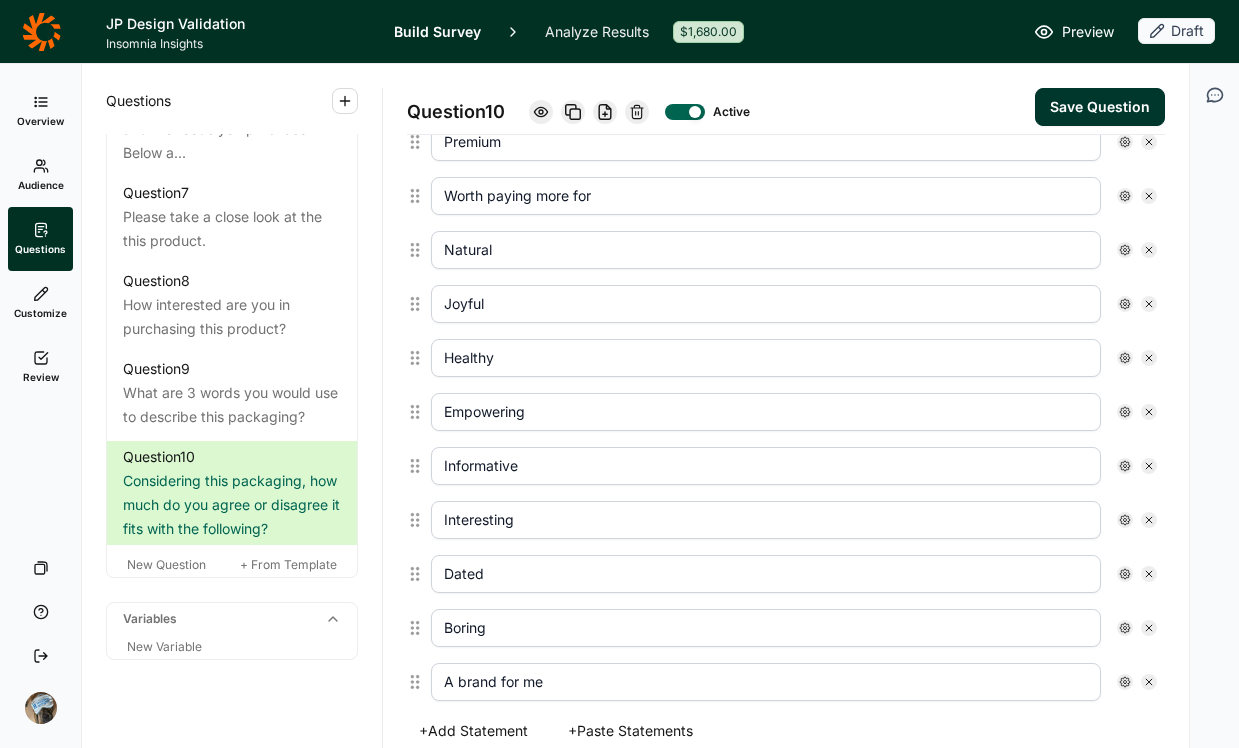type on "Healthy" 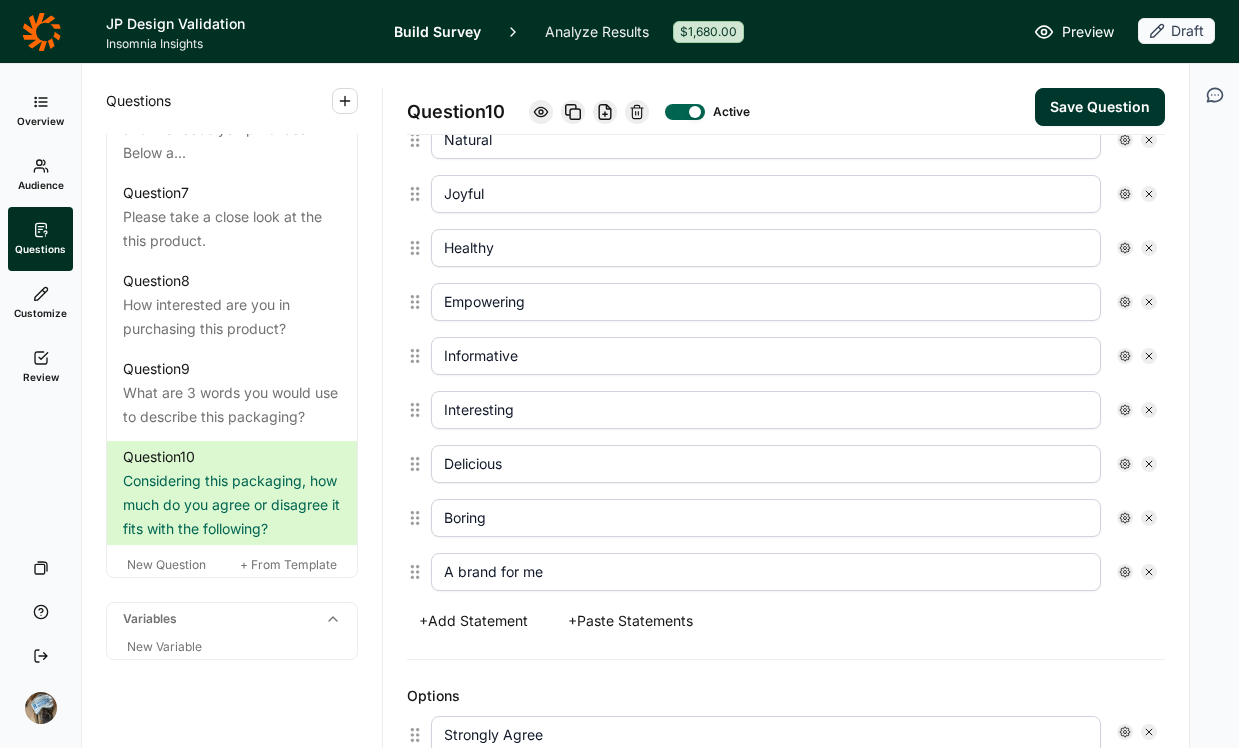 scroll, scrollTop: 822, scrollLeft: 0, axis: vertical 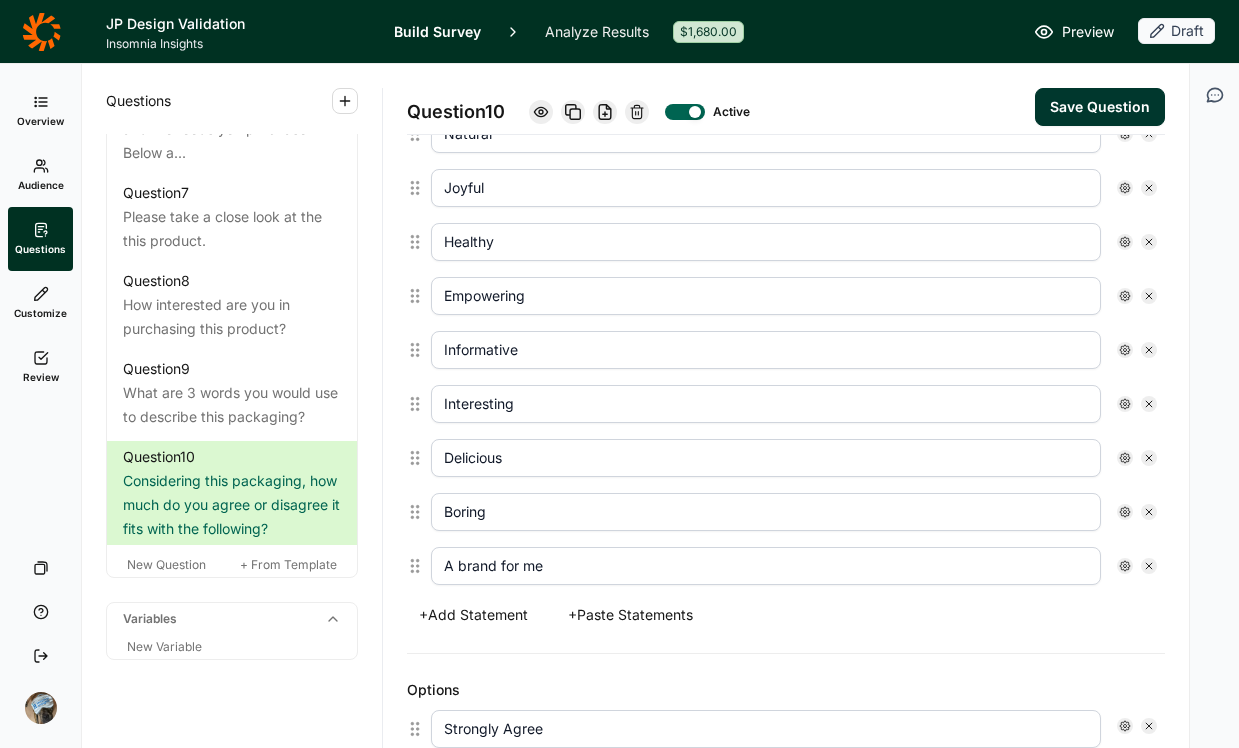 type on "Delicious" 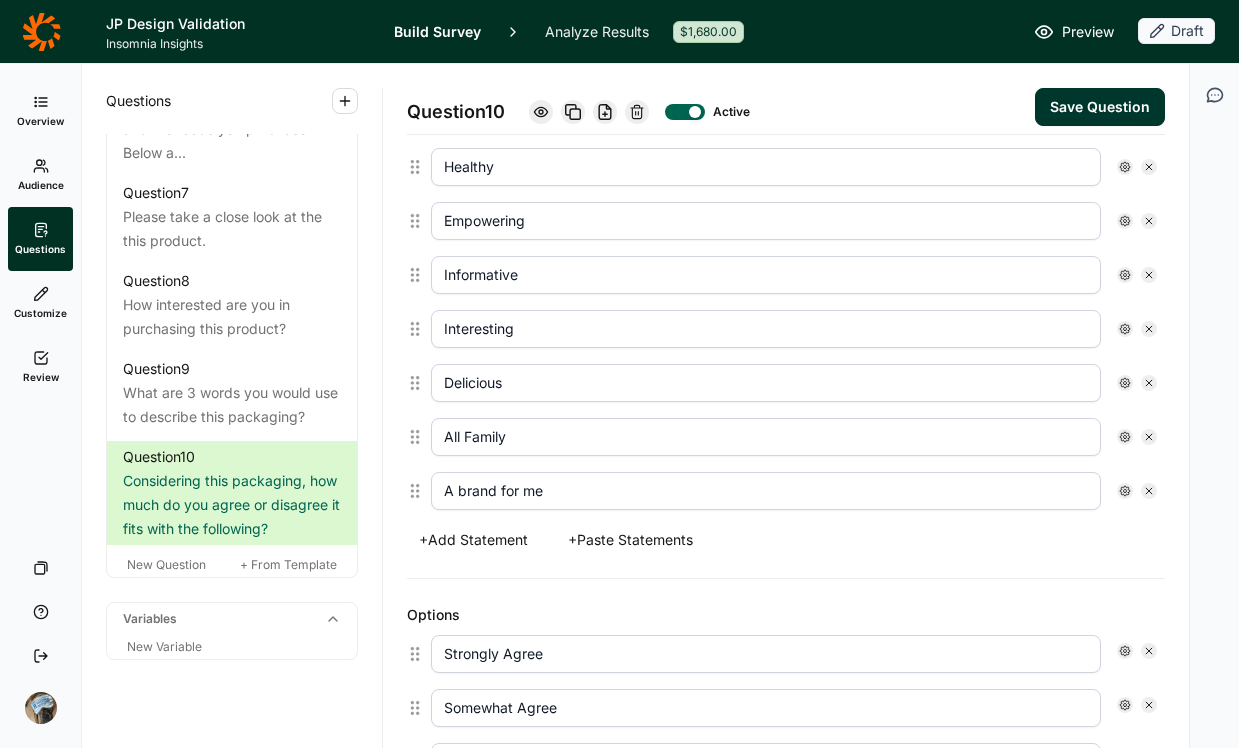 scroll, scrollTop: 905, scrollLeft: 0, axis: vertical 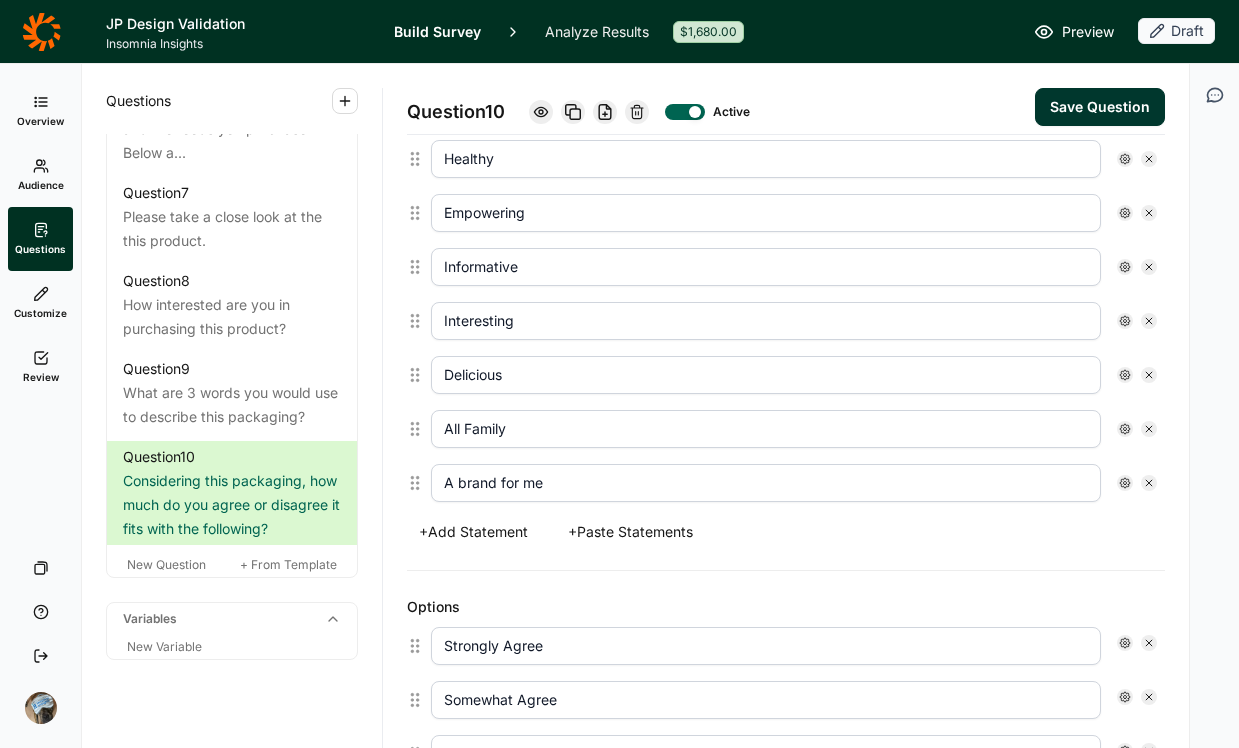 type on "All Family" 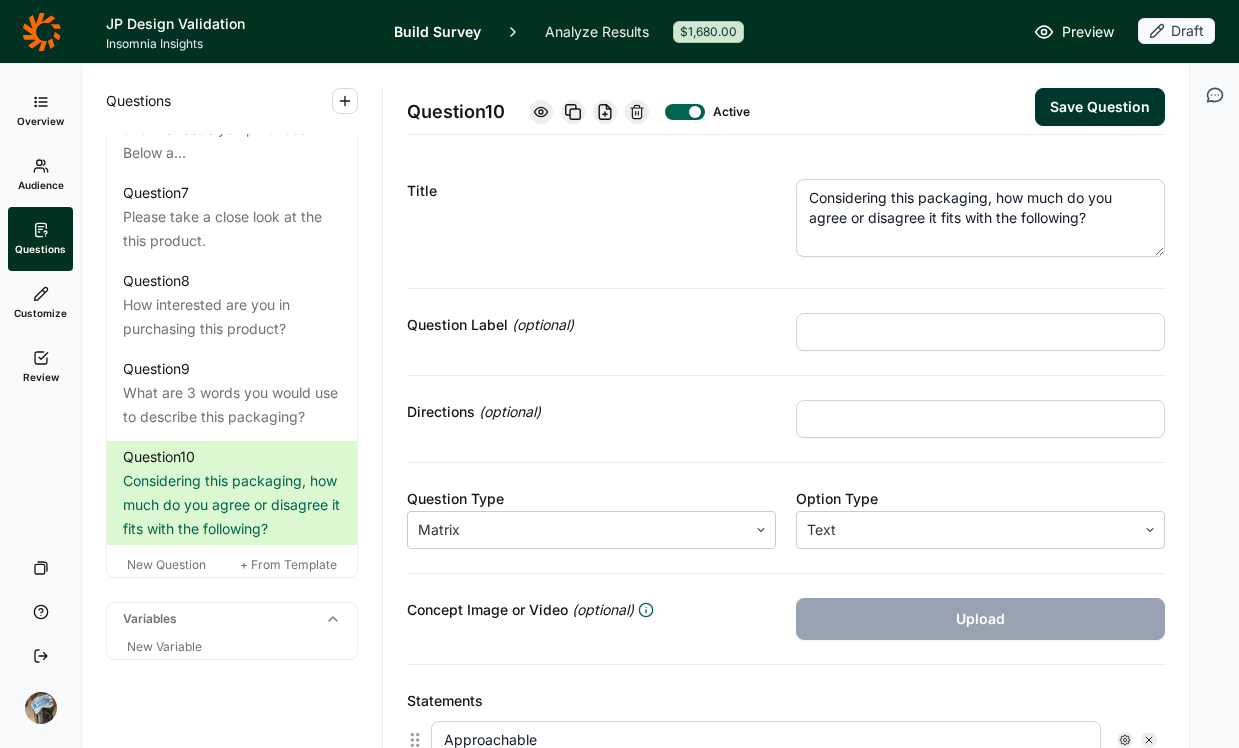 scroll, scrollTop: 0, scrollLeft: 0, axis: both 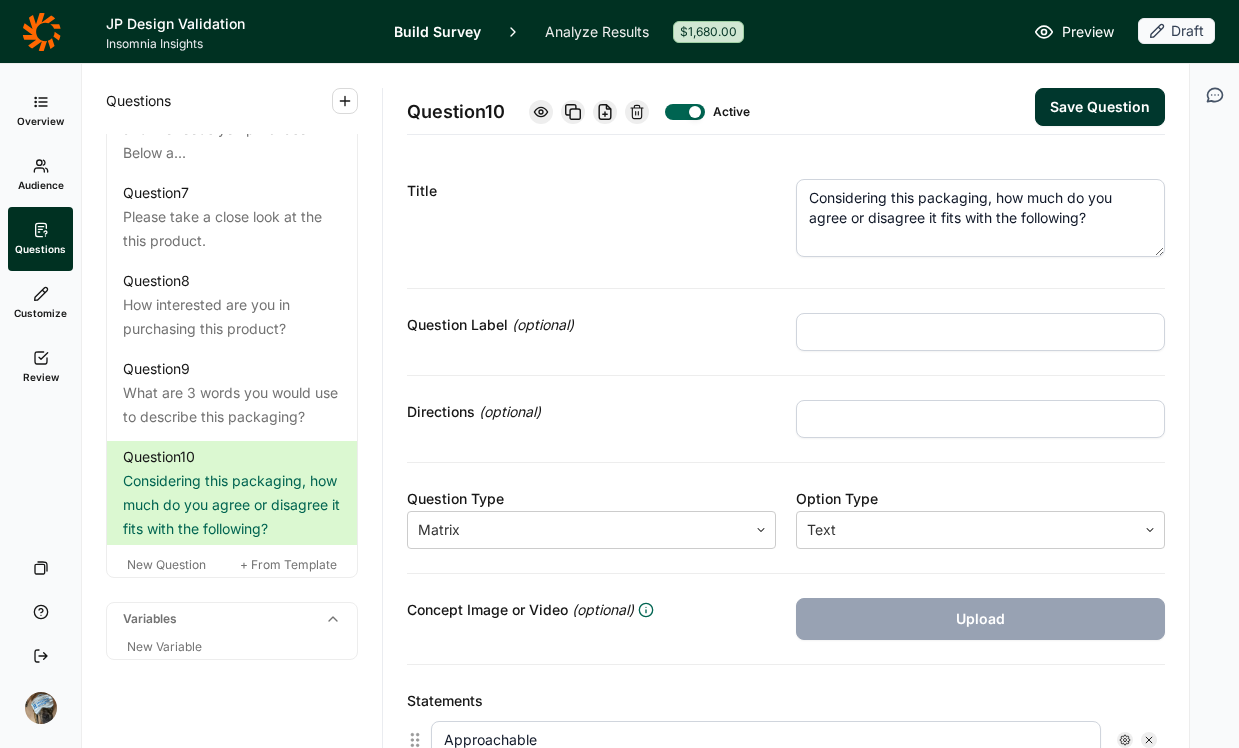 click on "Save Question" at bounding box center [1100, 107] 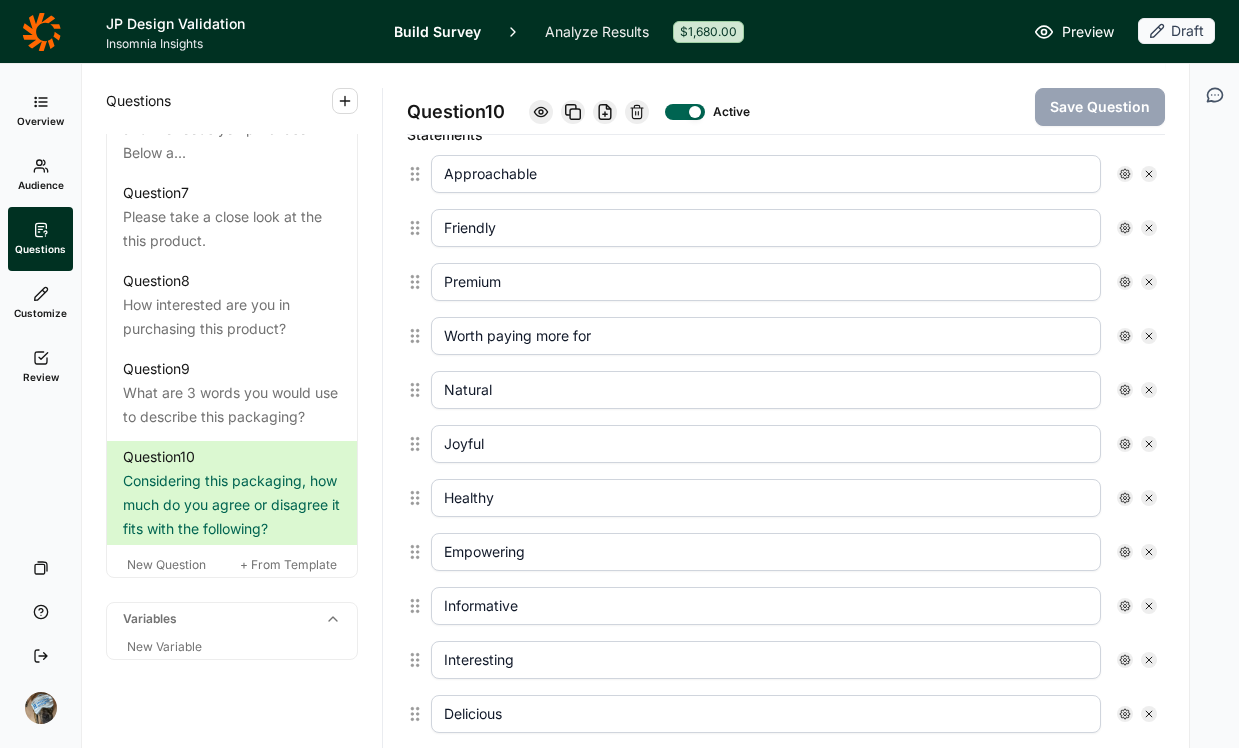 scroll, scrollTop: 558, scrollLeft: 0, axis: vertical 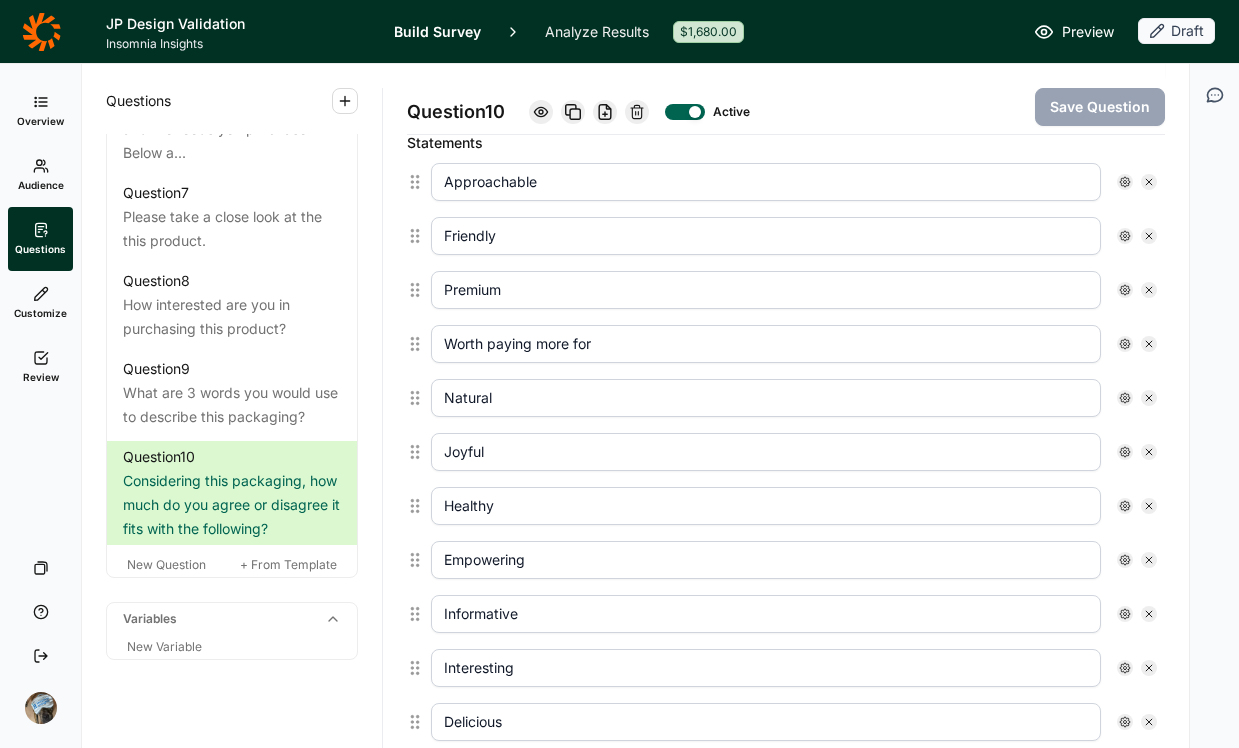 click on "Approachable" at bounding box center [766, 182] 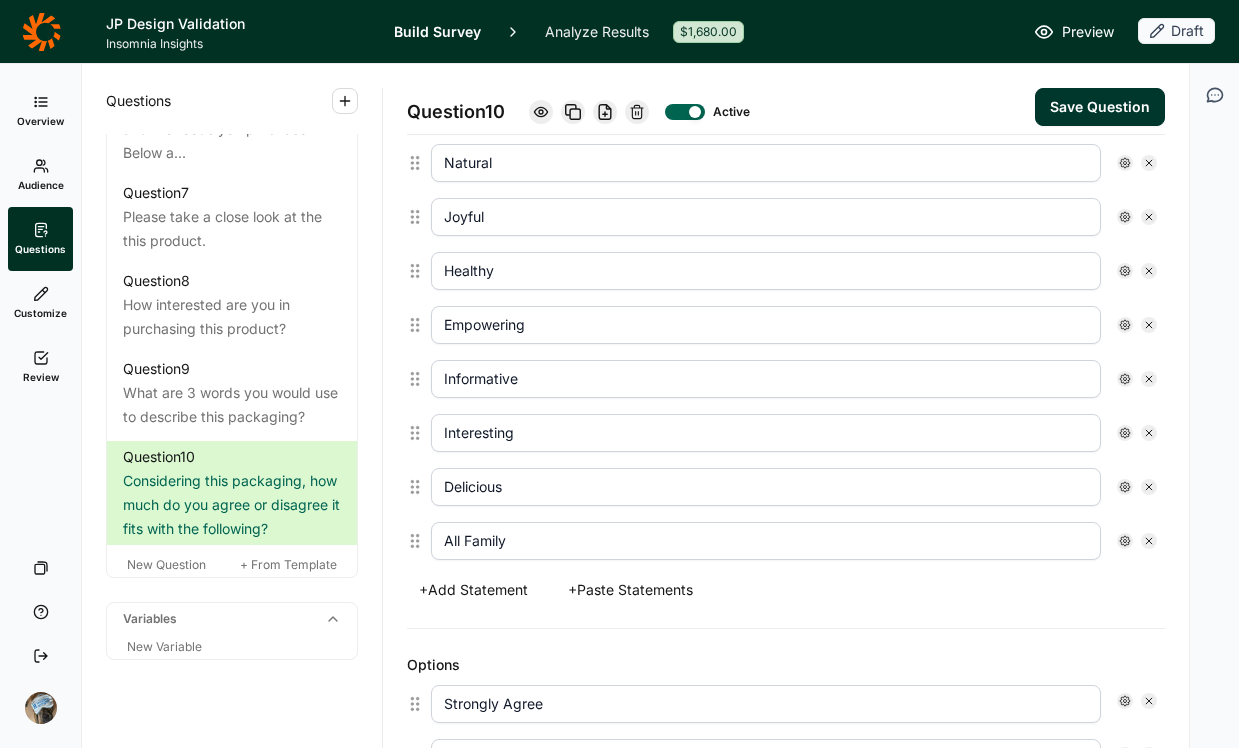 scroll, scrollTop: 794, scrollLeft: 0, axis: vertical 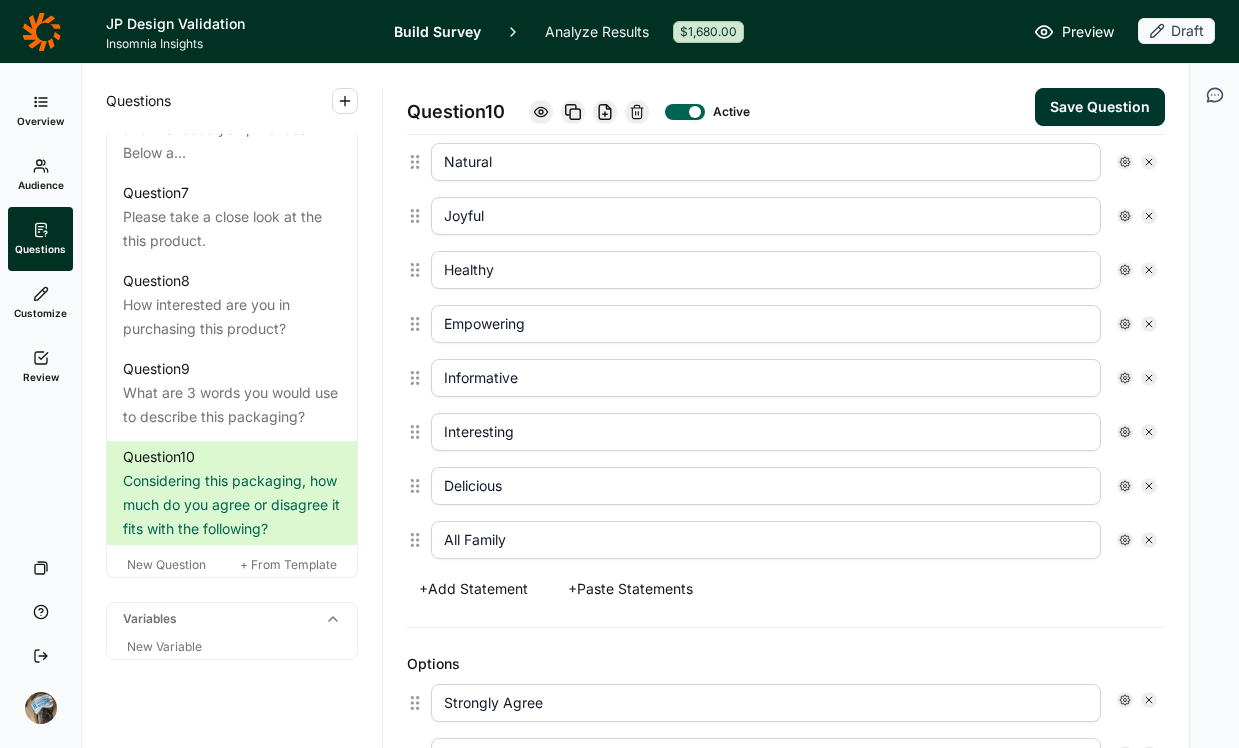 type on "Fun" 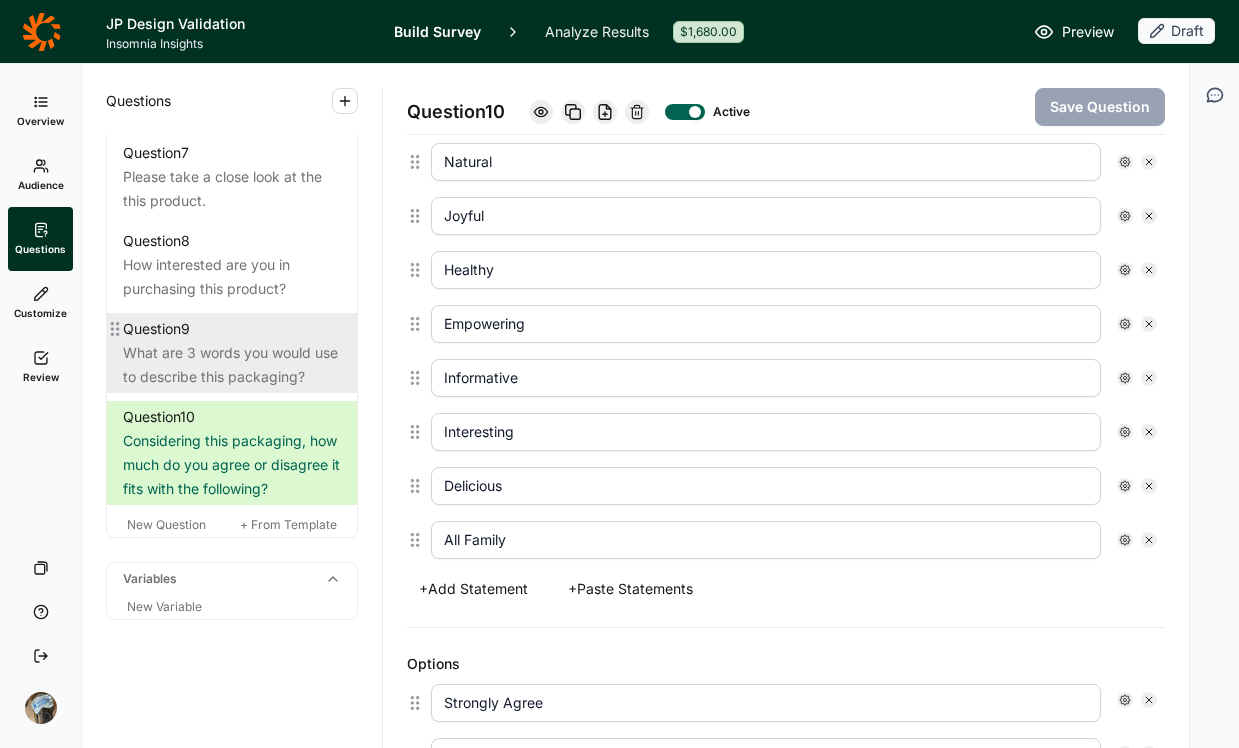 scroll, scrollTop: 1680, scrollLeft: 0, axis: vertical 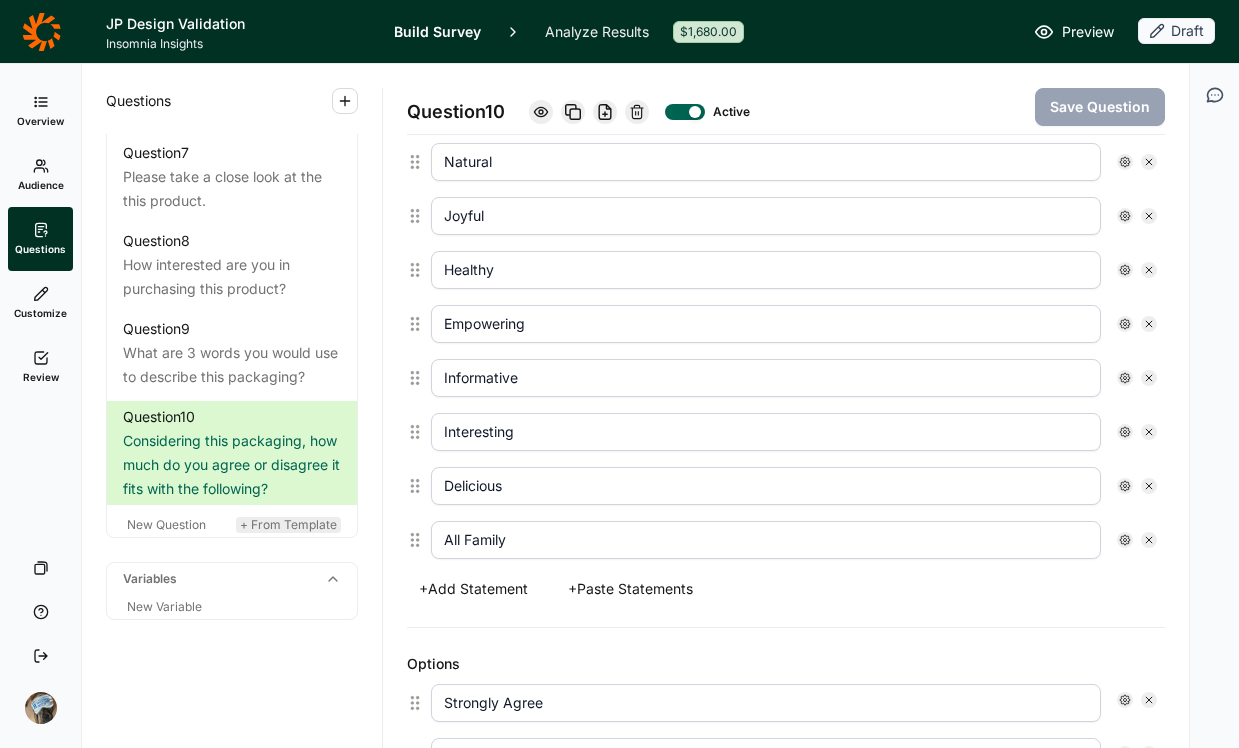 click on "+ From Template" at bounding box center [288, 524] 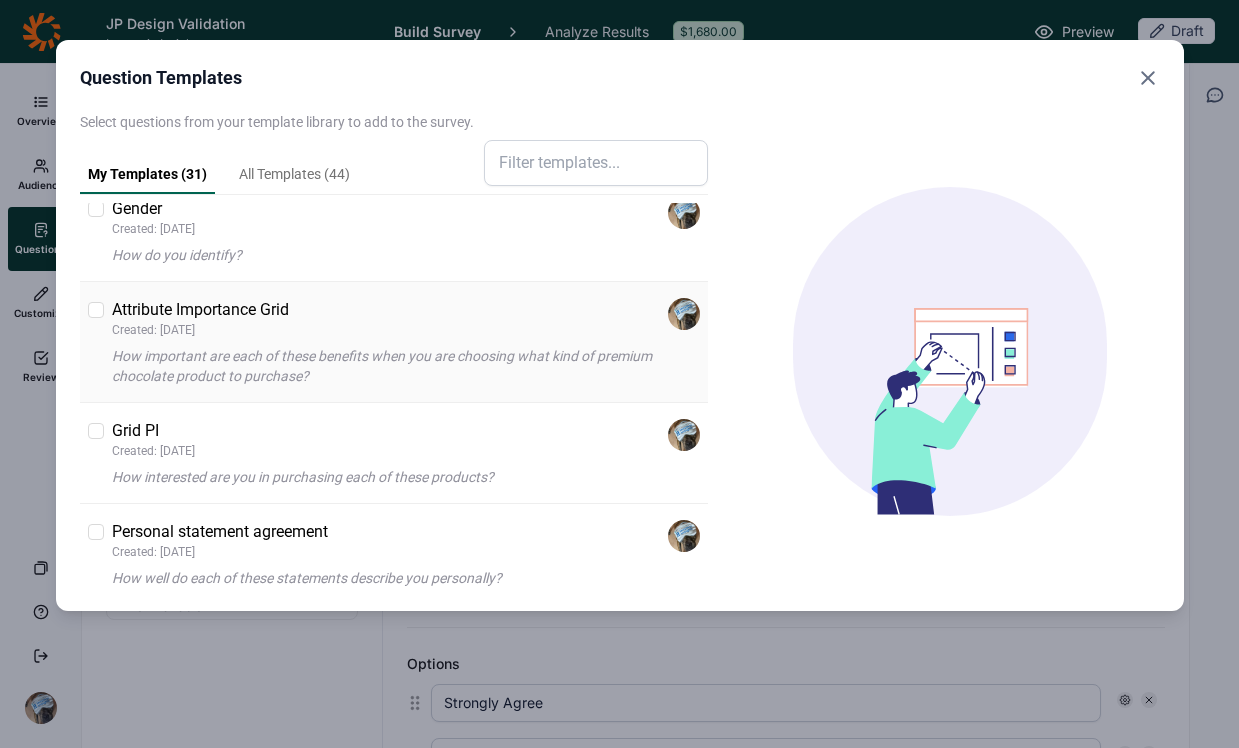 scroll, scrollTop: 652, scrollLeft: 0, axis: vertical 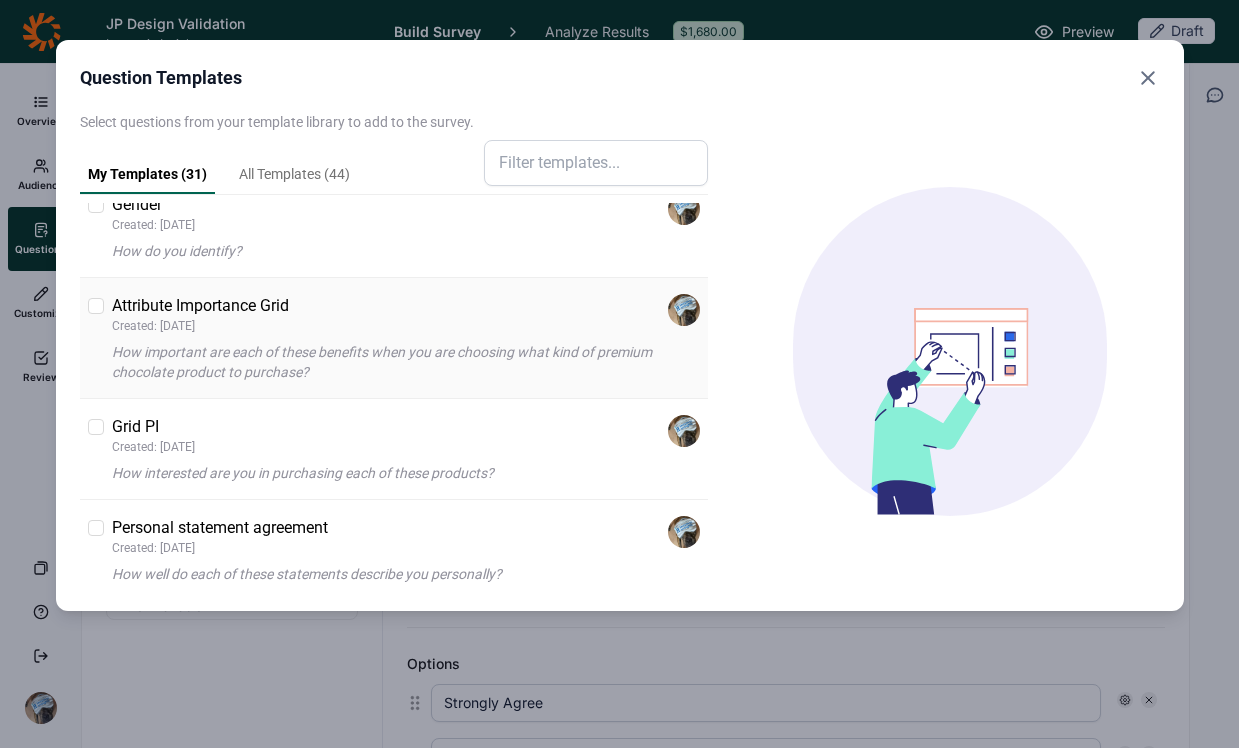 click on "Attribute Importance Grid Created:   6/14/2025 How important are each of these benefits when you are choosing what kind of premium chocolate product to purchase?" at bounding box center (406, 338) 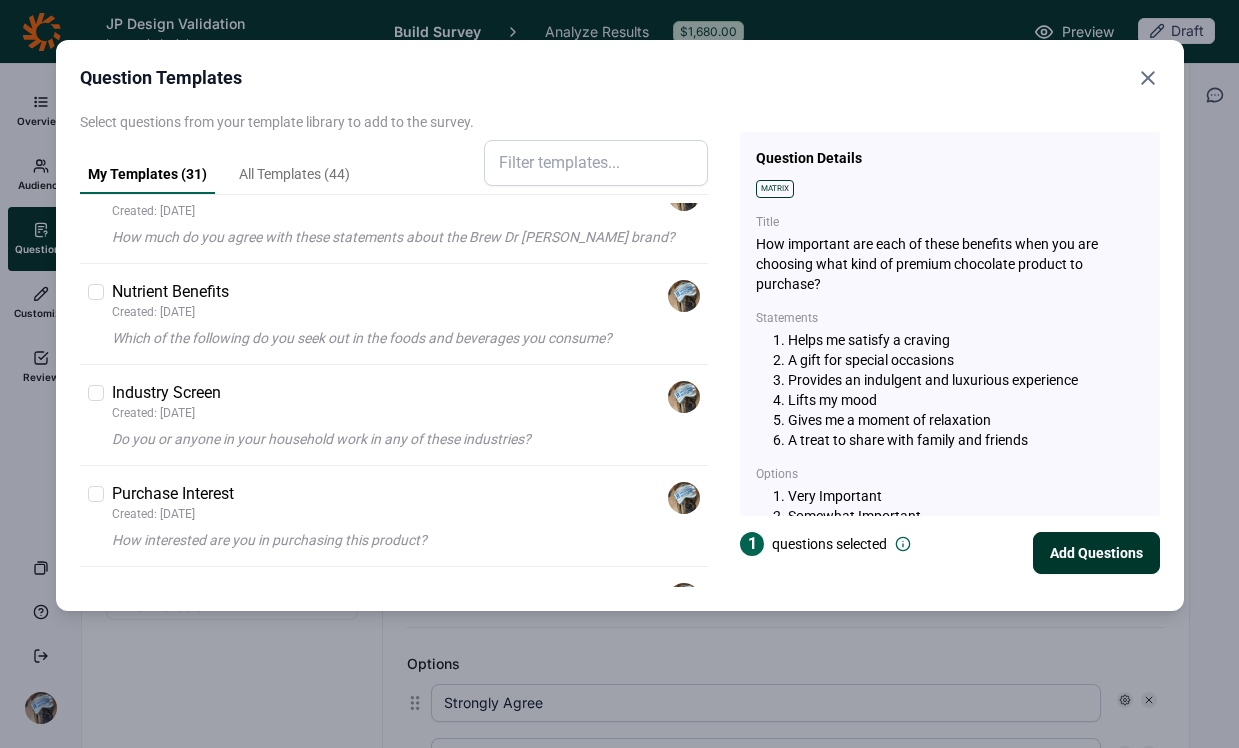 scroll, scrollTop: 1516, scrollLeft: 0, axis: vertical 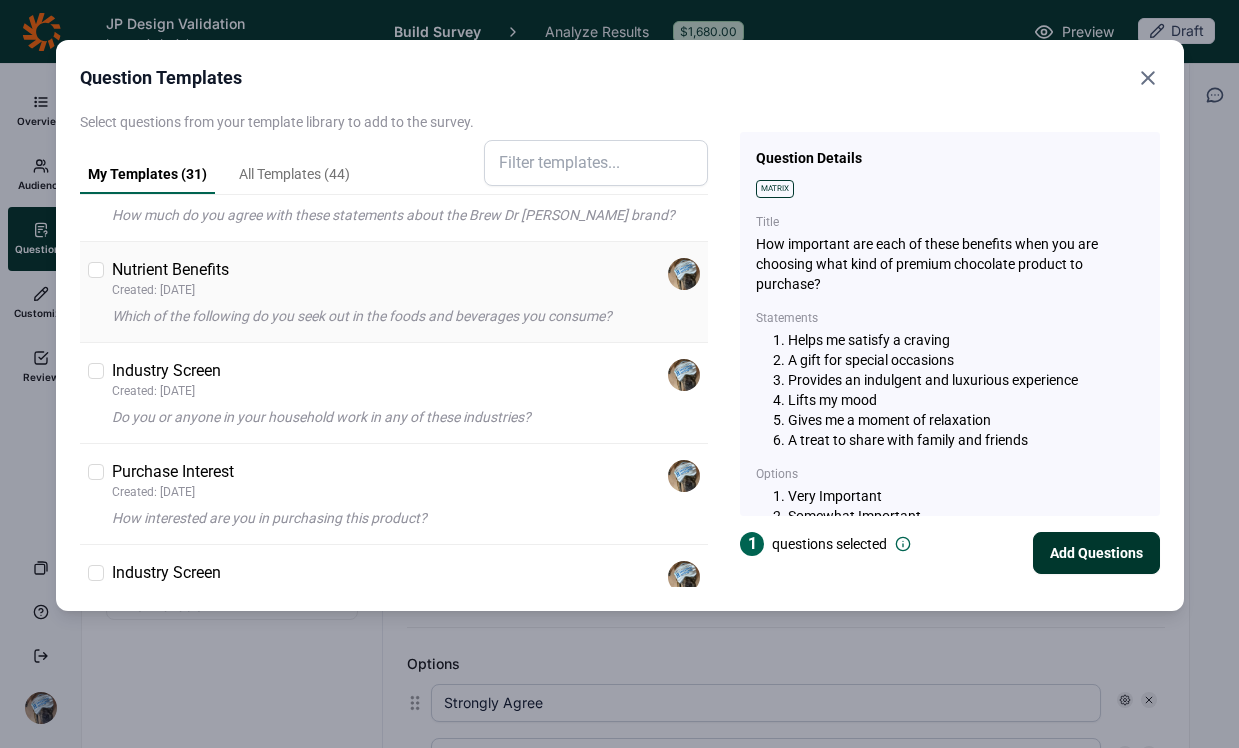 click on "Nutrient Benefits Created:   2/16/2025" at bounding box center (406, 278) 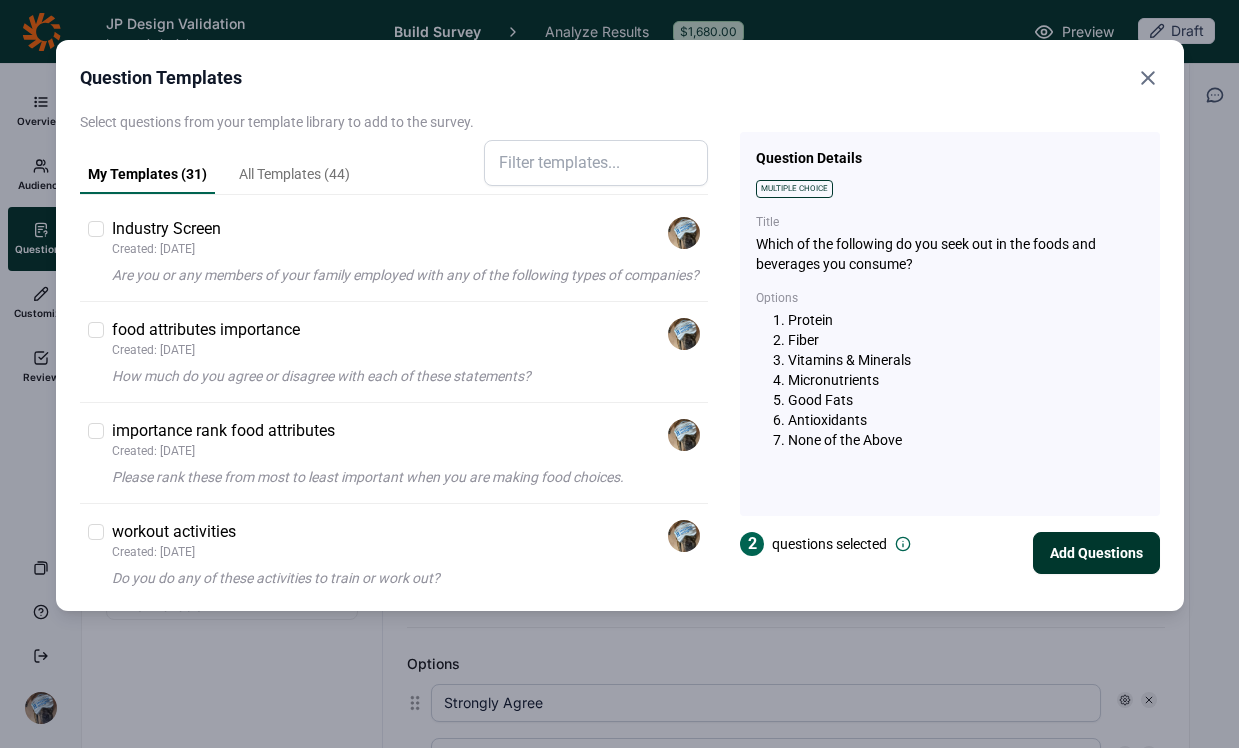 scroll, scrollTop: 1967, scrollLeft: 0, axis: vertical 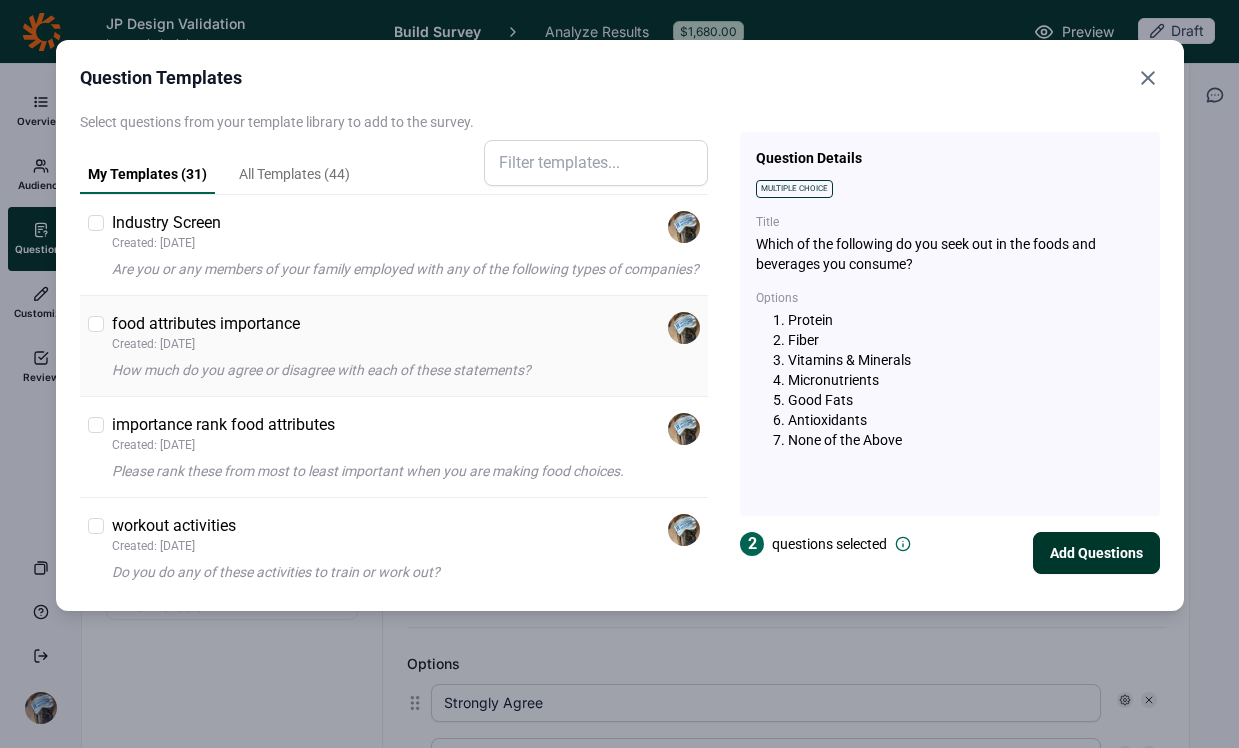 click on "Created:   11/4/2024" at bounding box center (206, 344) 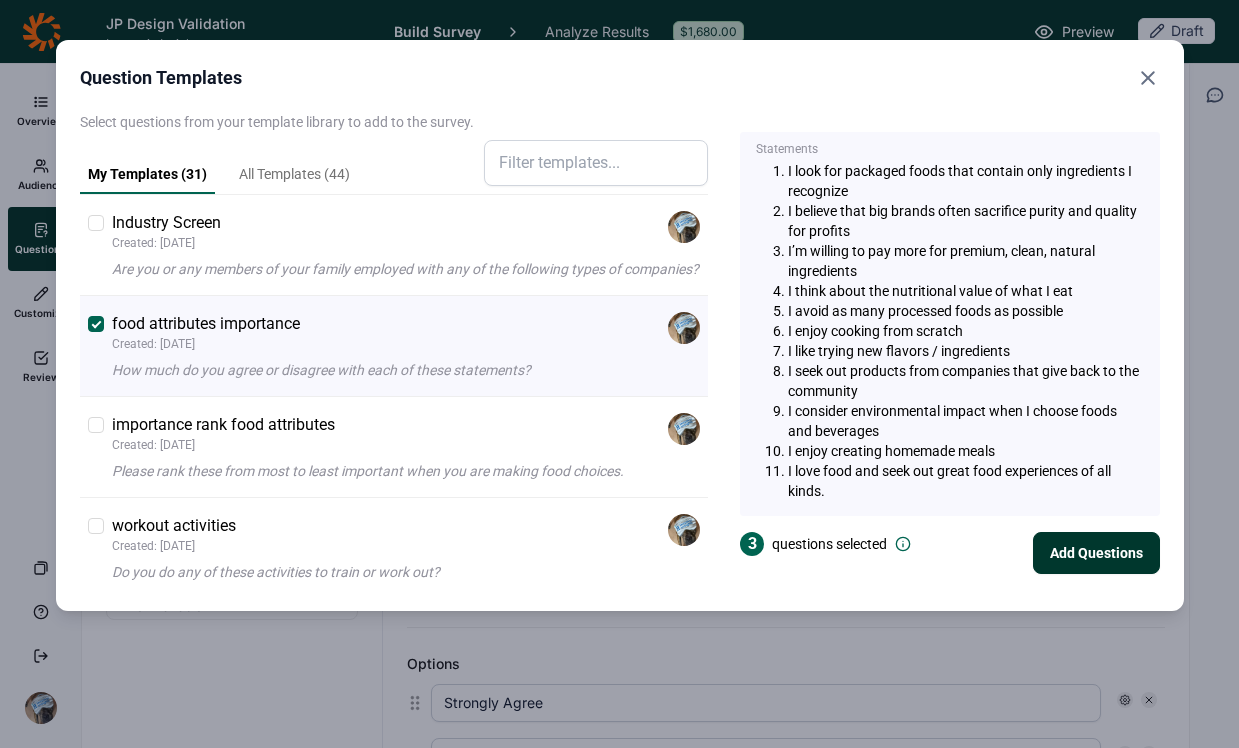 scroll, scrollTop: 153, scrollLeft: 0, axis: vertical 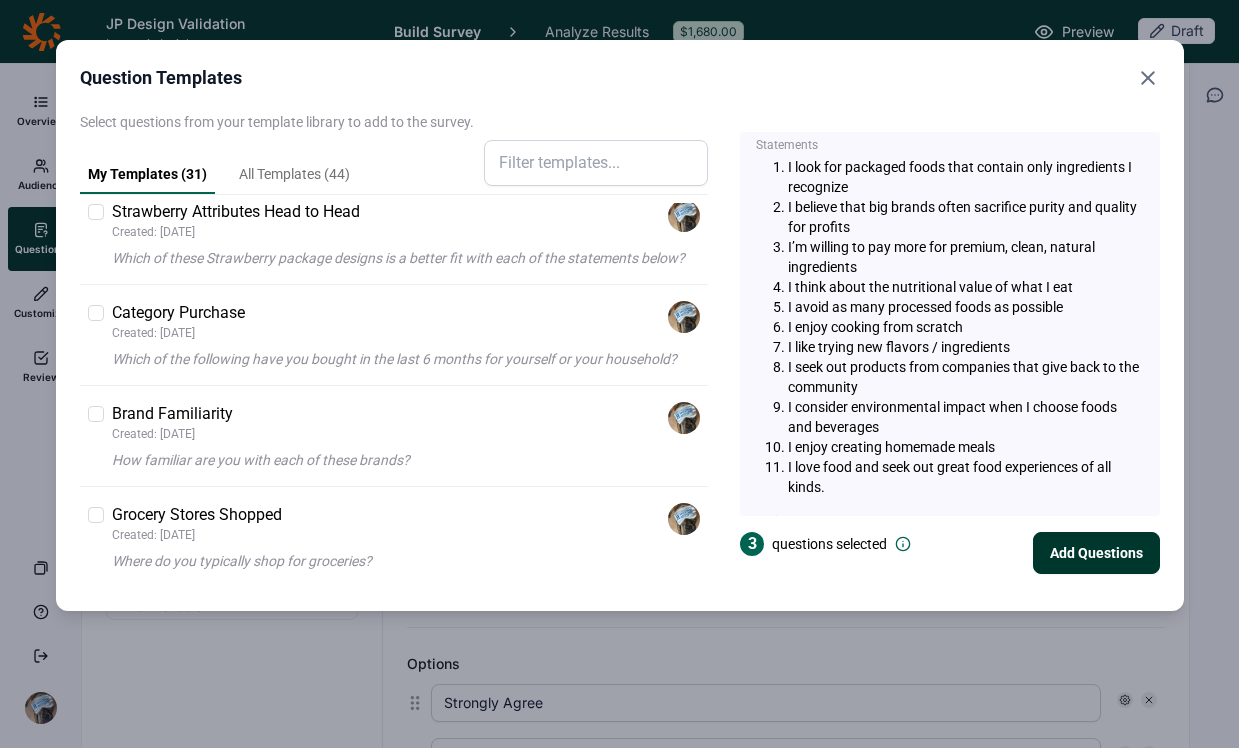 click 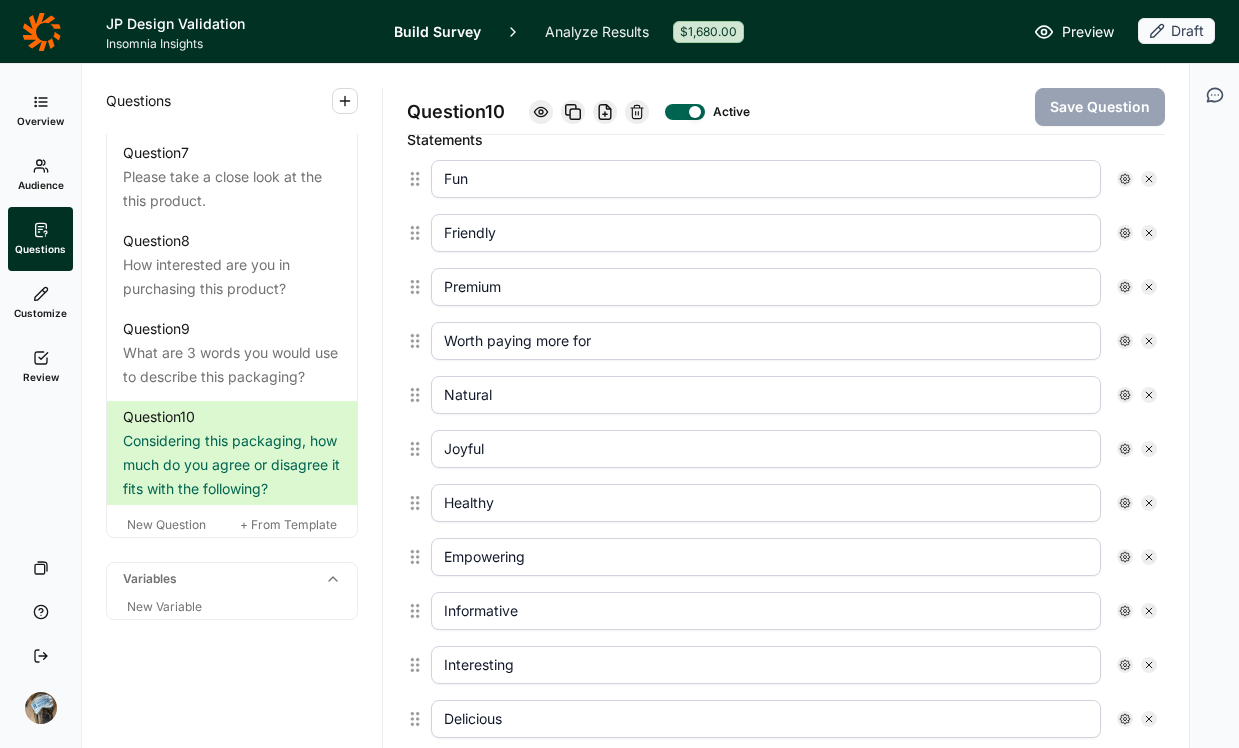 scroll, scrollTop: 541, scrollLeft: 0, axis: vertical 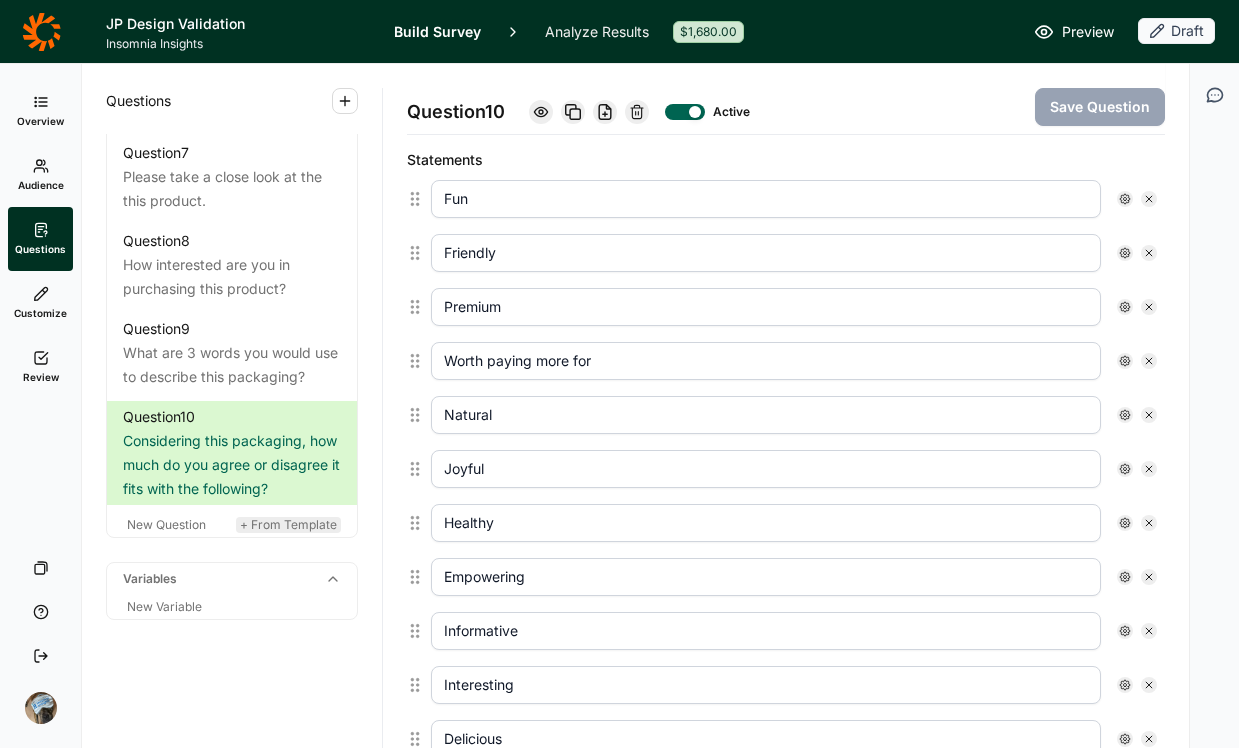 click on "+ From Template" at bounding box center (288, 524) 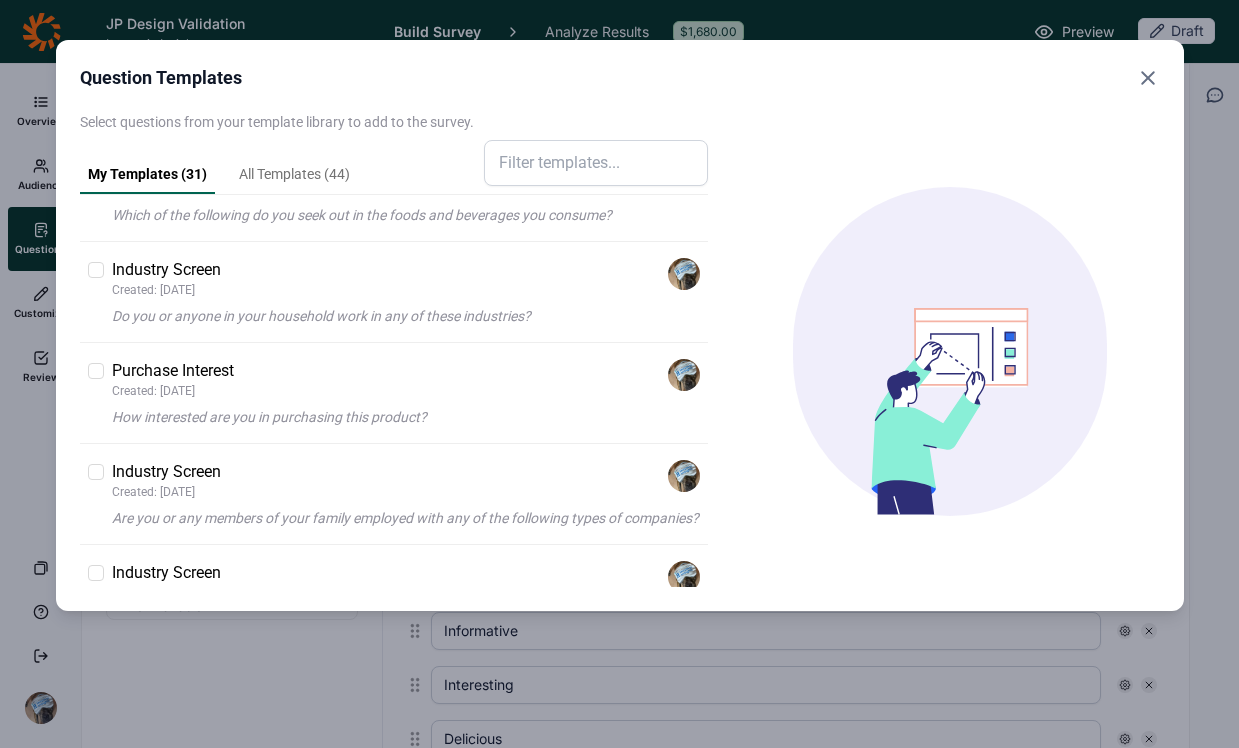 scroll, scrollTop: 1613, scrollLeft: 0, axis: vertical 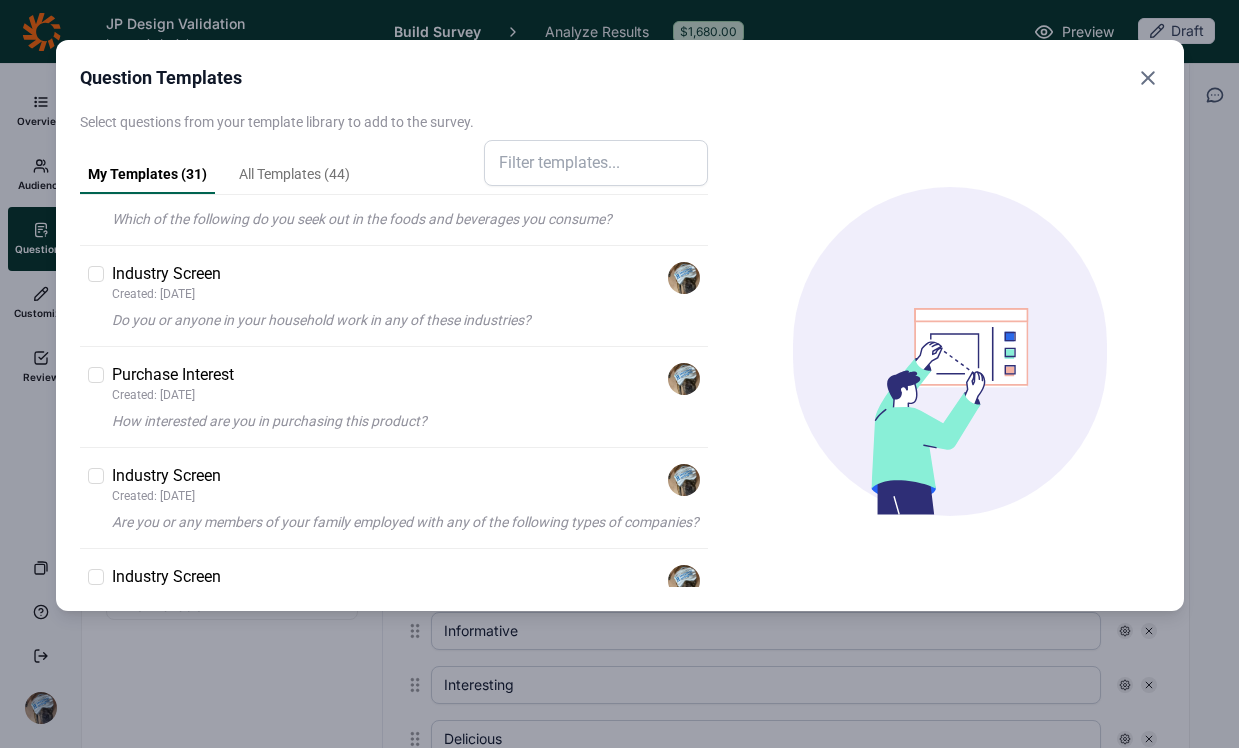 click 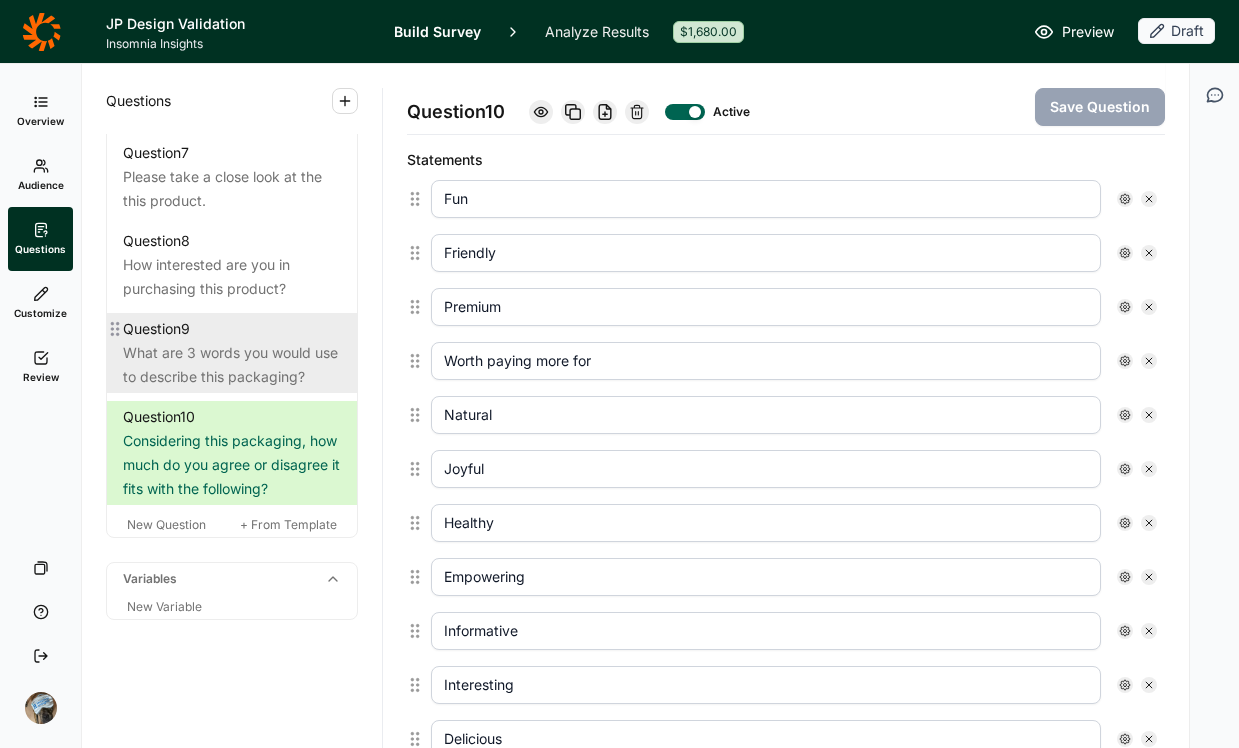 scroll, scrollTop: 1676, scrollLeft: 0, axis: vertical 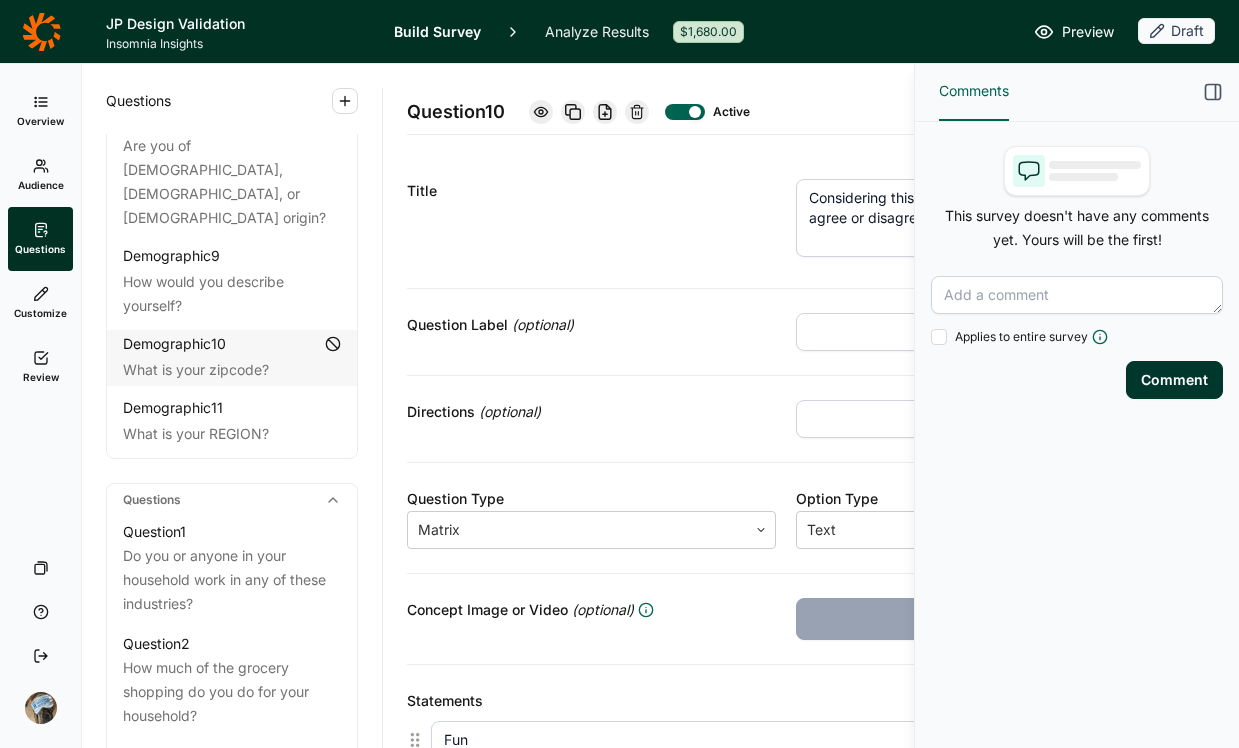 click 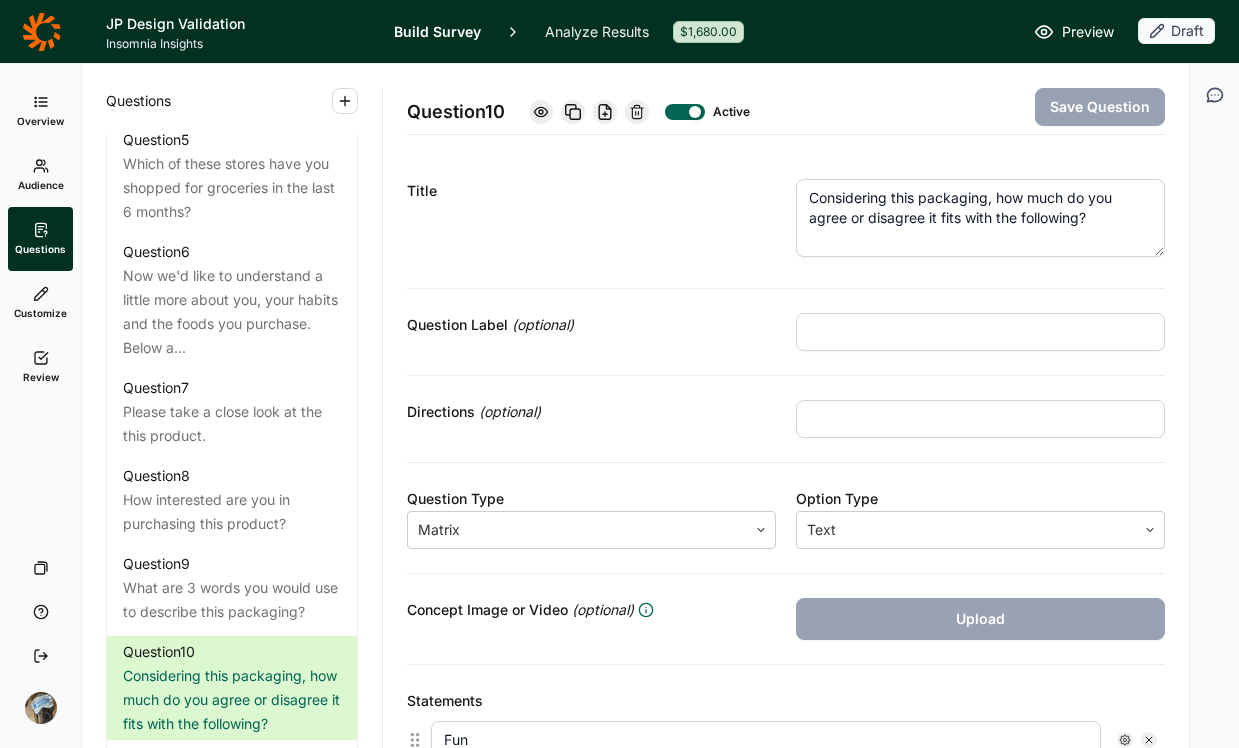 scroll, scrollTop: 1680, scrollLeft: 0, axis: vertical 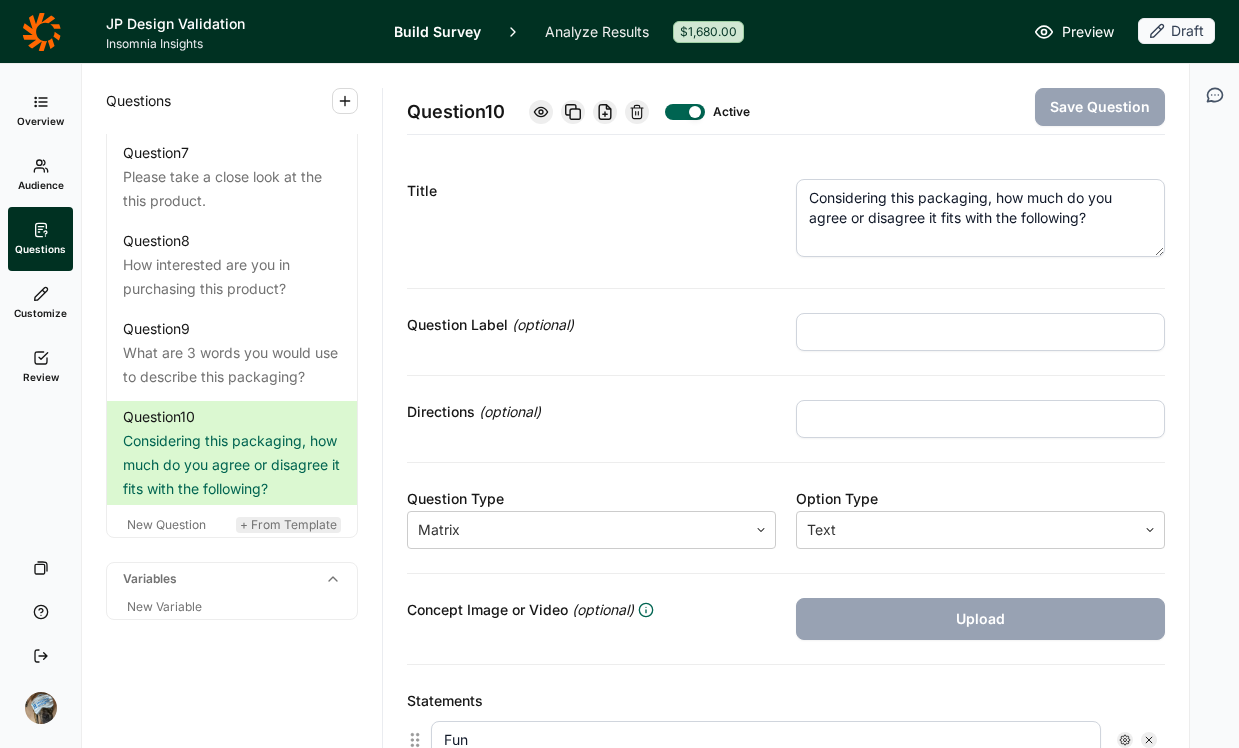 click on "+ From Template" at bounding box center (288, 524) 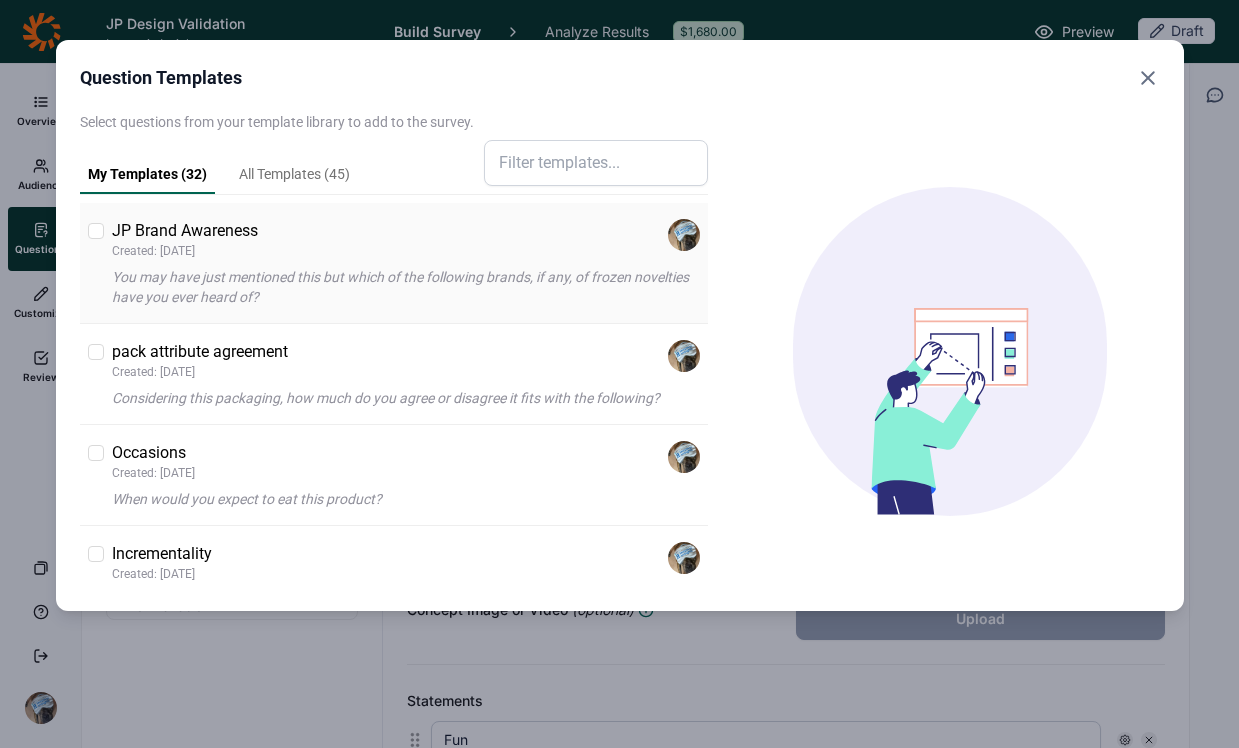 click on "JP Brand Awareness Created:   7/16/2025" at bounding box center (406, 239) 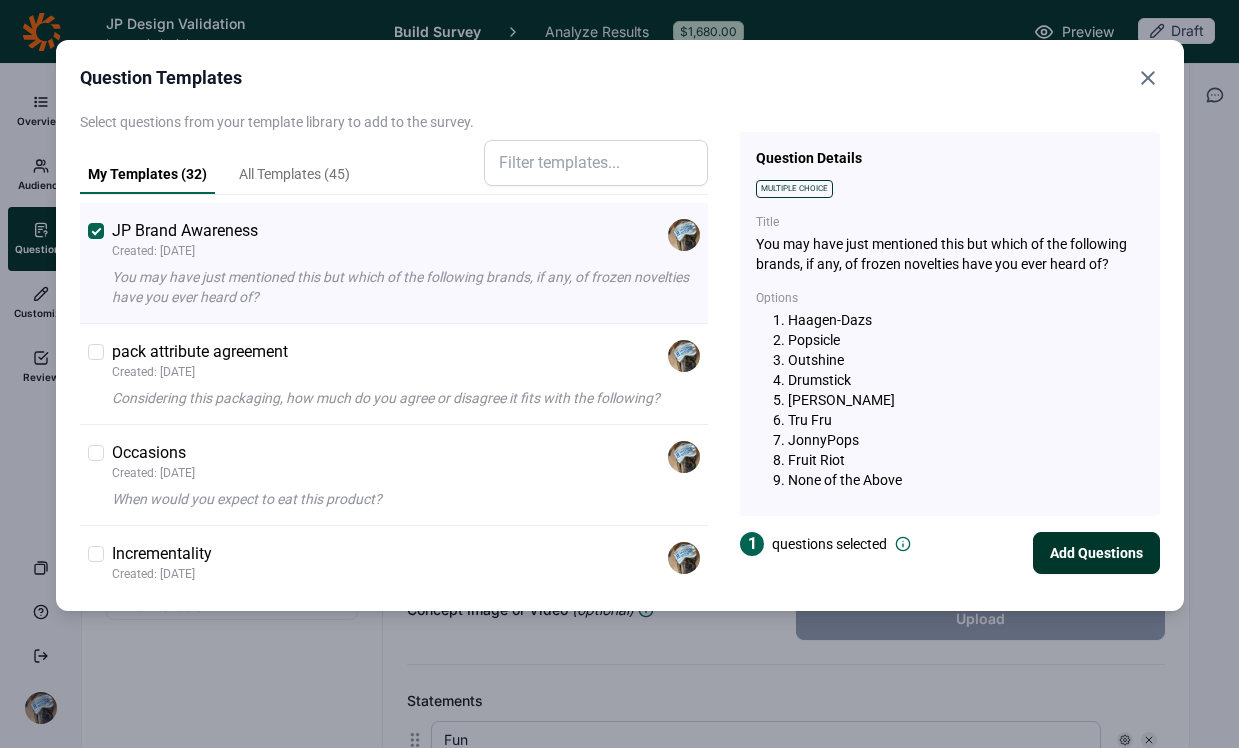 click on "Add Questions" at bounding box center [1096, 553] 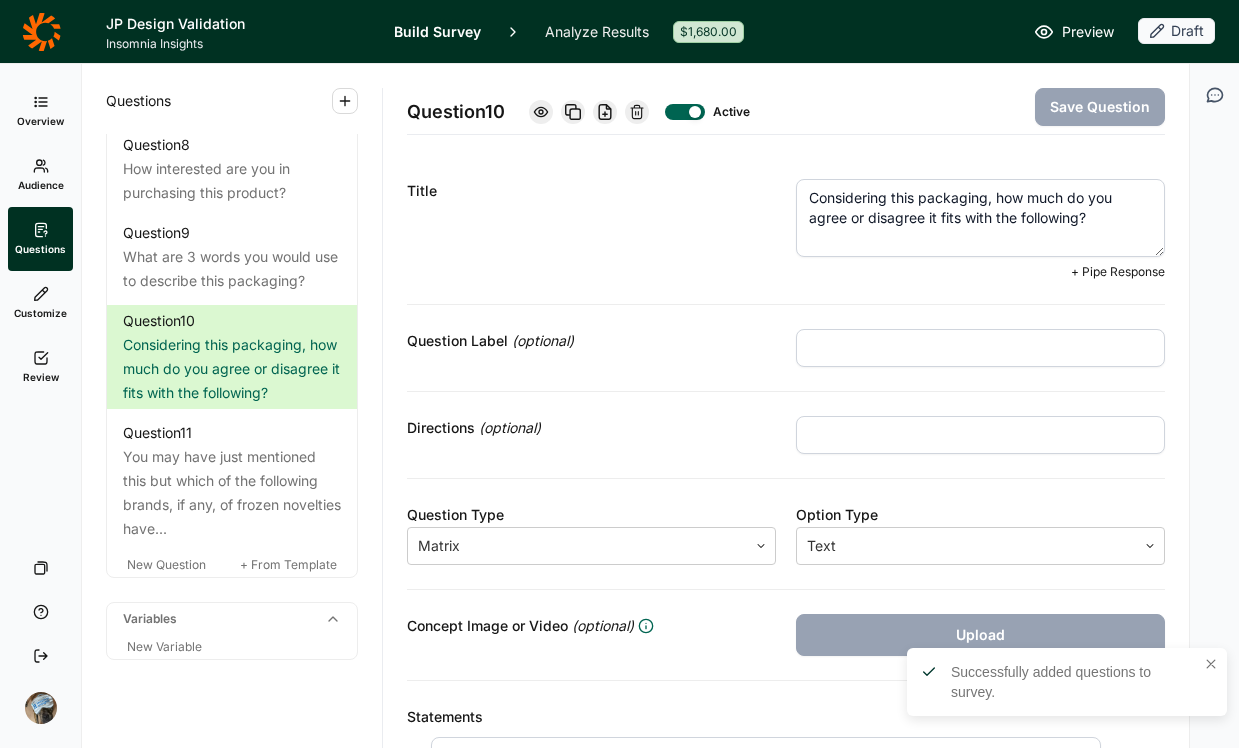 click on "Considering this packaging, how much do you agree or disagree it fits with the following?" at bounding box center [980, 218] 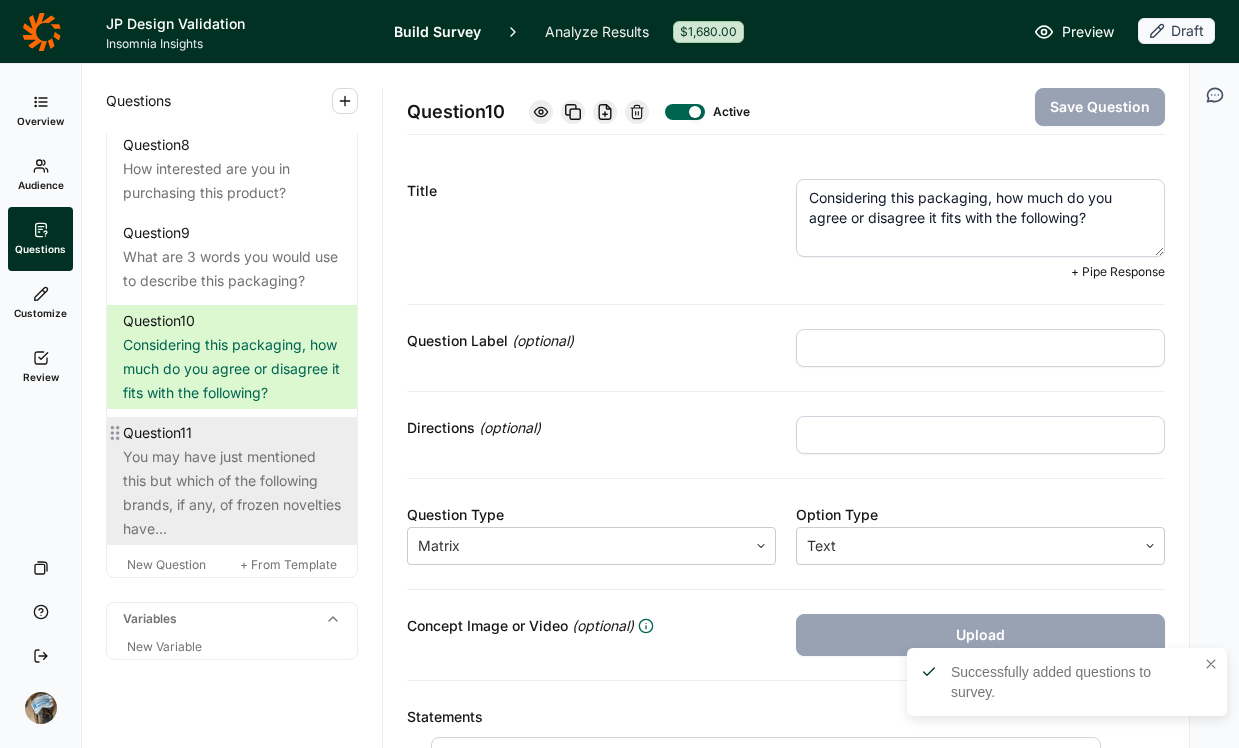 click on "You may have just mentioned this but which of the following brands, if any, of frozen novelties have..." at bounding box center (232, 493) 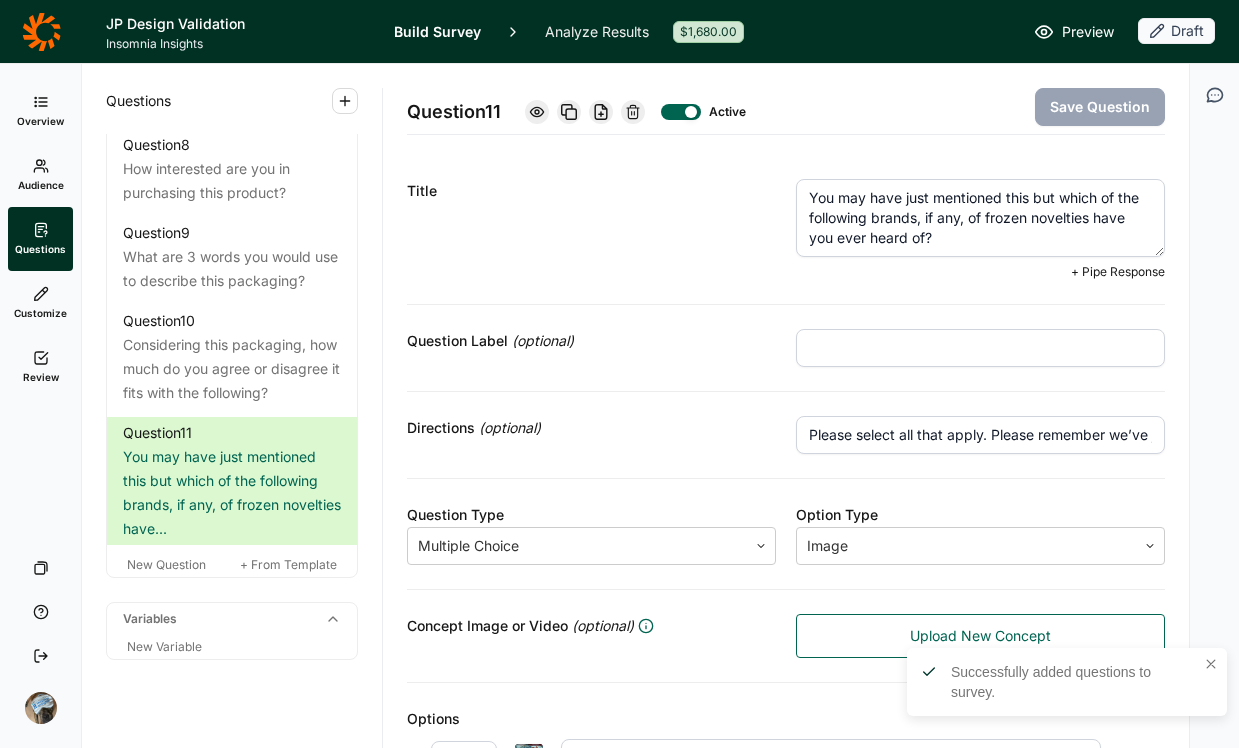drag, startPoint x: 1017, startPoint y: 249, endPoint x: 733, endPoint y: 143, distance: 303.13693 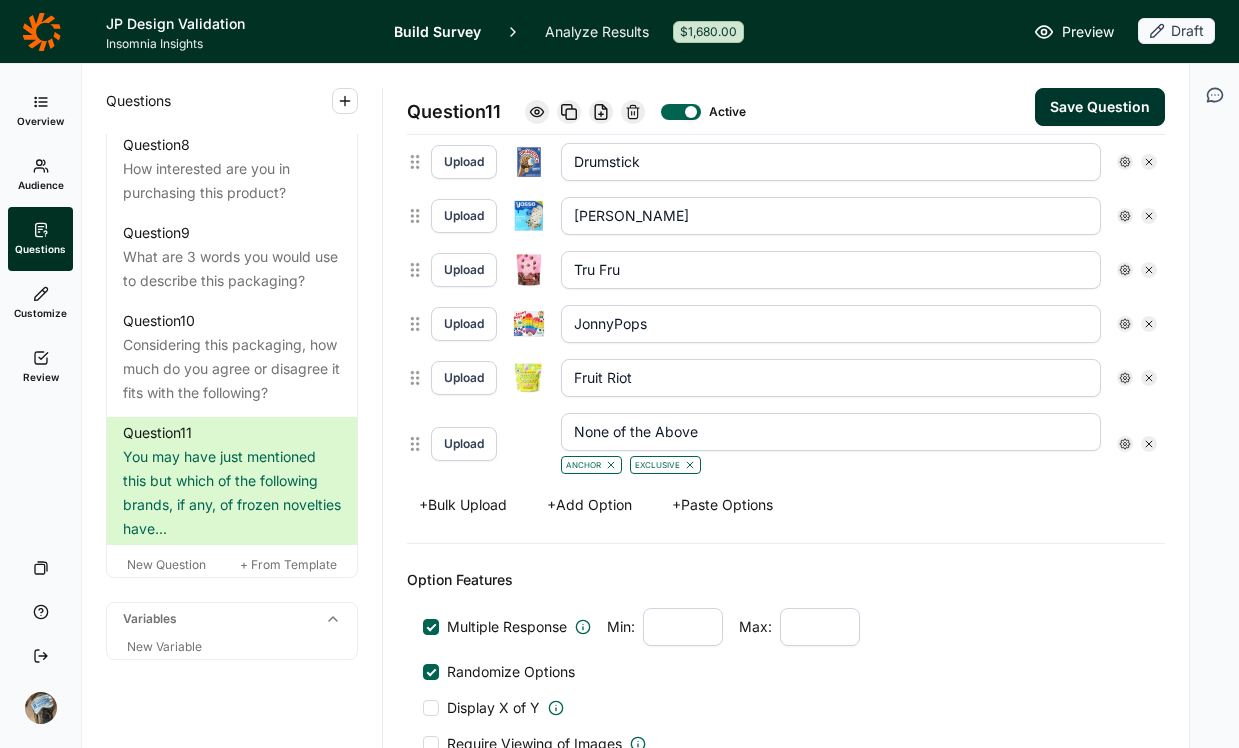 scroll, scrollTop: 788, scrollLeft: 0, axis: vertical 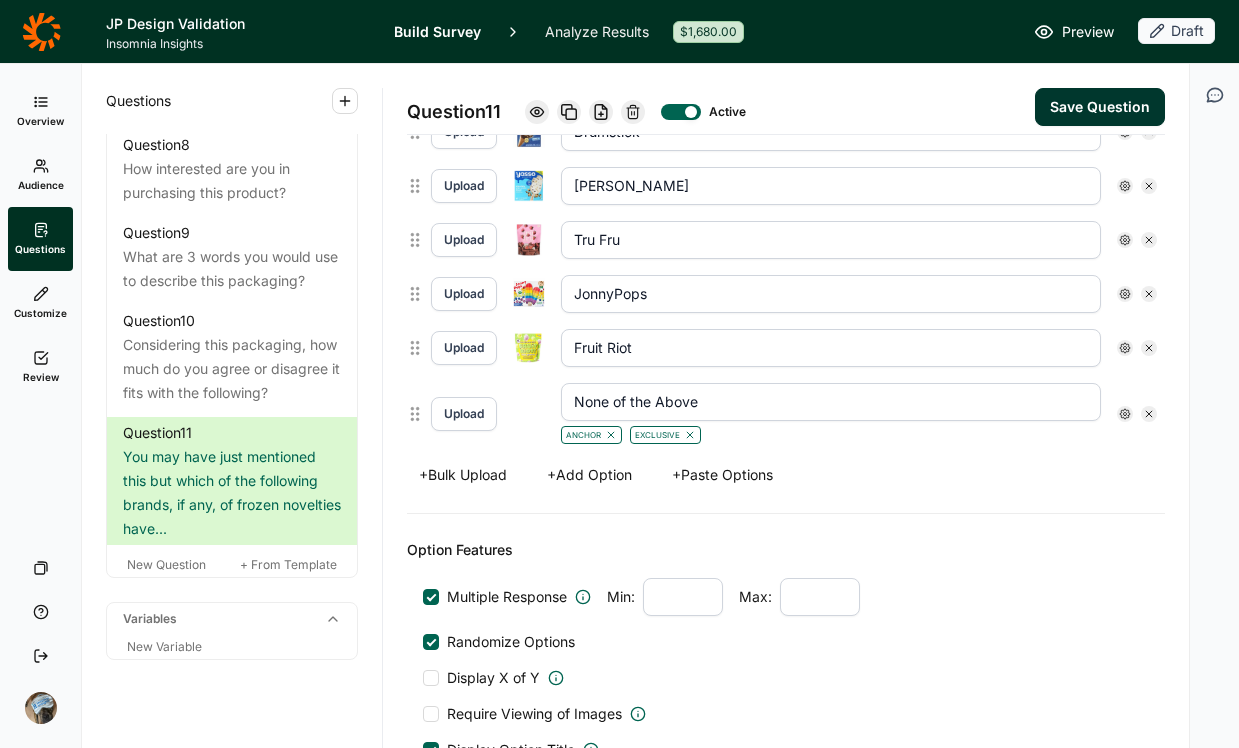 type on "Which of the following brands have you purchased in the last 6 months?" 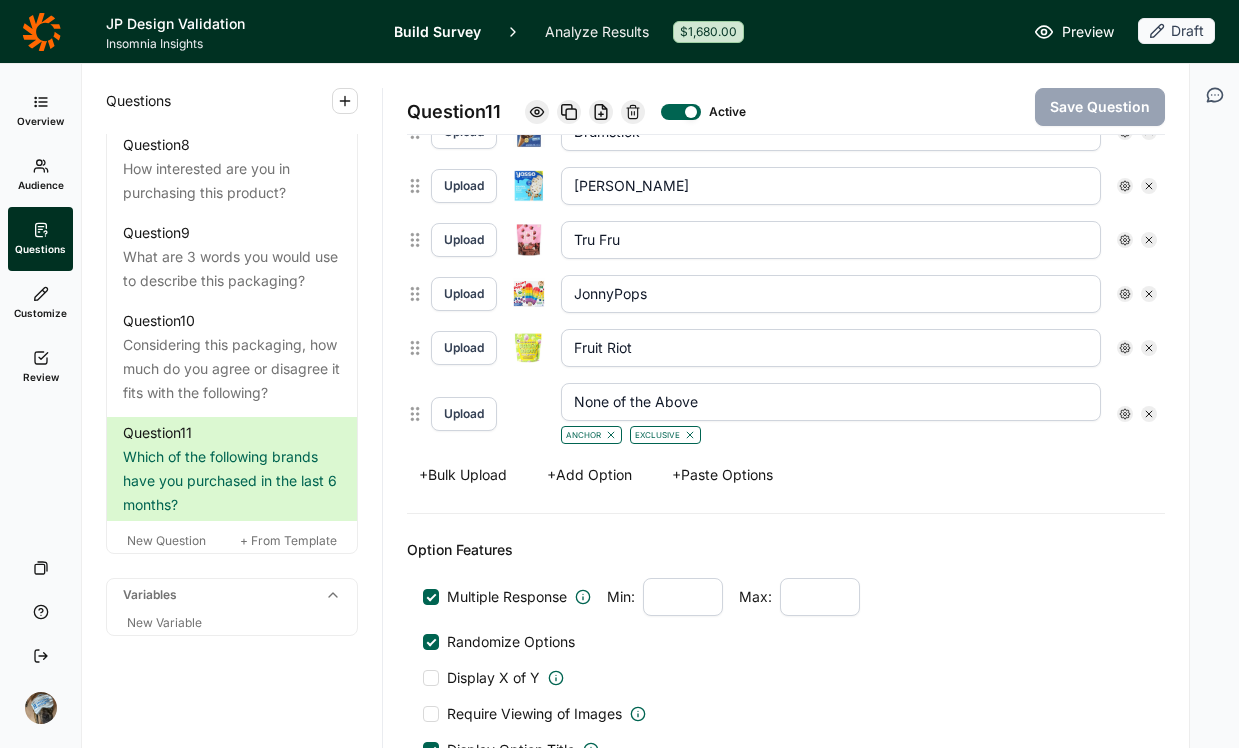 click on "Options Upload Haagen-Dazs Upload Popsicle Upload Outshine Upload Drumstick Upload Yasso Upload Tru Fru Upload JonnyPops Upload Fruit Riot Upload None of the Above Anchor Exclusive +  Bulk Upload +  Add Option +  Paste Options" at bounding box center [786, 204] 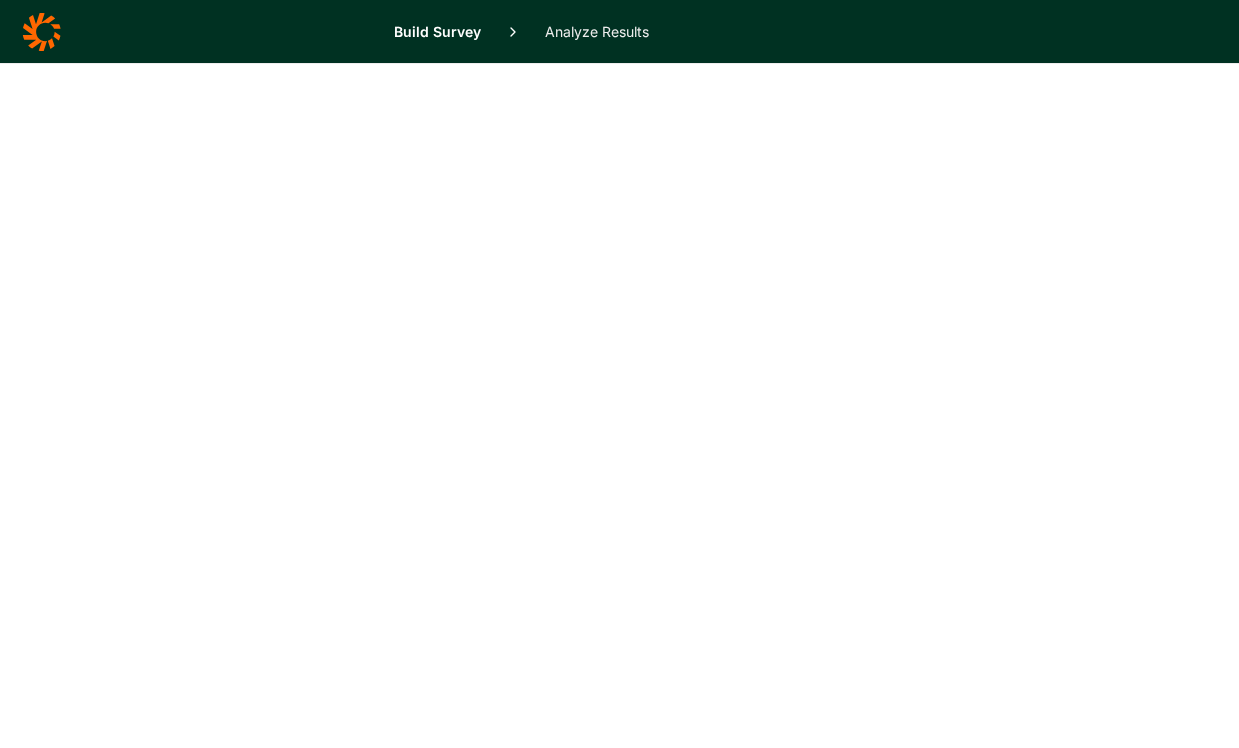 scroll, scrollTop: 0, scrollLeft: 0, axis: both 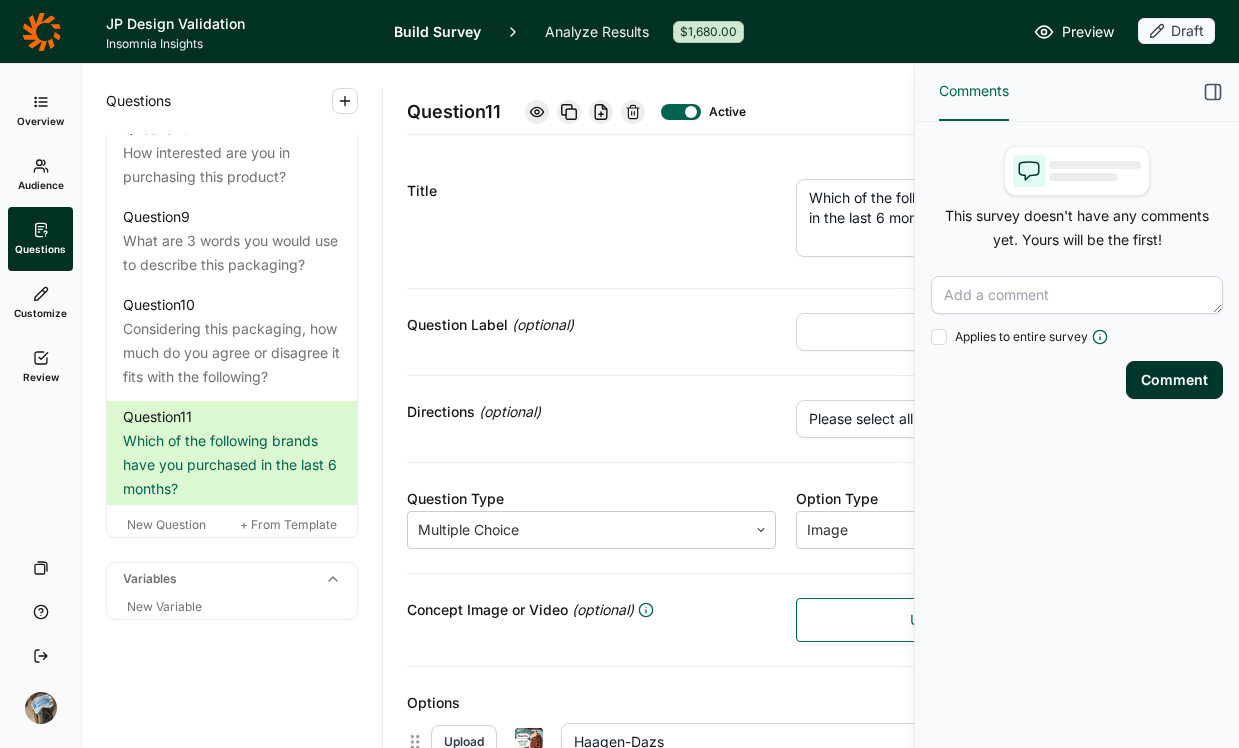 click 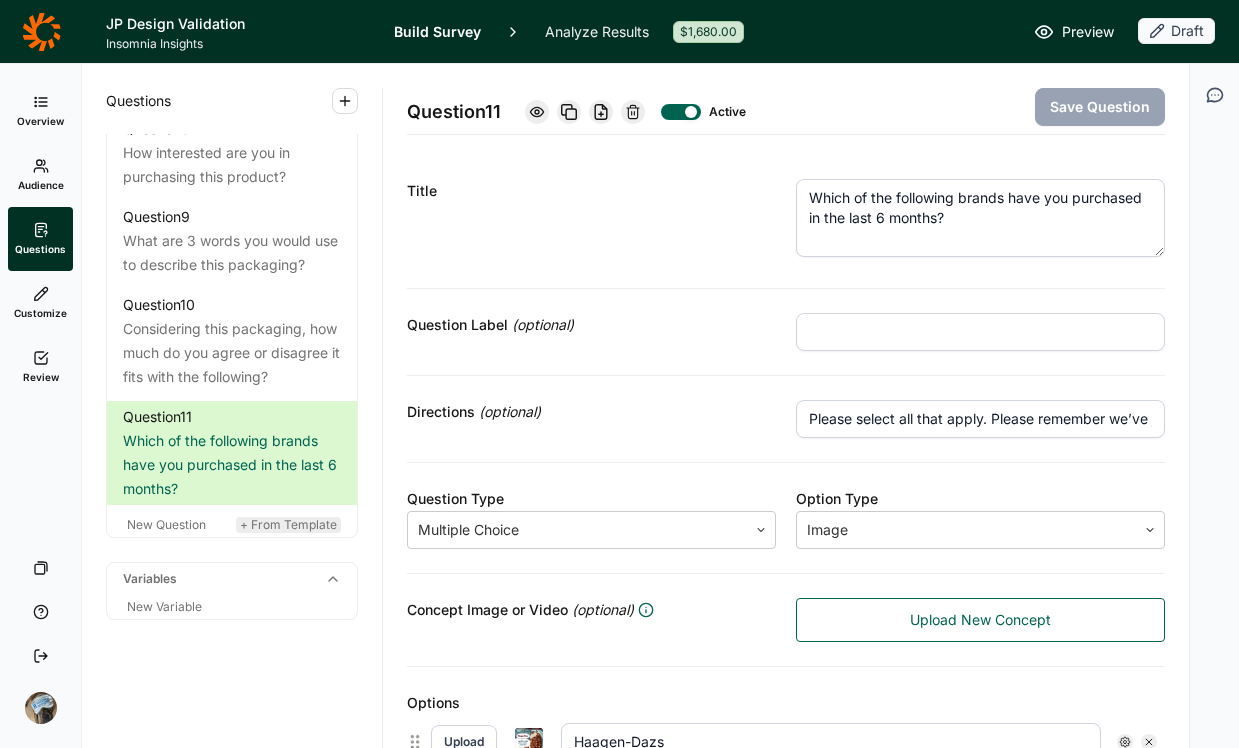 click on "+ From Template" at bounding box center (288, 524) 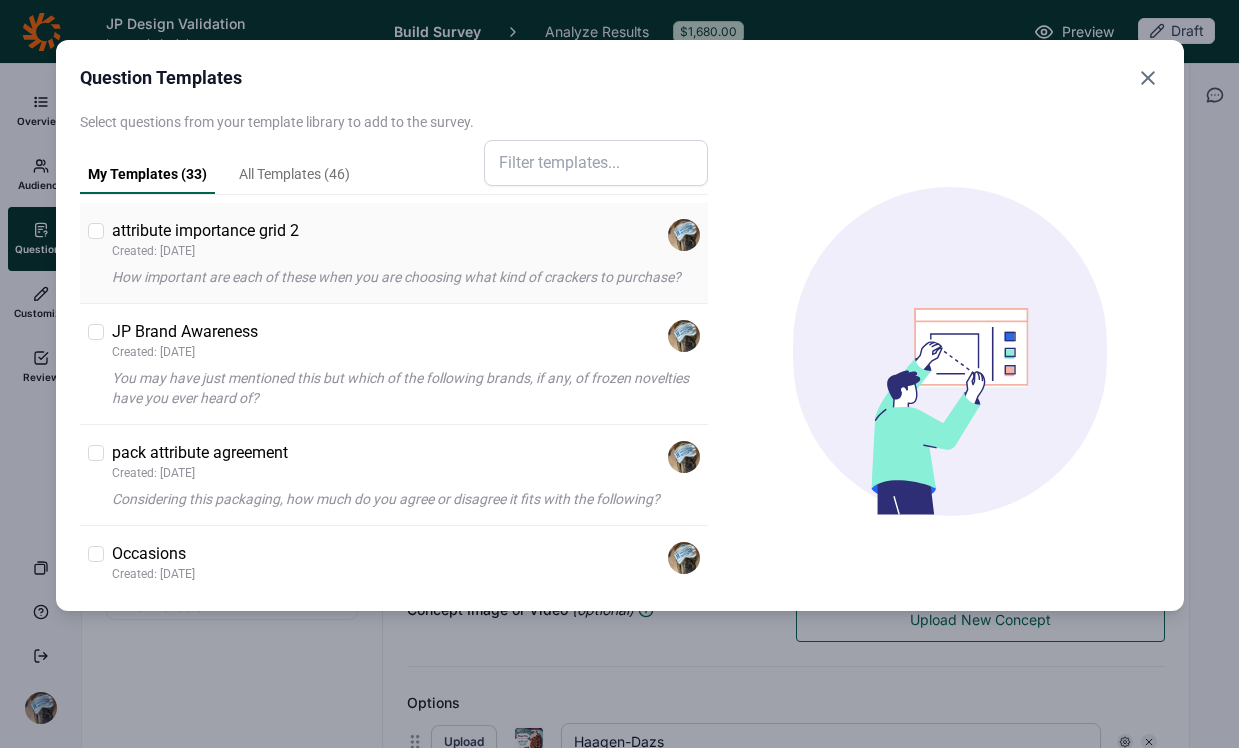 click on "attribute importance grid 2" at bounding box center [205, 231] 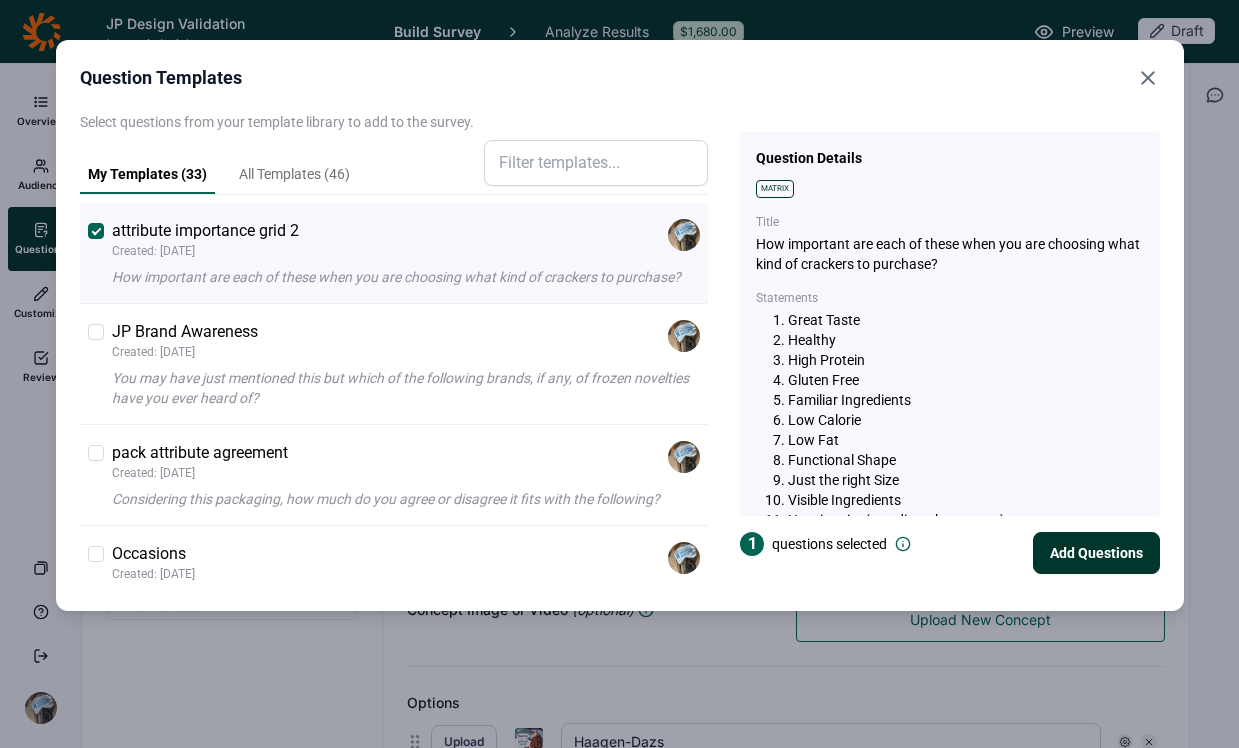 click on "Add Questions" at bounding box center [1096, 553] 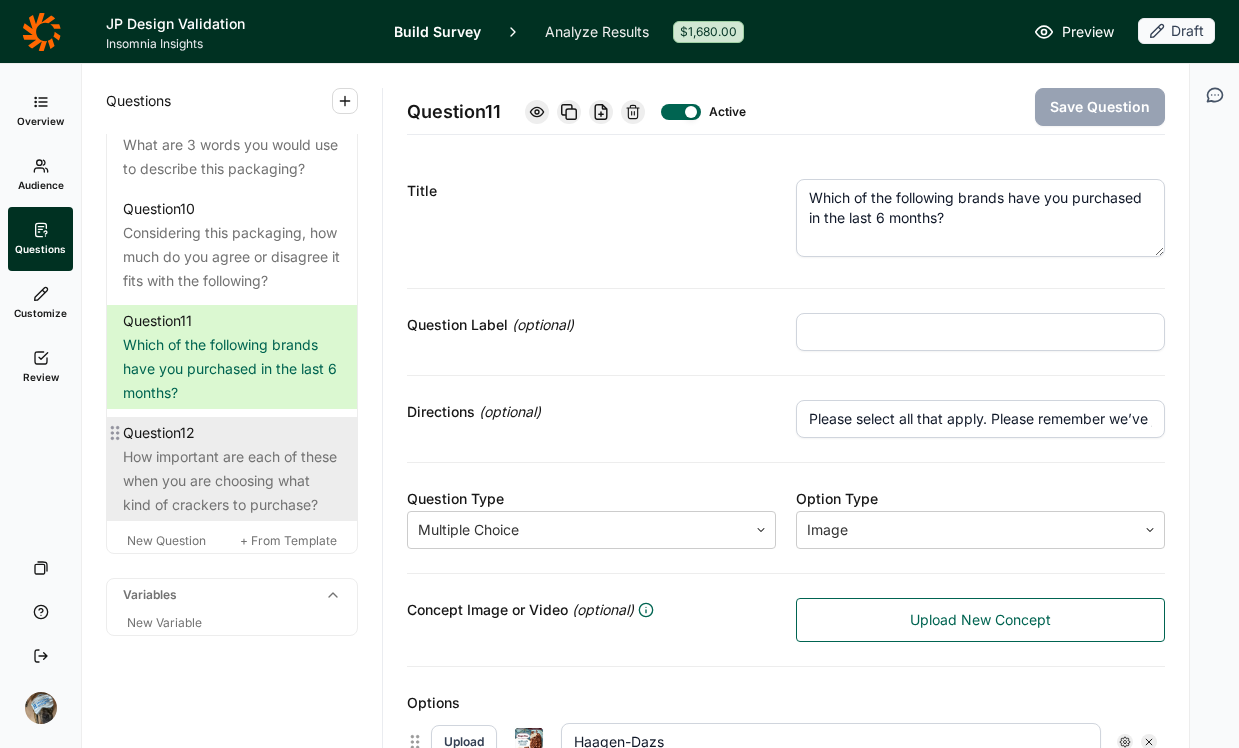 click on "How important are each of these when you are choosing what kind of crackers to purchase?" at bounding box center [232, 481] 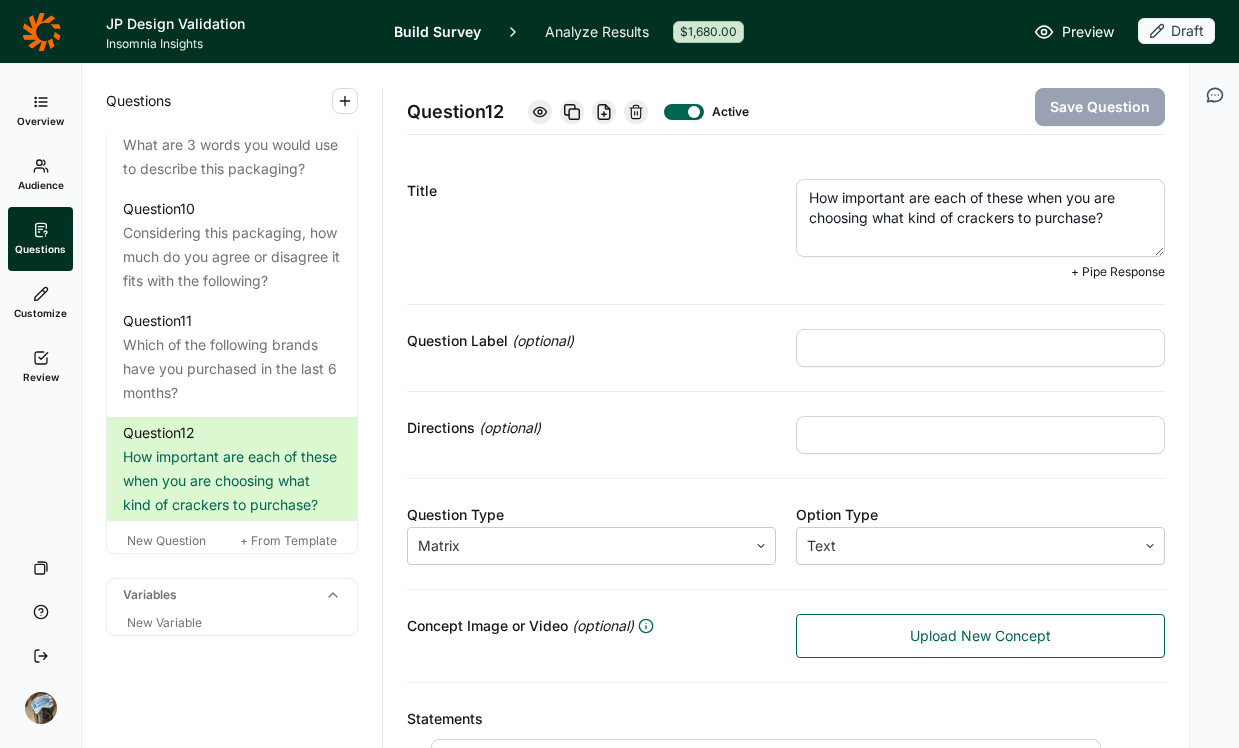 drag, startPoint x: 1116, startPoint y: 218, endPoint x: 954, endPoint y: 222, distance: 162.04938 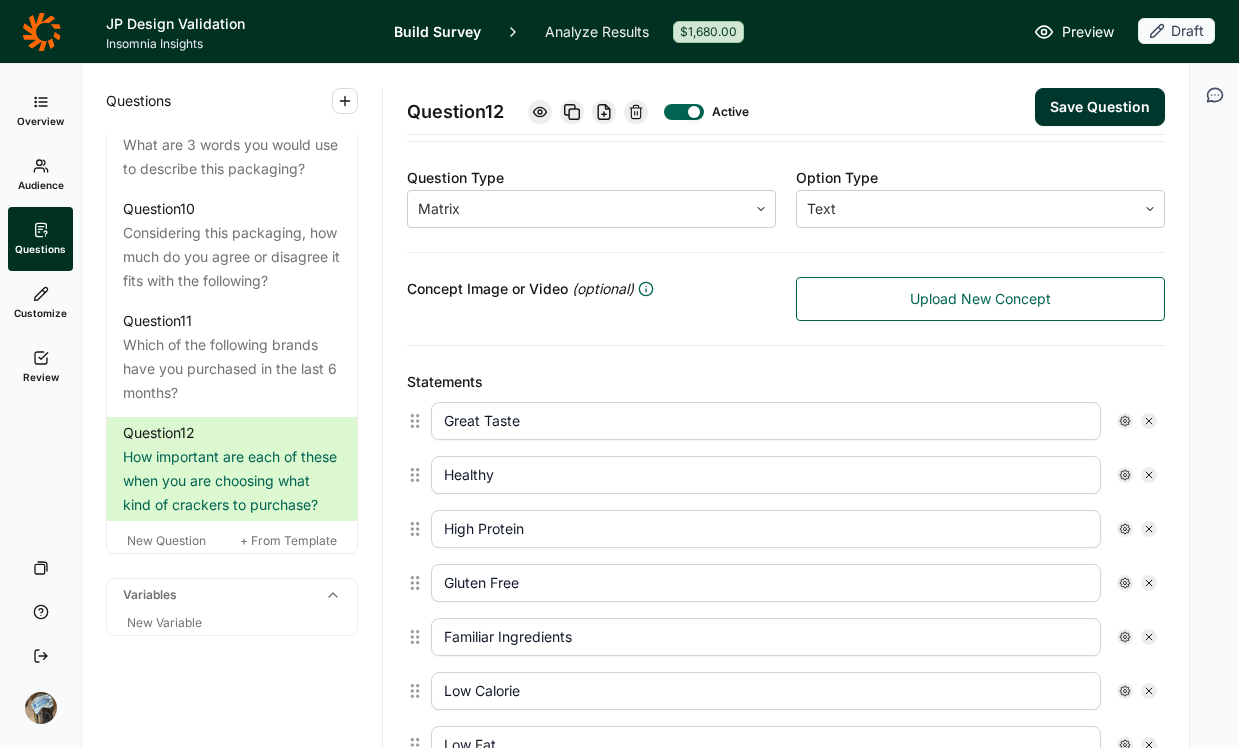 scroll, scrollTop: 324, scrollLeft: 0, axis: vertical 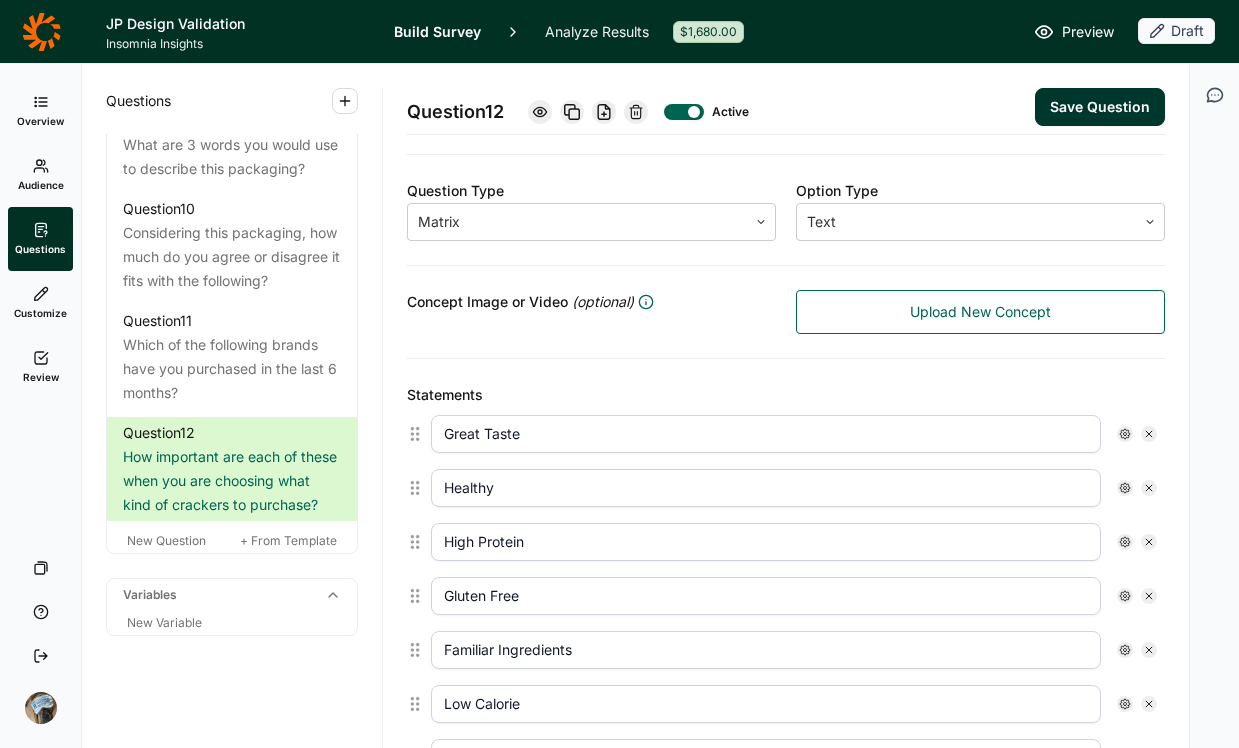 type on "How important are each of these when you are choosing what kind of frozen novelties to purchase?" 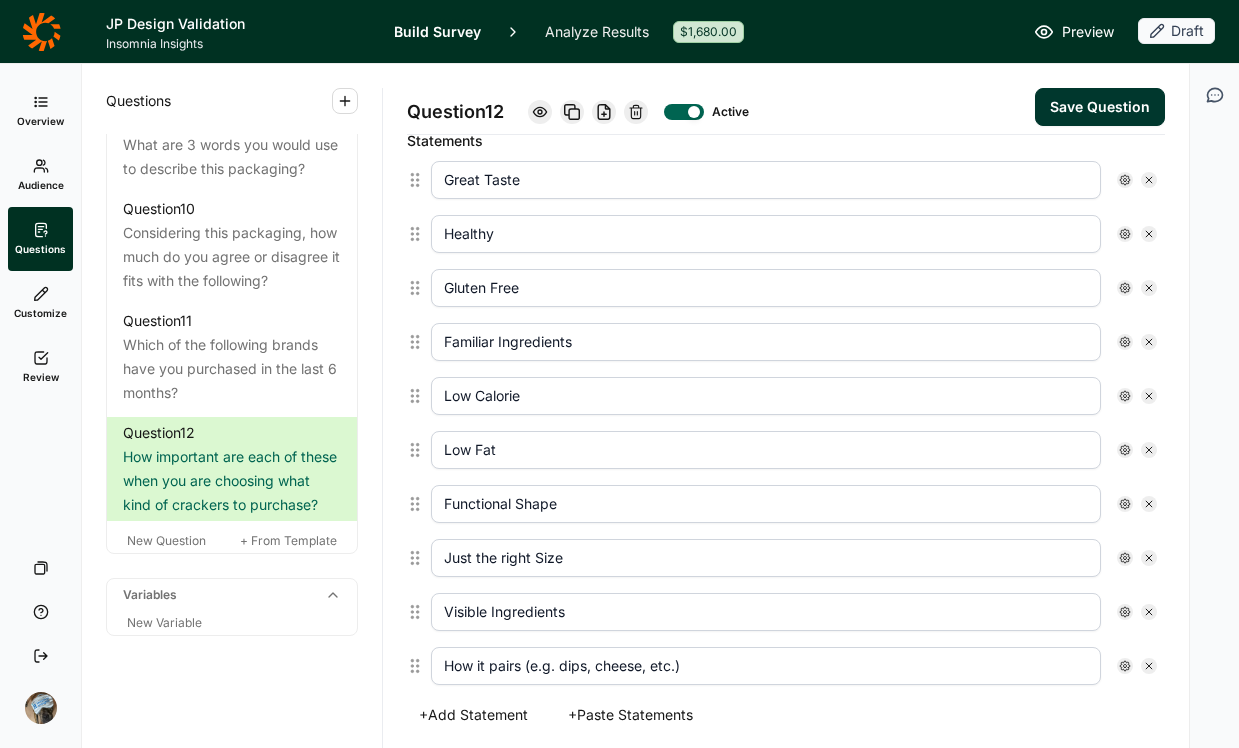 scroll, scrollTop: 568, scrollLeft: 0, axis: vertical 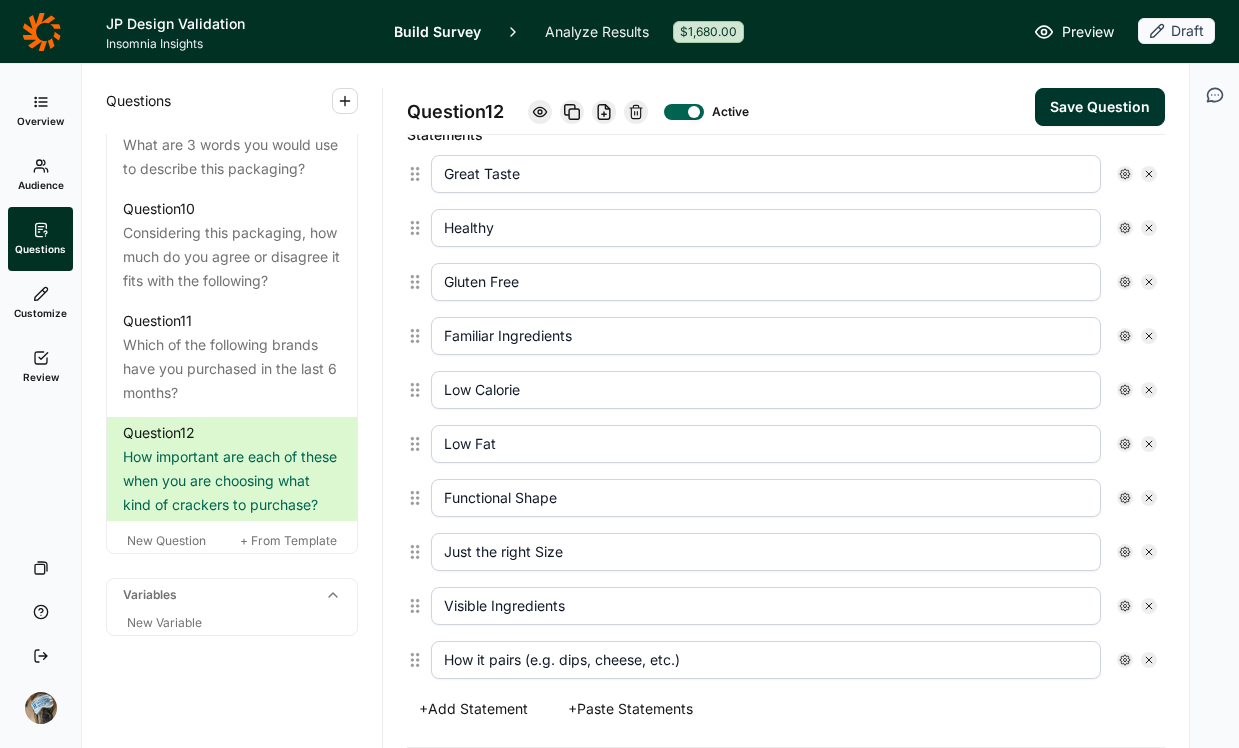 click 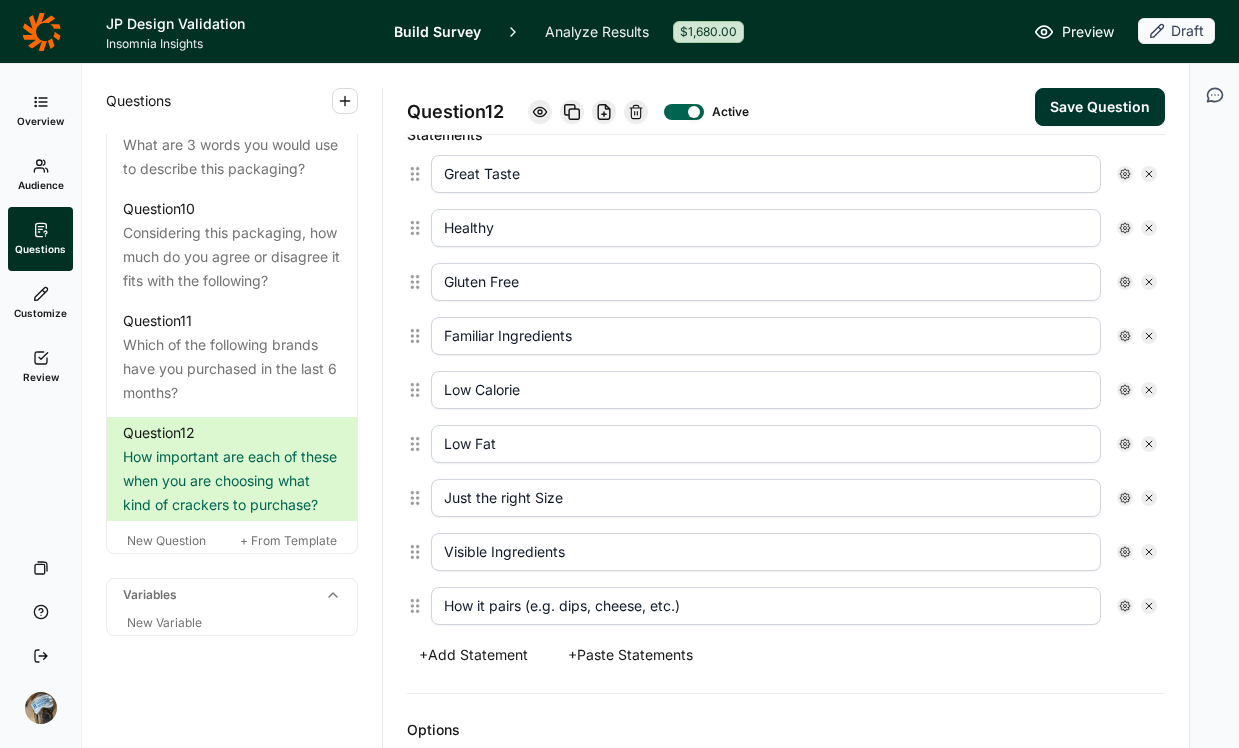click 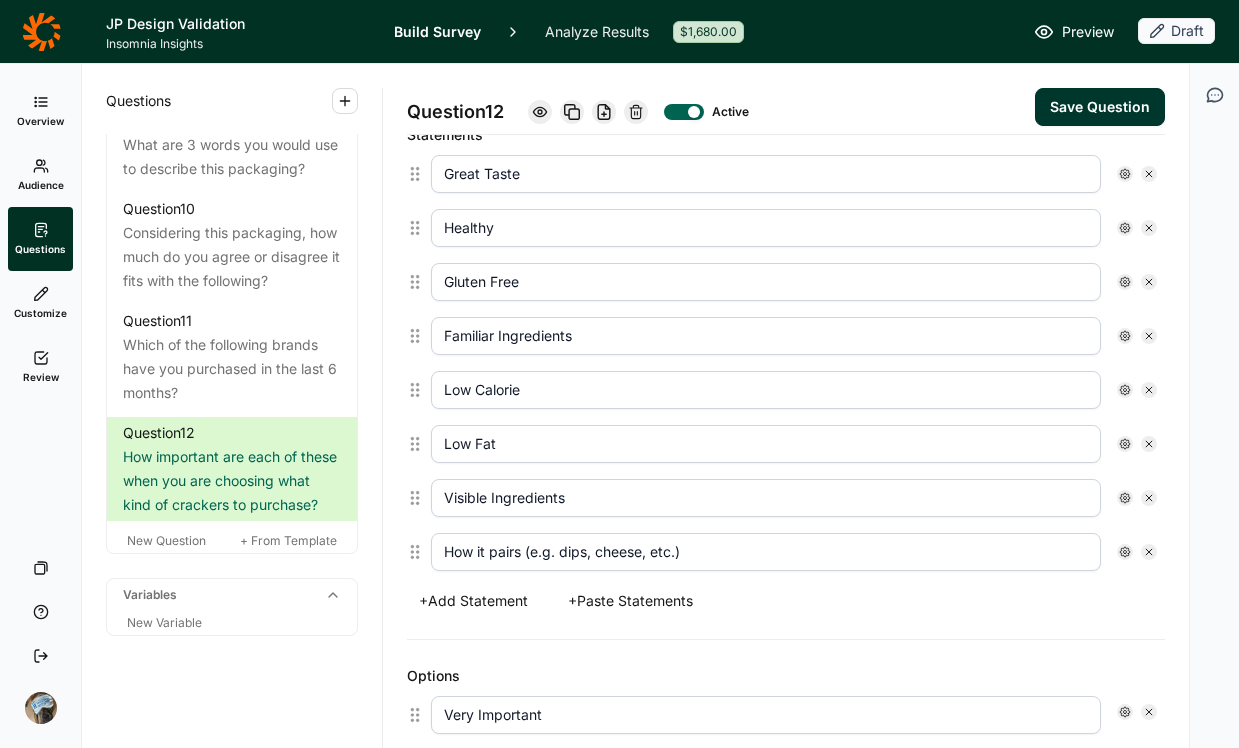 click 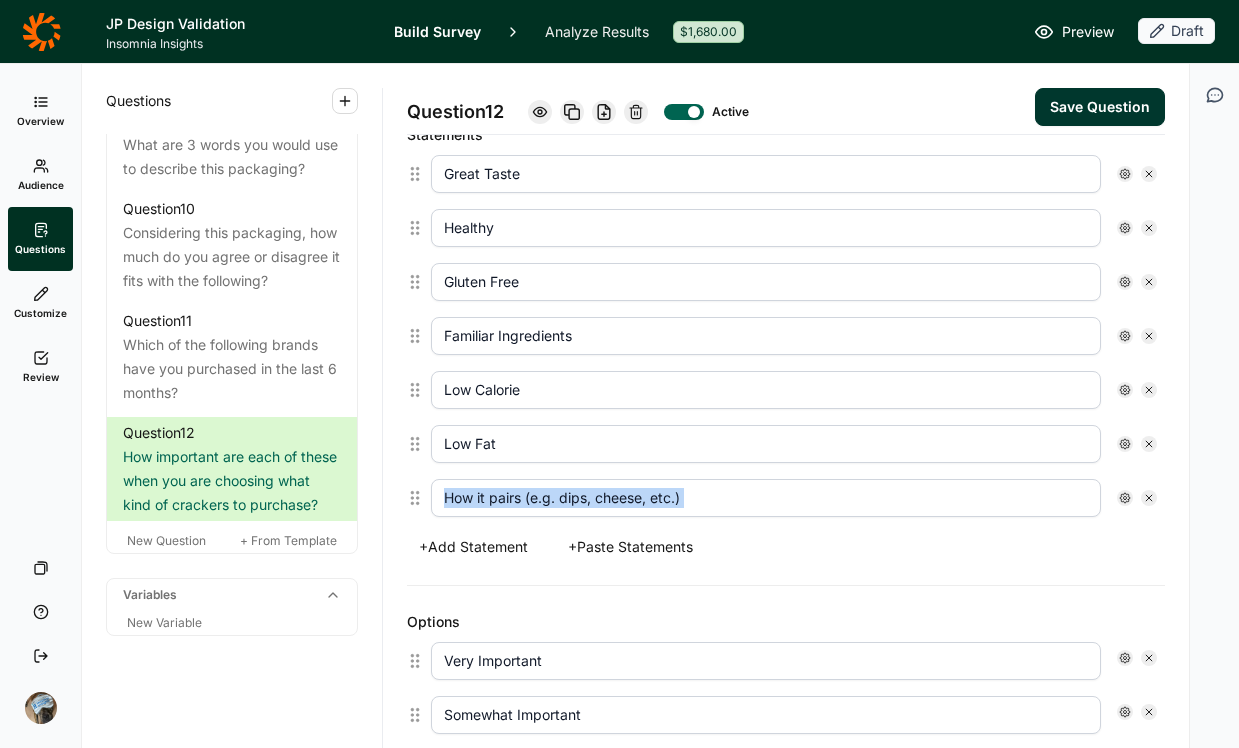 click 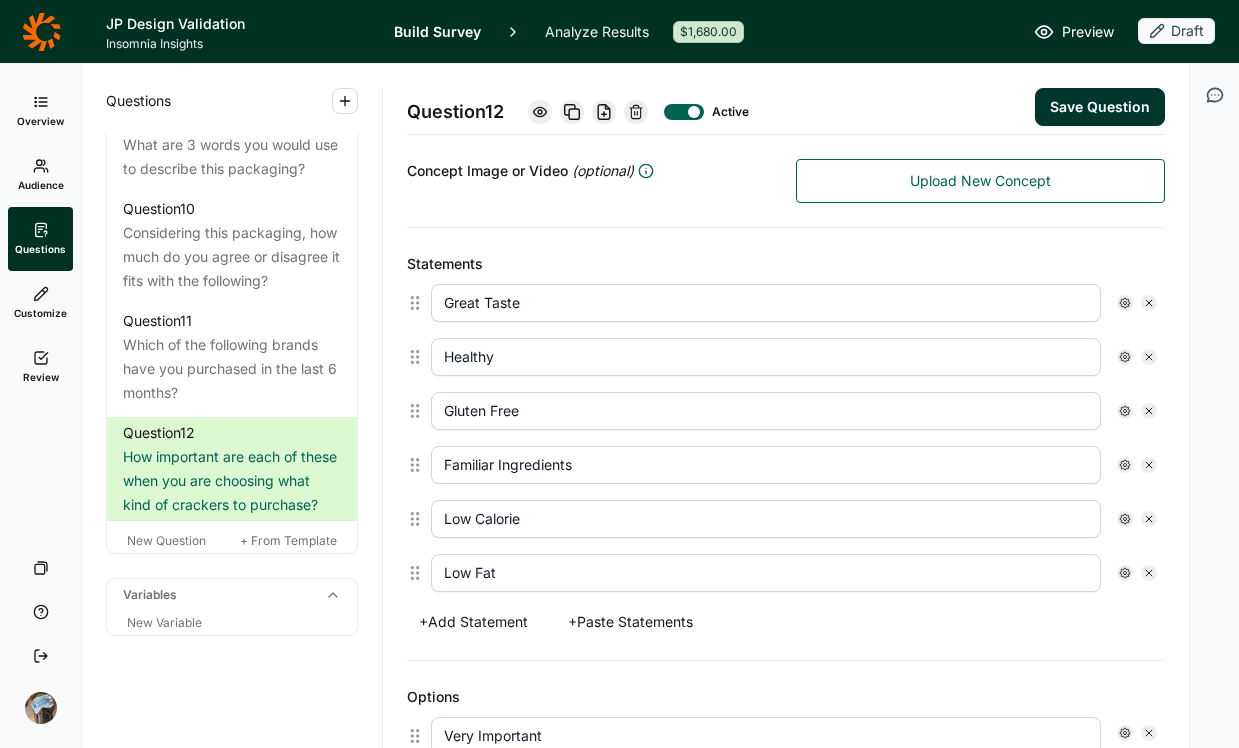 scroll, scrollTop: 411, scrollLeft: 0, axis: vertical 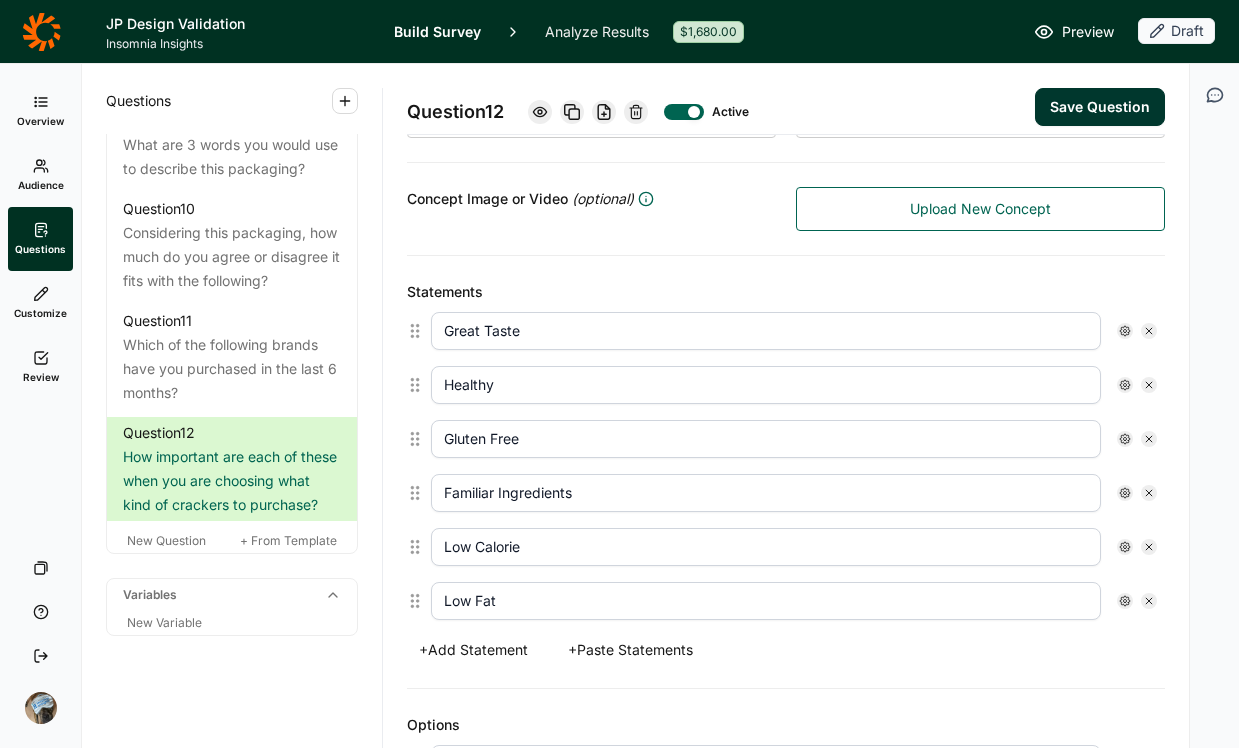 click on "+  Add Statement" at bounding box center [473, 650] 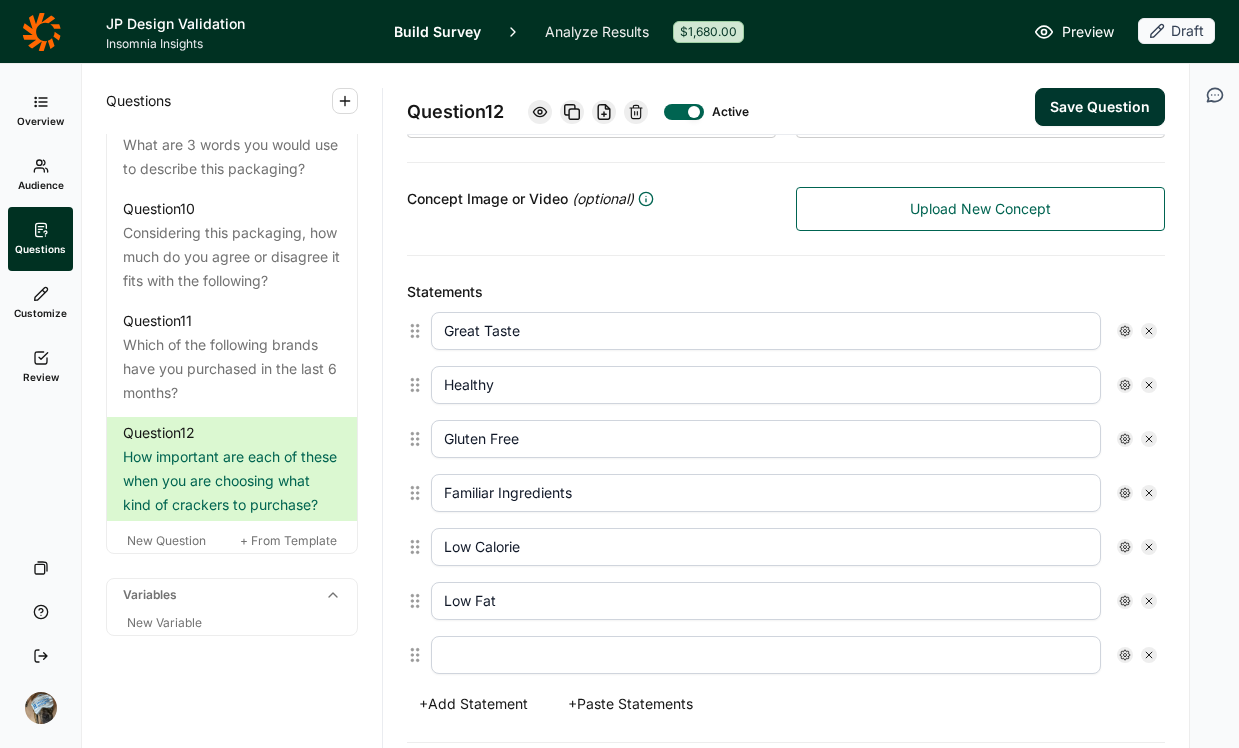 click at bounding box center (766, 655) 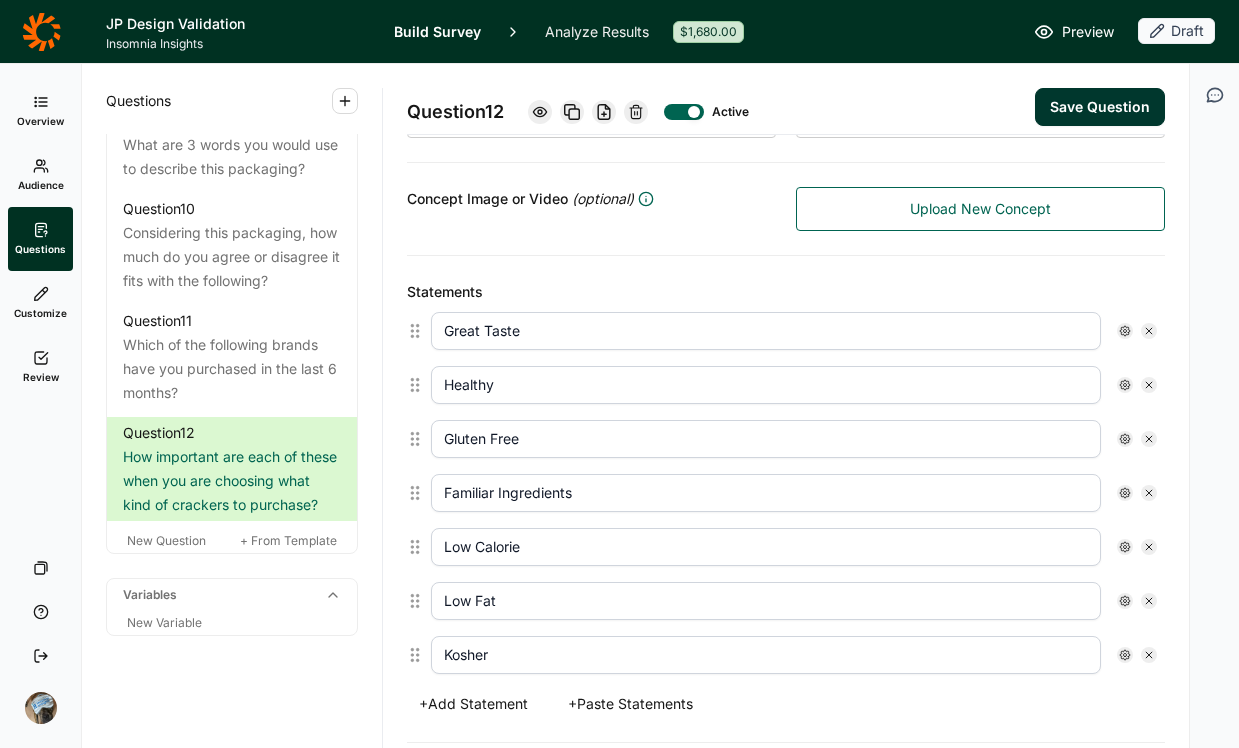type on "Kosher" 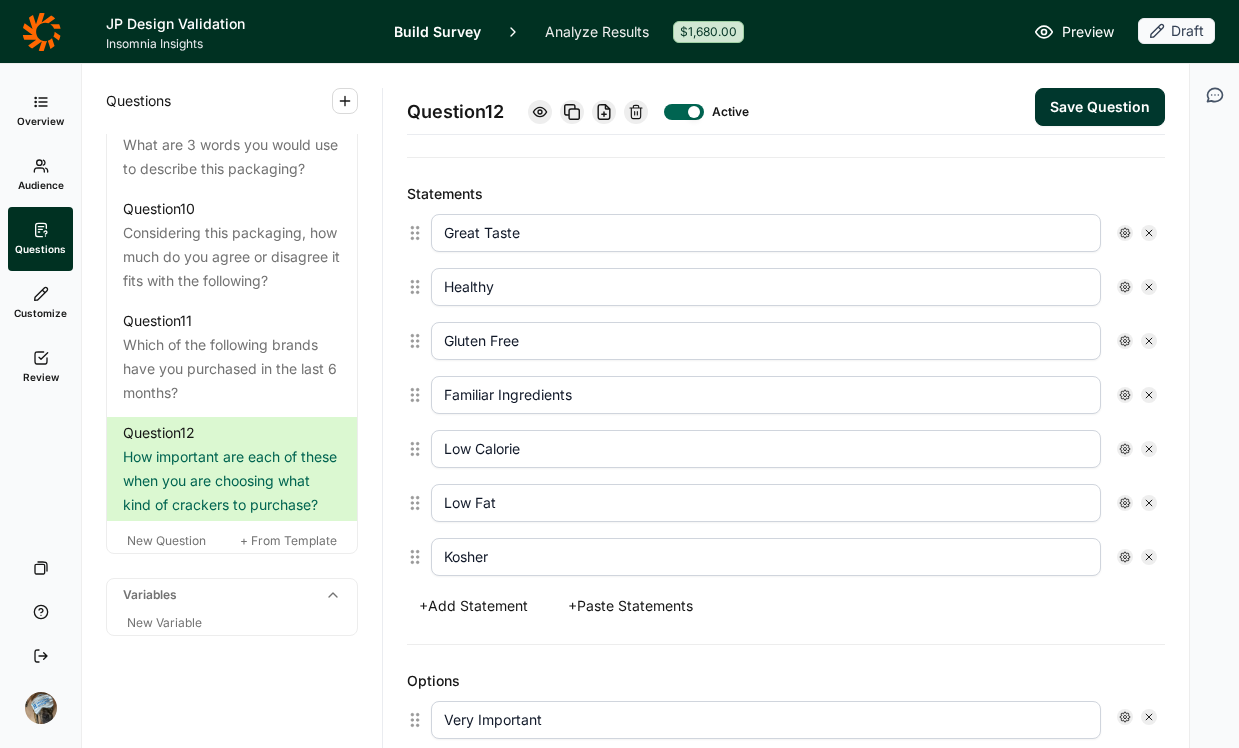 scroll, scrollTop: 504, scrollLeft: 0, axis: vertical 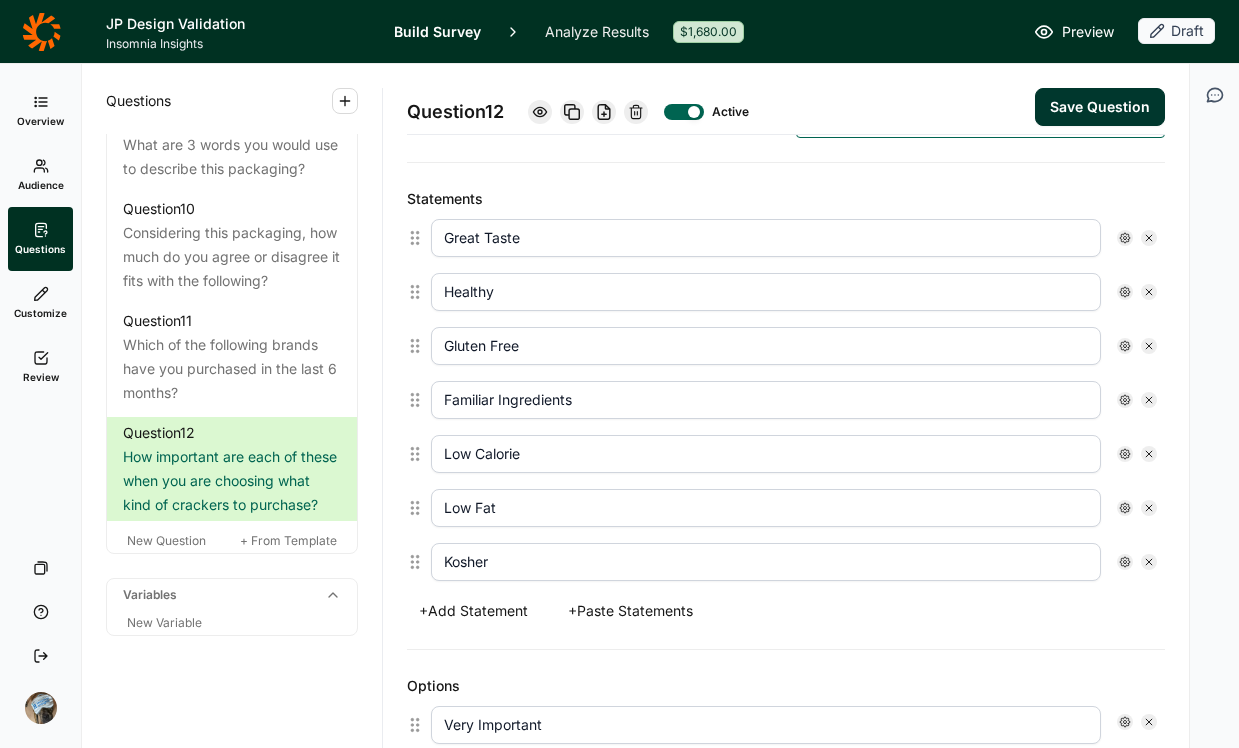 click on "Familiar Ingredients" at bounding box center [766, 400] 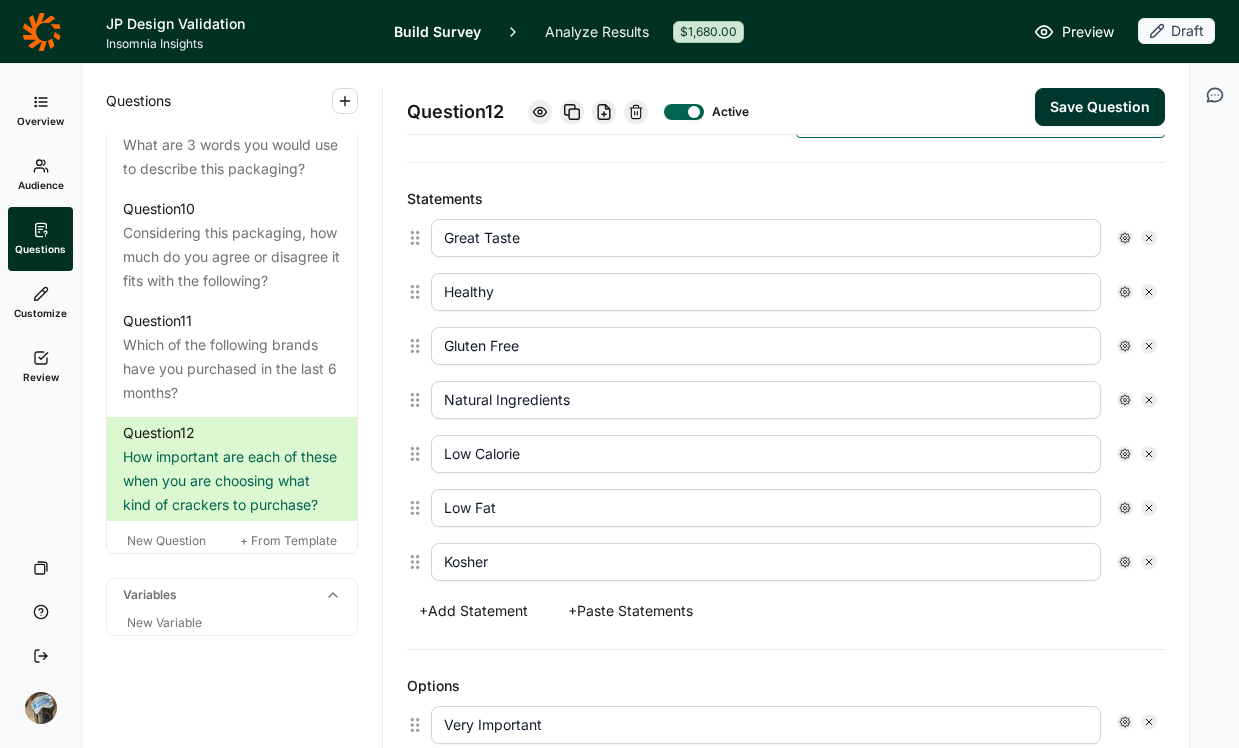 type on "Natural Ingredients" 